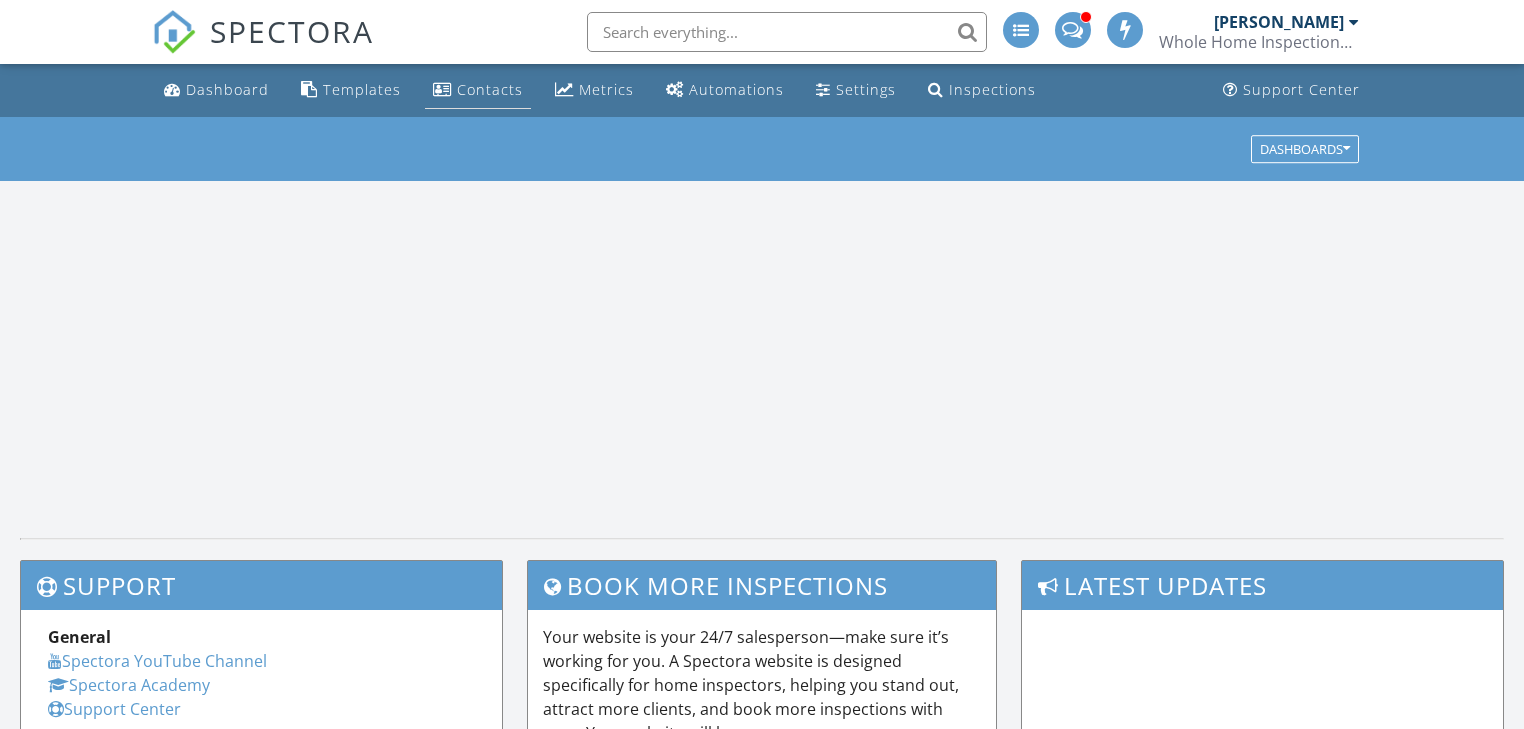scroll, scrollTop: 0, scrollLeft: 0, axis: both 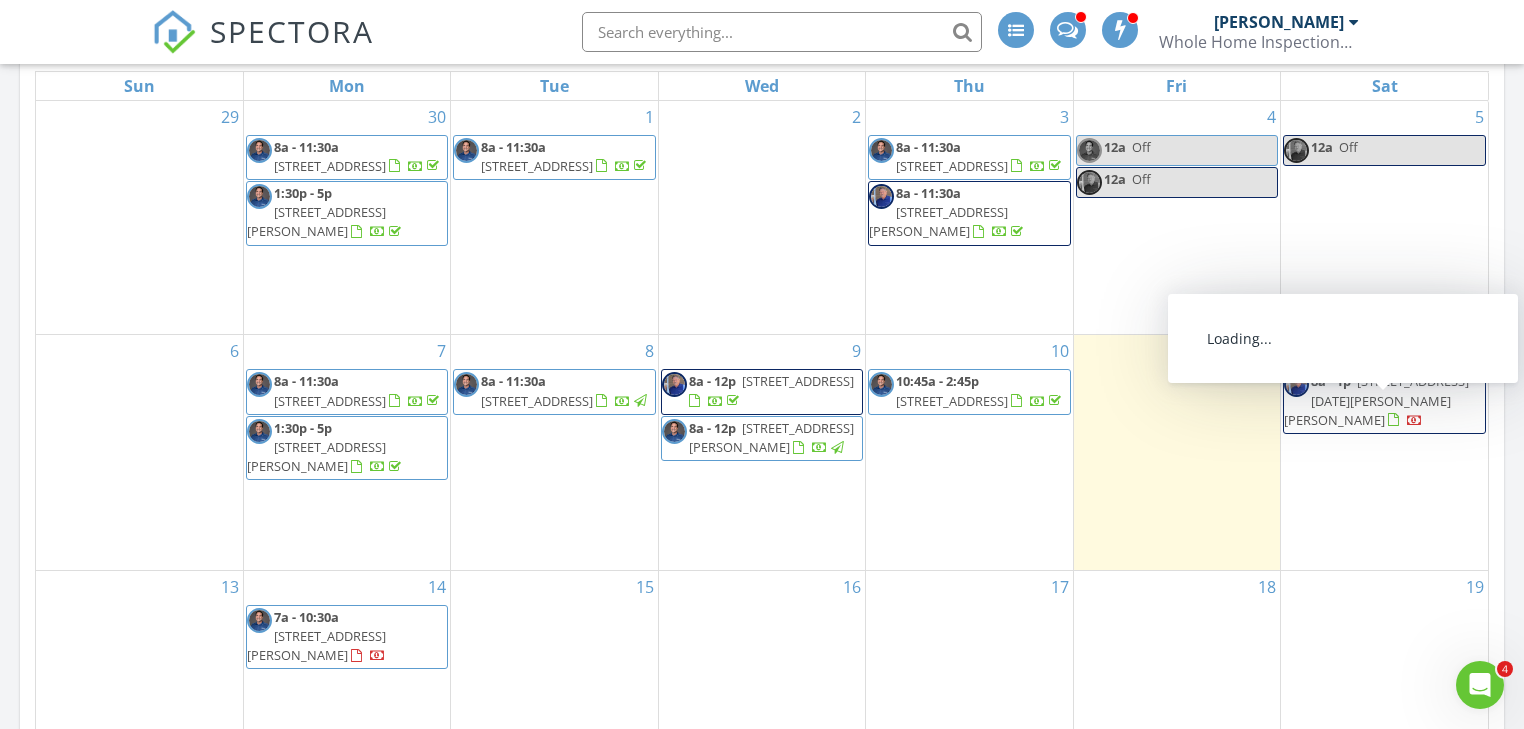 click on "8a - 1p
12601 W San Miguel Ave, Litchfield Park 85340" at bounding box center (1384, 401) 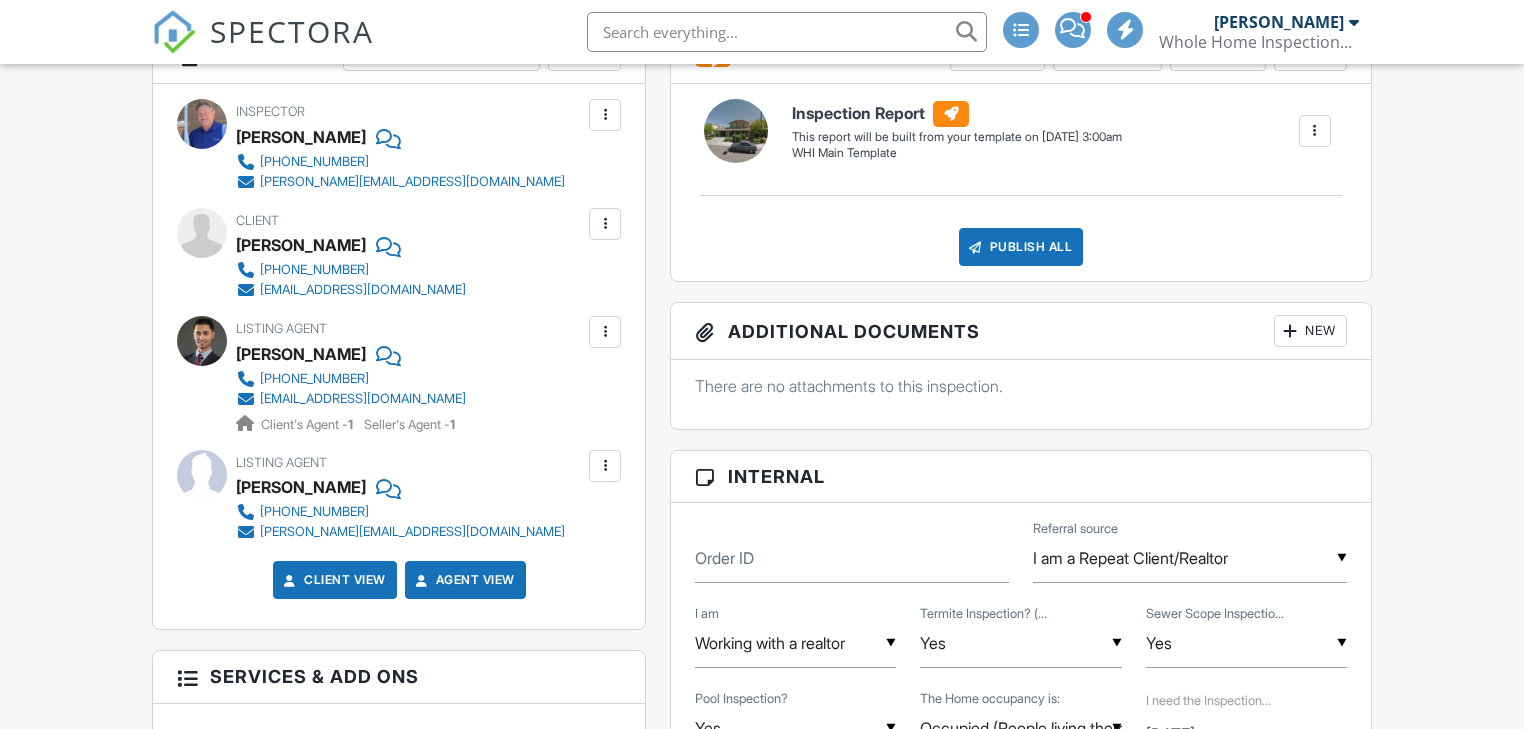 scroll, scrollTop: 560, scrollLeft: 0, axis: vertical 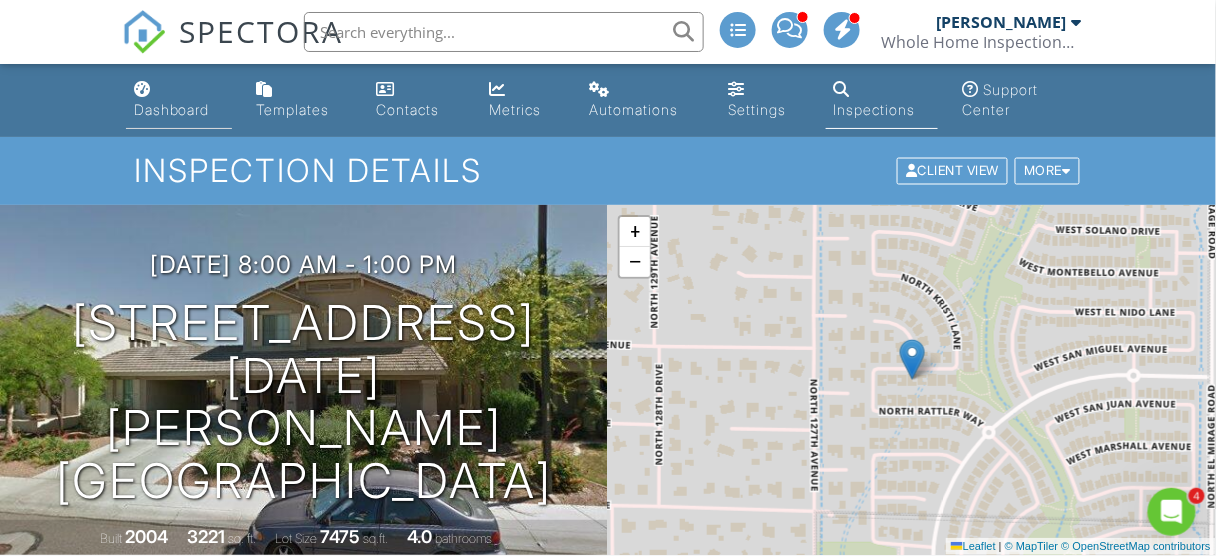 click on "Dashboard" at bounding box center (179, 100) 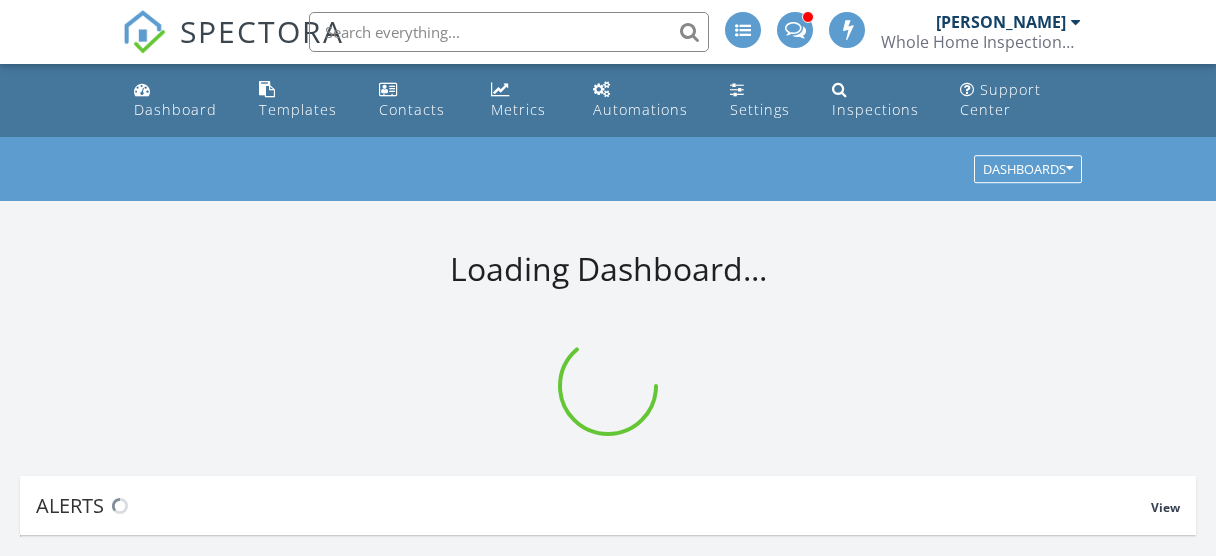 scroll, scrollTop: 0, scrollLeft: 0, axis: both 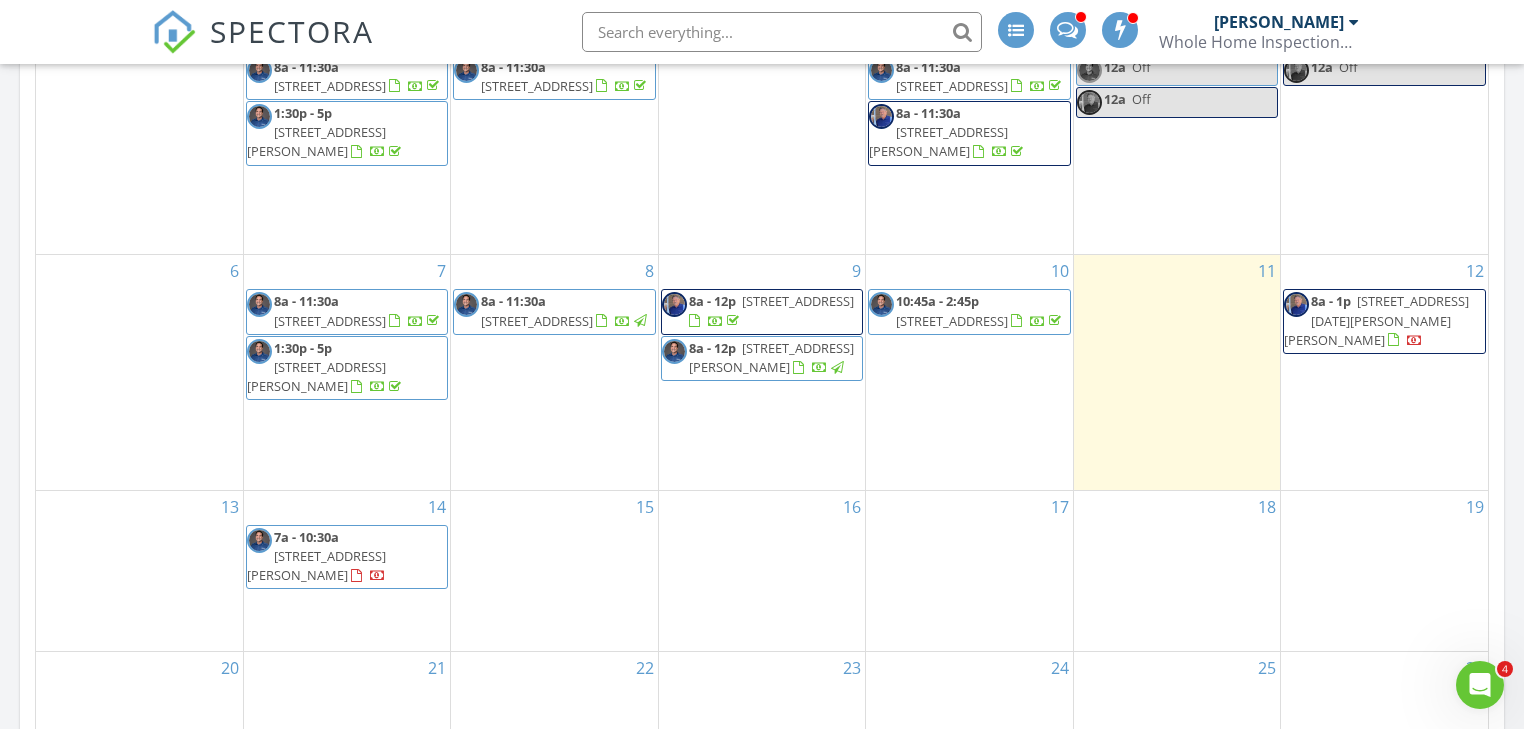 click on "8a - 1p
12601 W San Miguel Ave, Litchfield Park 85340" at bounding box center [1384, 321] 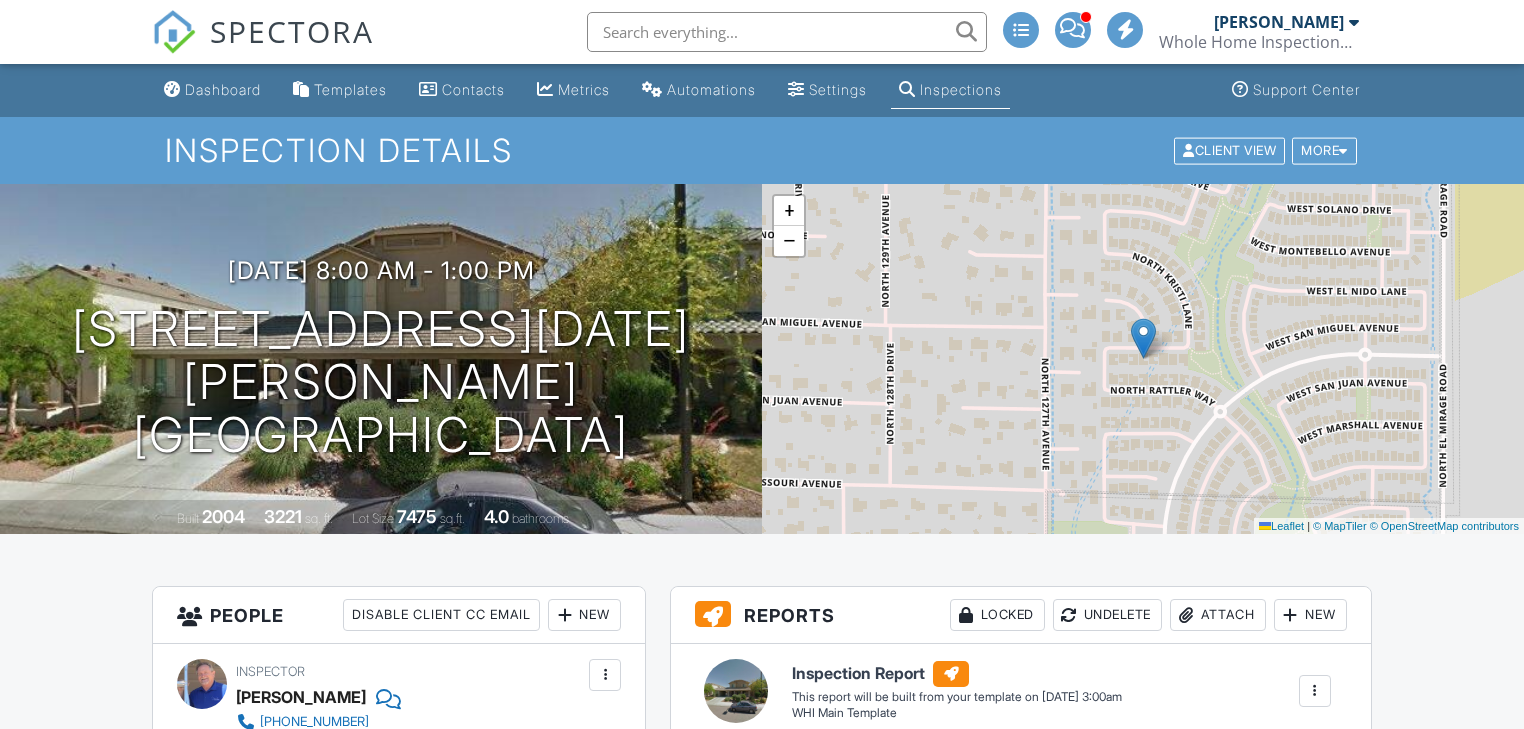 scroll, scrollTop: 480, scrollLeft: 0, axis: vertical 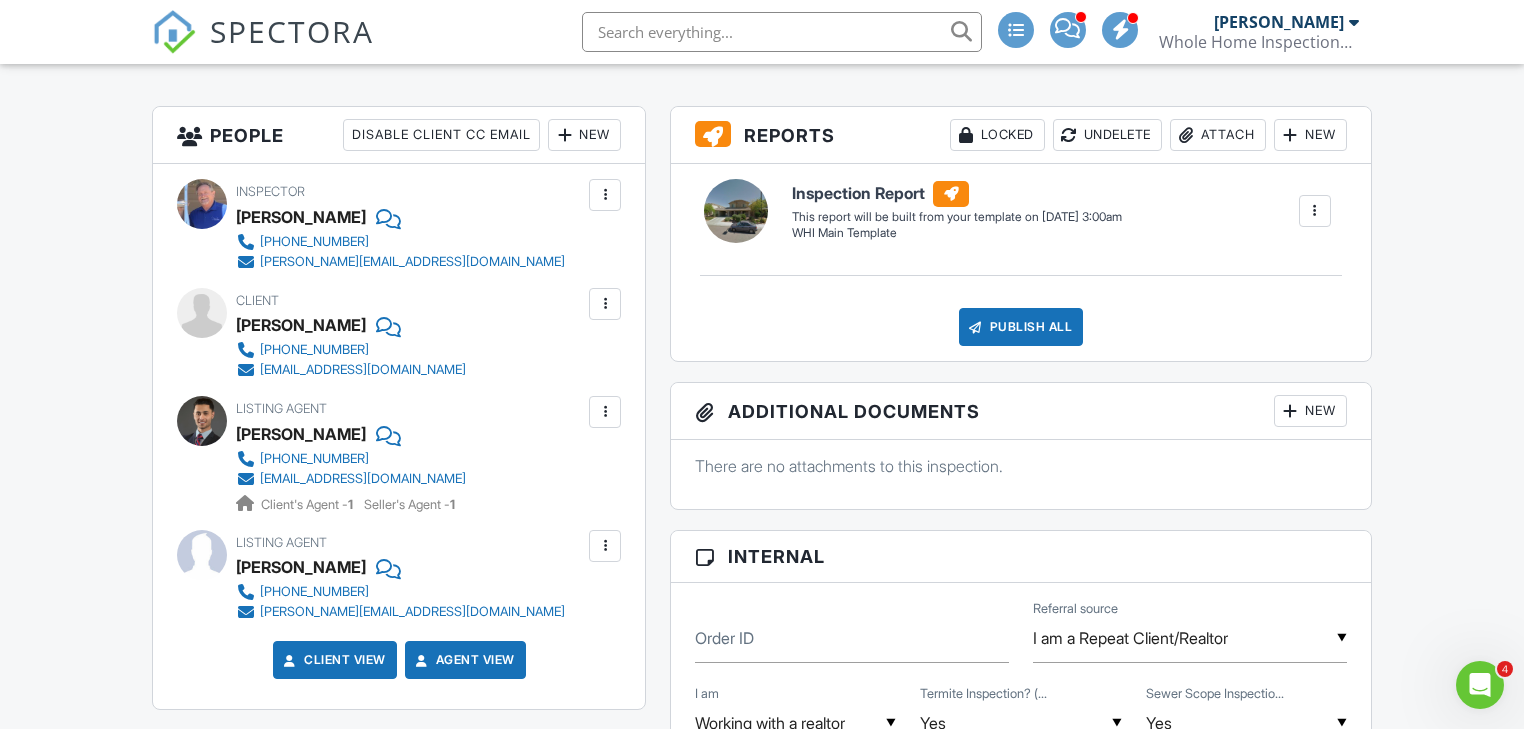 click at bounding box center (605, 412) 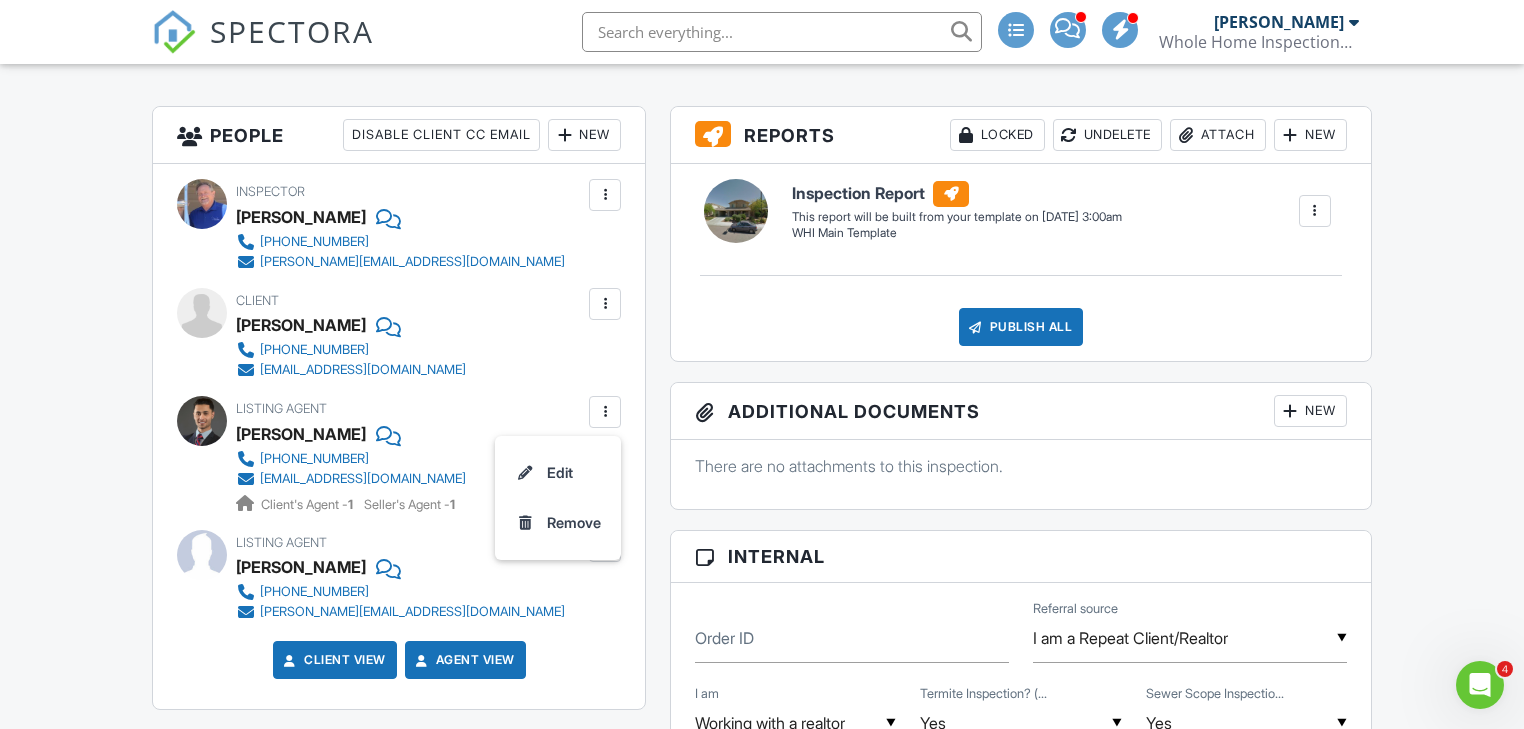 drag, startPoint x: 382, startPoint y: 472, endPoint x: 136, endPoint y: 491, distance: 246.73265 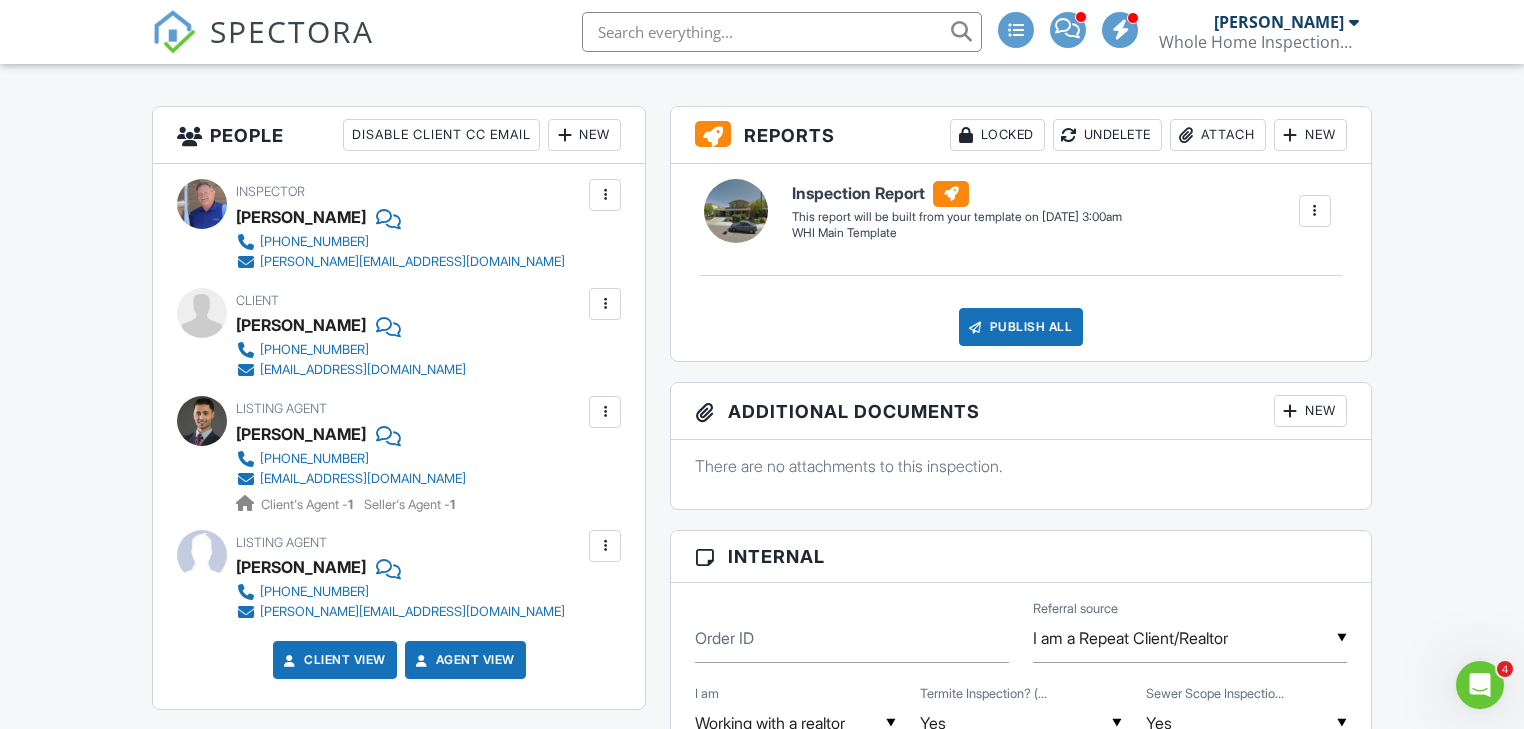 click on "New" at bounding box center [584, 135] 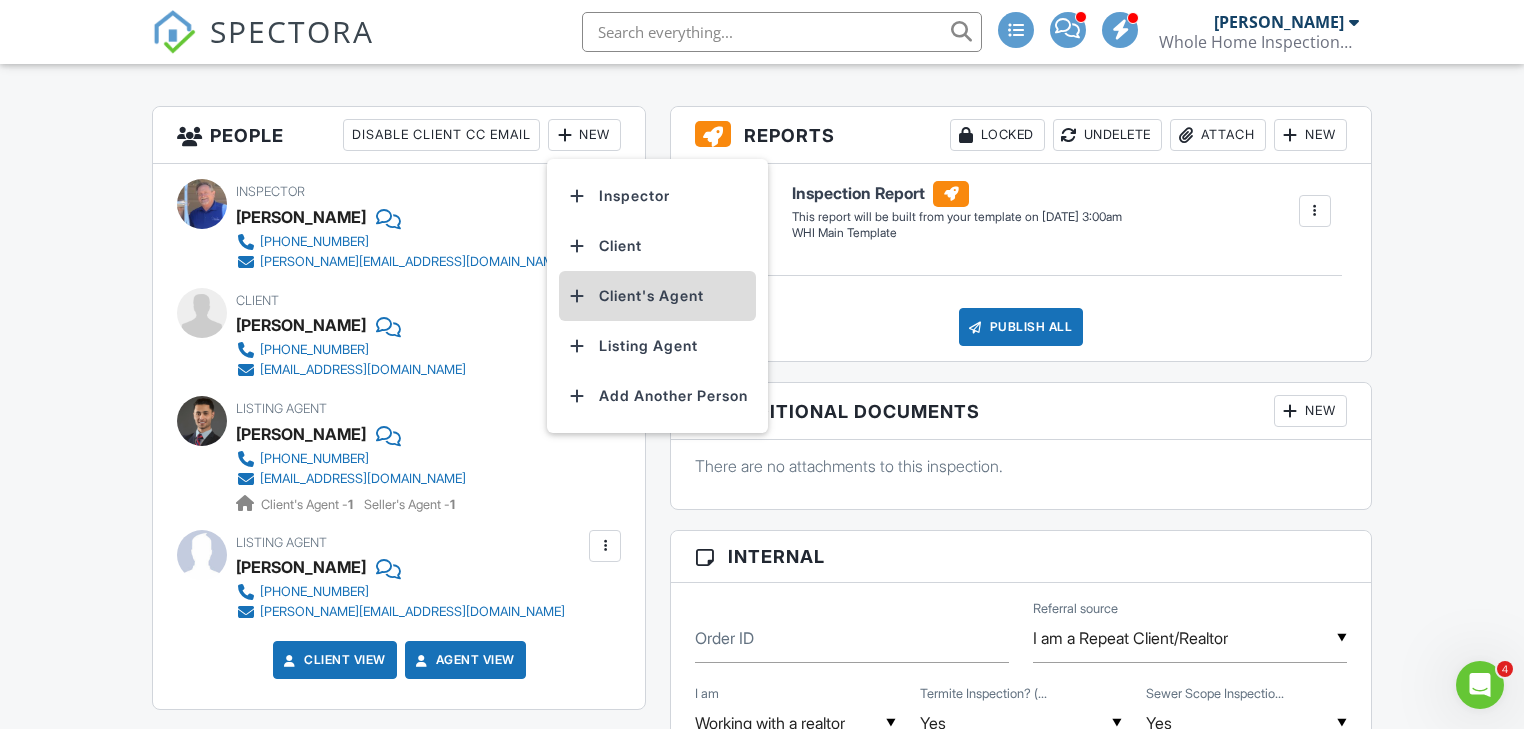 click on "Client's Agent" at bounding box center [657, 296] 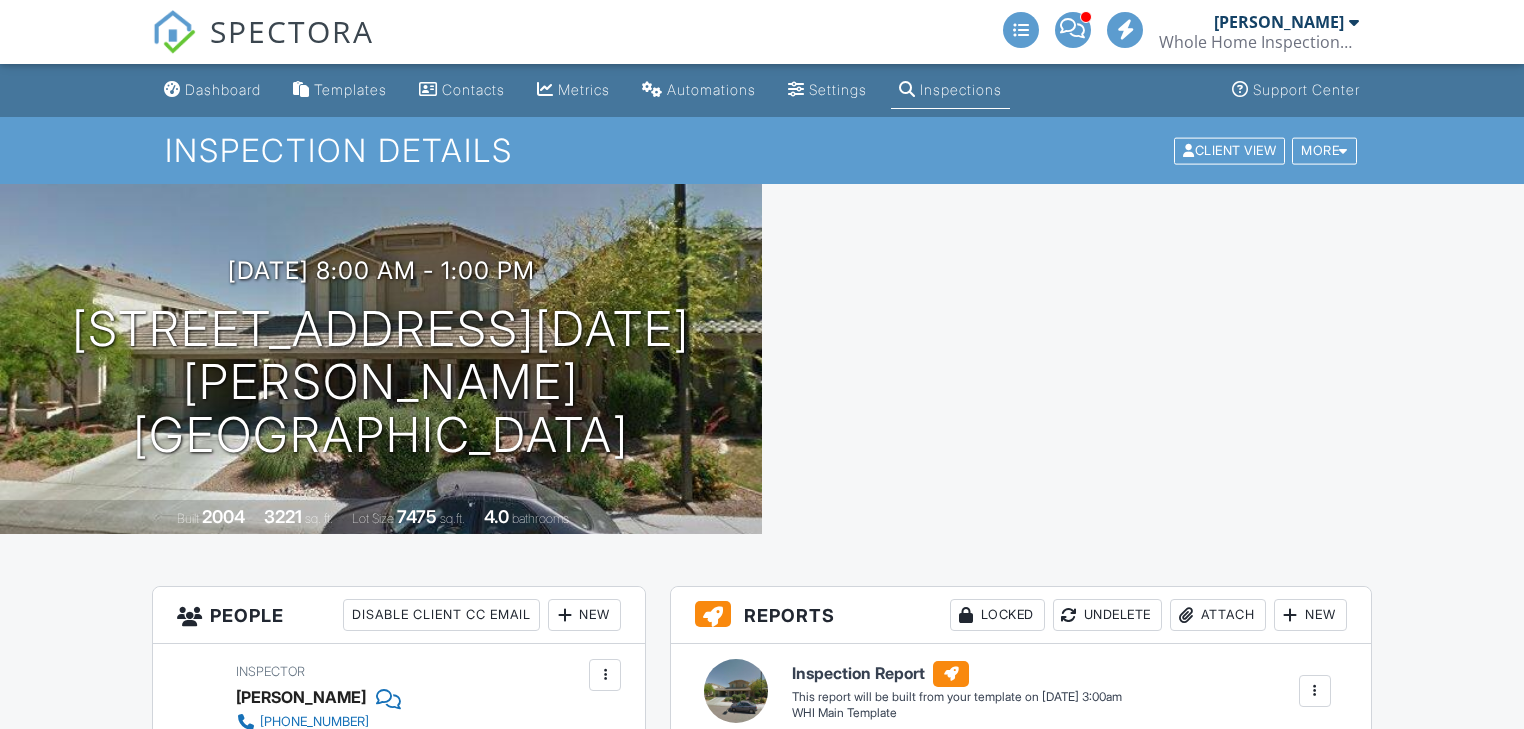 scroll, scrollTop: 720, scrollLeft: 0, axis: vertical 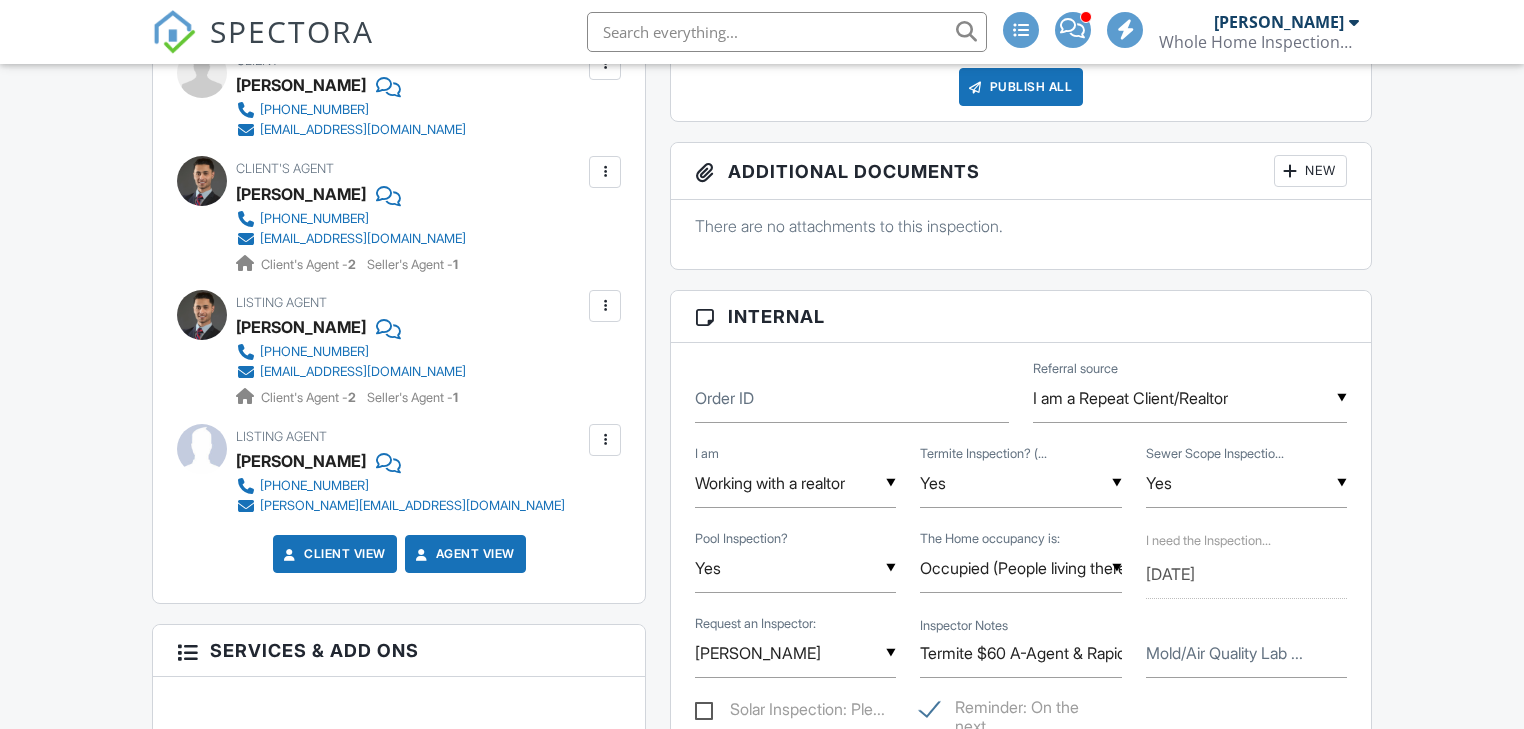 click at bounding box center [605, 306] 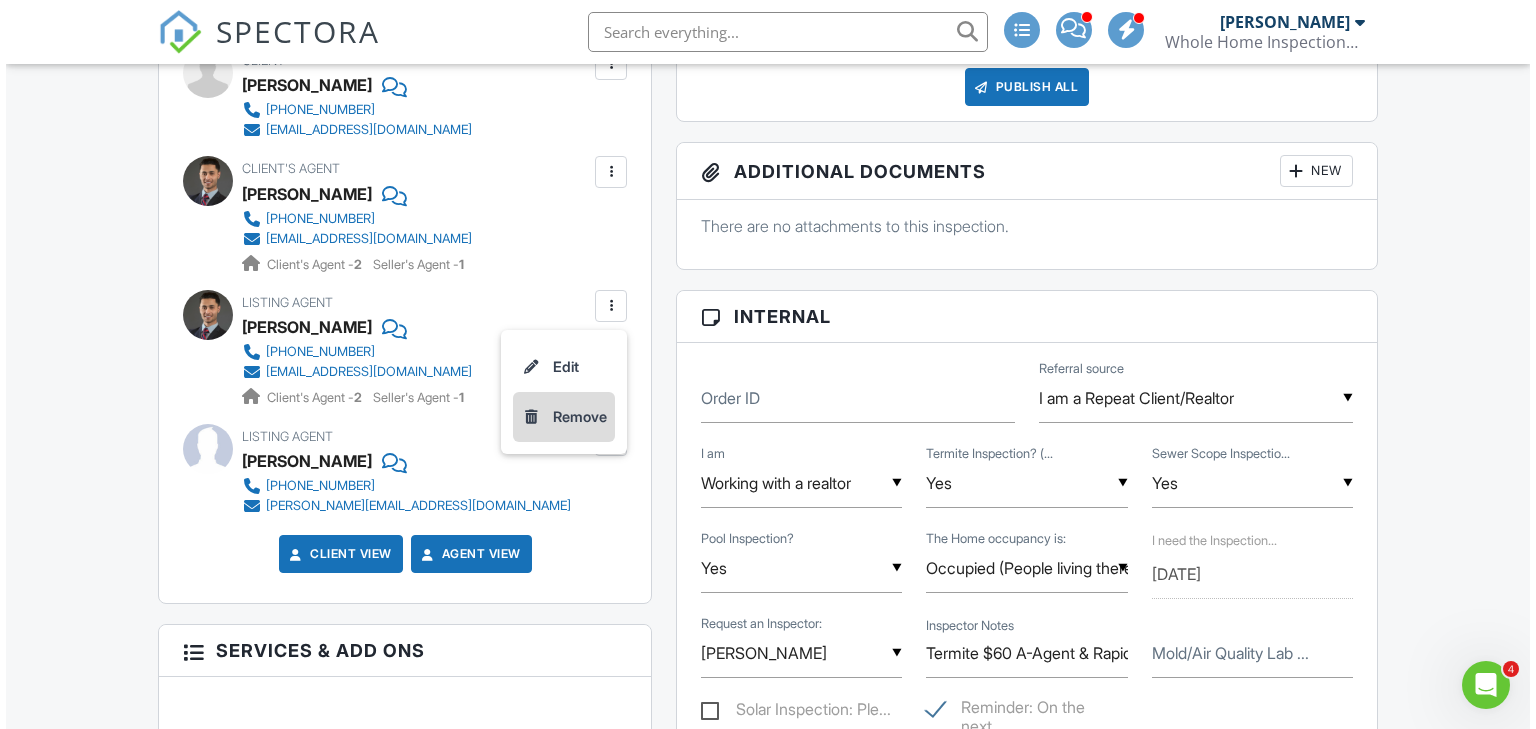 scroll, scrollTop: 0, scrollLeft: 0, axis: both 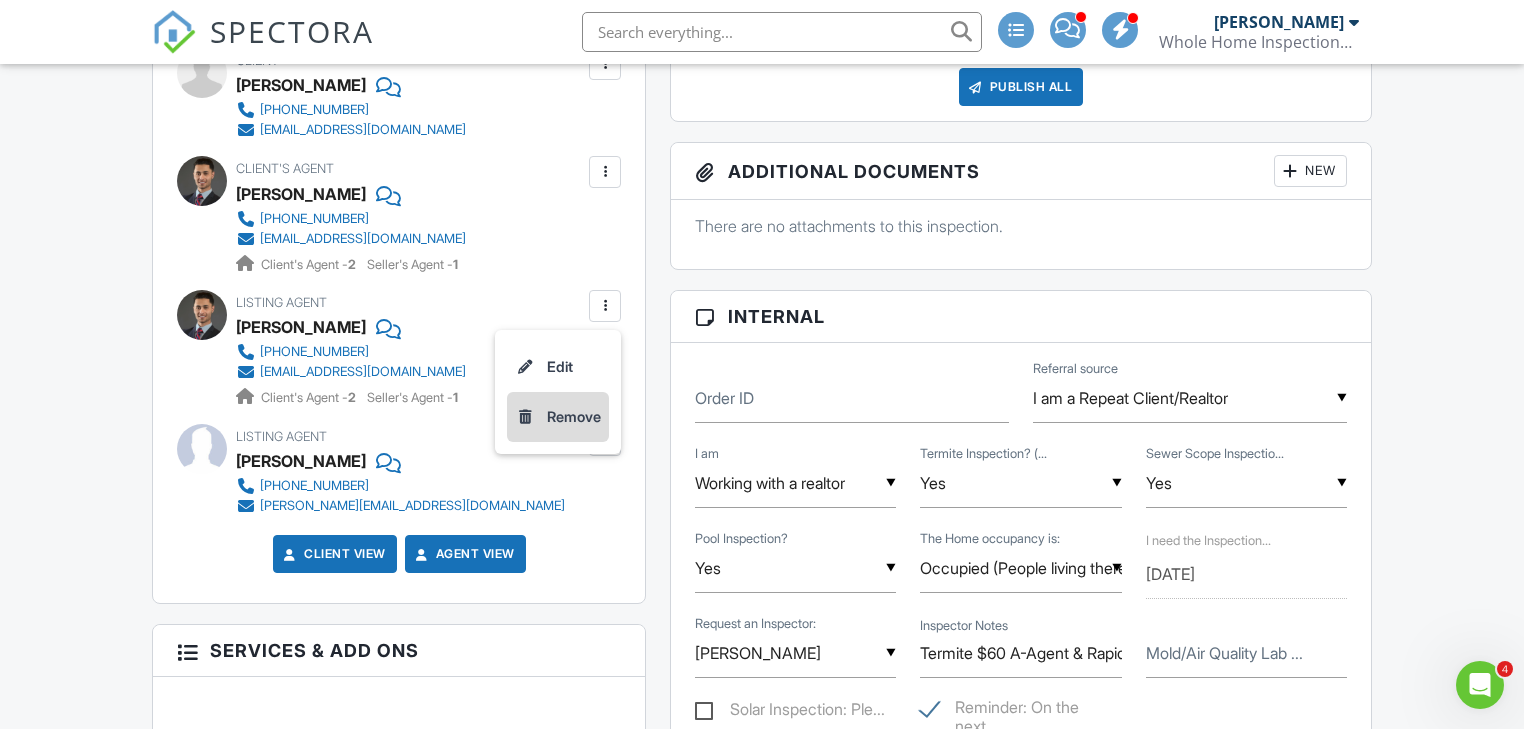 click on "Remove" at bounding box center (558, 417) 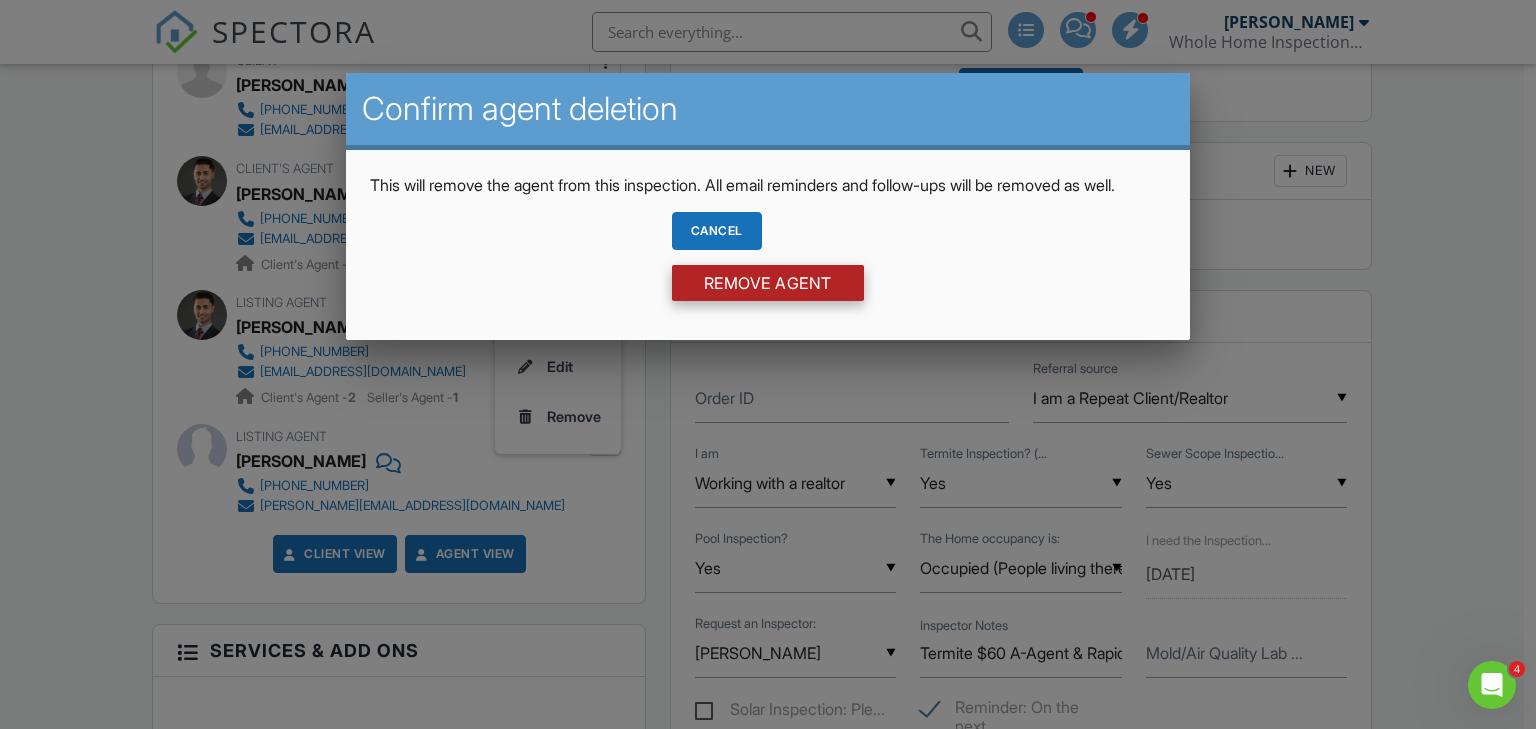 click on "Remove Agent" at bounding box center [768, 283] 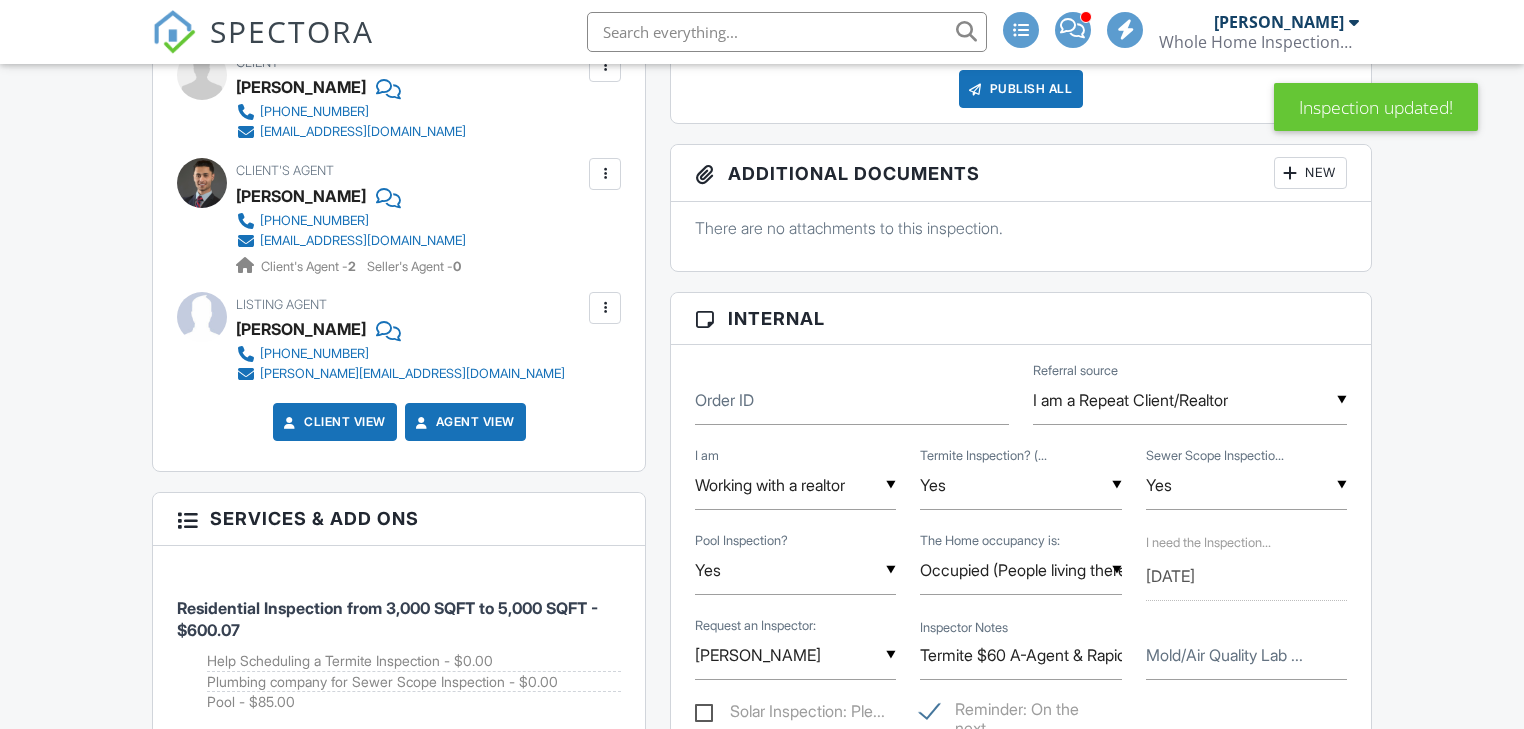 scroll, scrollTop: 720, scrollLeft: 0, axis: vertical 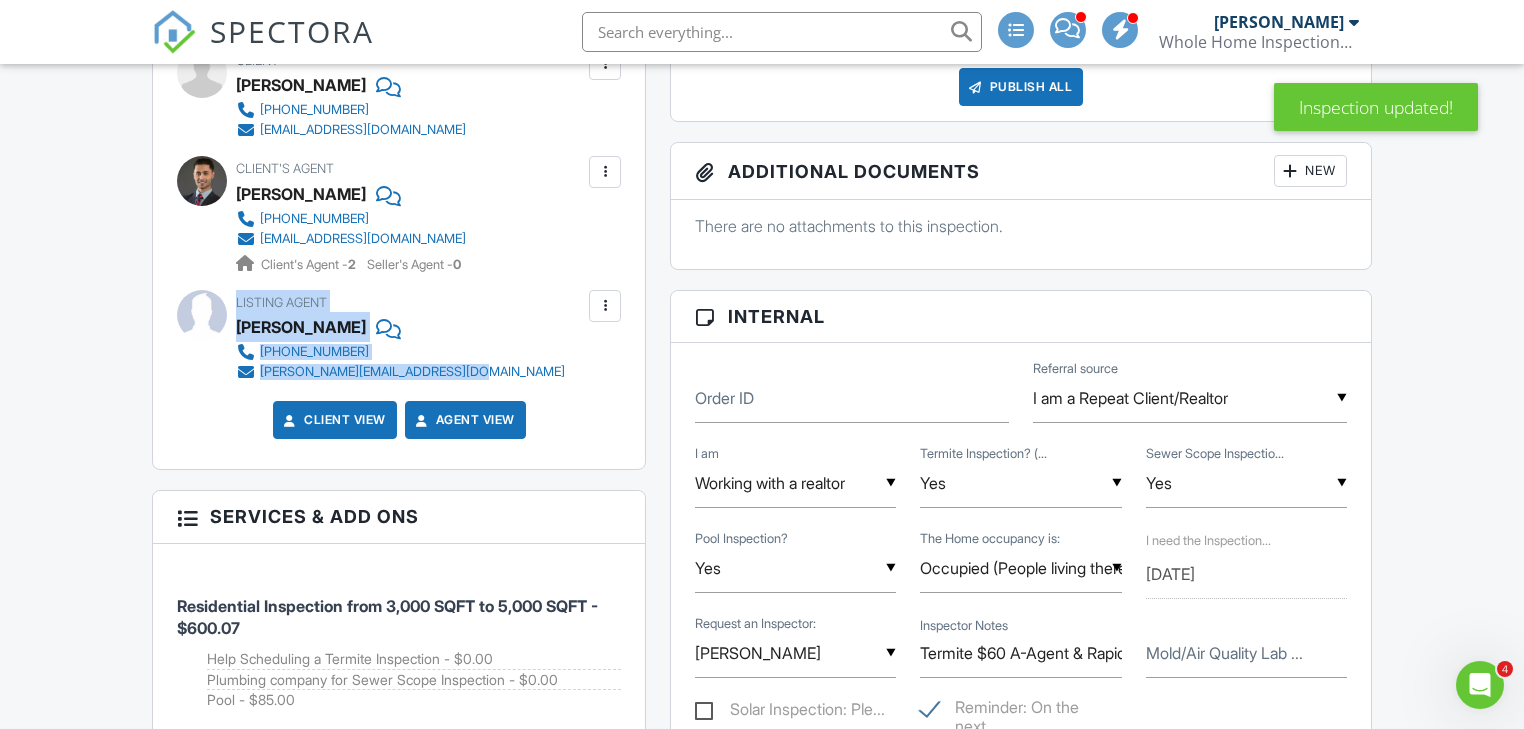 drag, startPoint x: 497, startPoint y: 374, endPoint x: 238, endPoint y: 303, distance: 268.5554 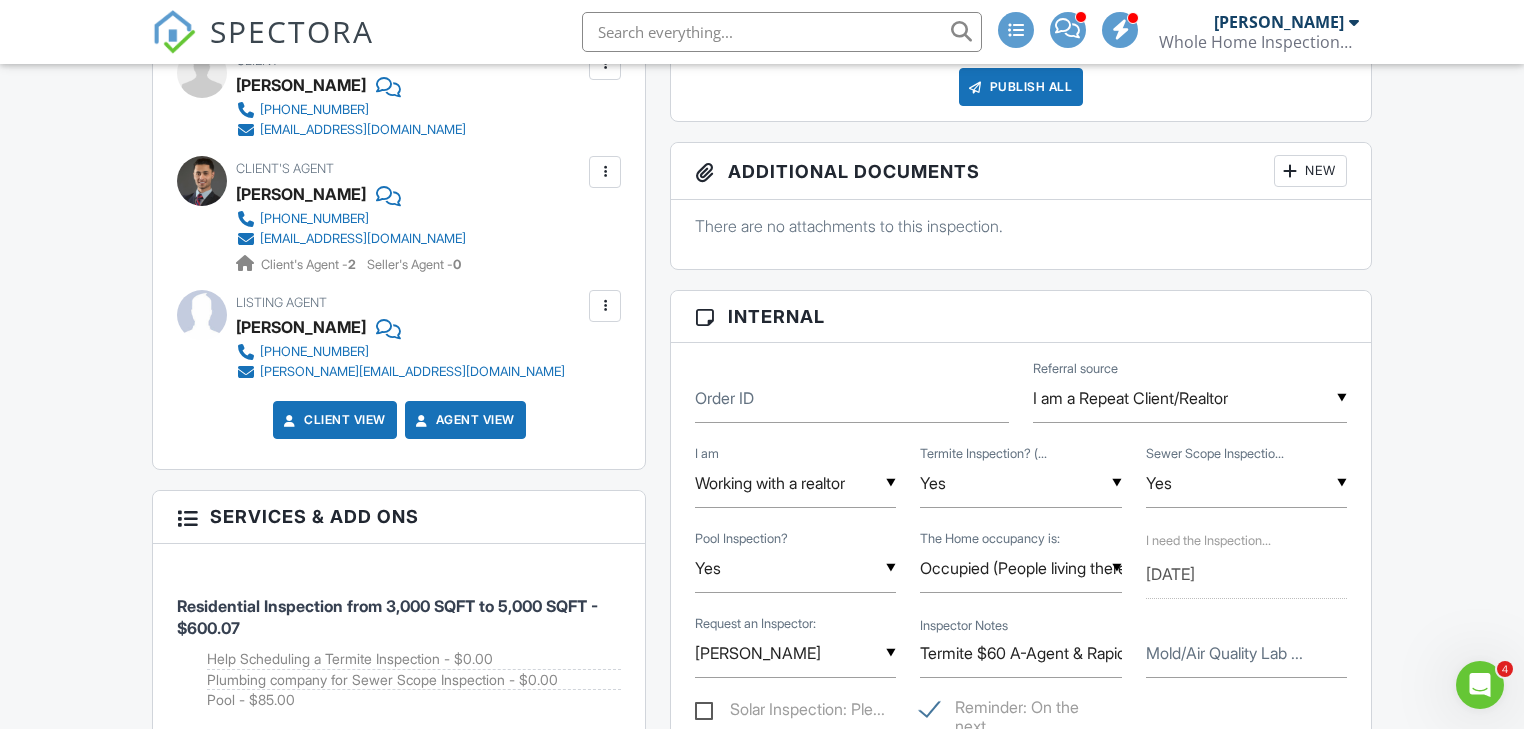 click on "Dashboard
Templates
Contacts
Metrics
Automations
Settings
Inspections
Support Center
Inspection Details
Client View
More
Property Details
Reschedule
Reorder / Copy
Share
Cancel
Delete
Print Order
Convert to V9
Disable Pass on CC Fees
View Change Log
07/12/2025  8:00 am
- 1:00 pm
12601 W San Miguel Ave
Litchfield Park, AZ 85340
Built
2004
3221
sq. ft.
Lot Size
7475
sq.ft.
4.0
bathrooms
+ −  Leaflet   |   © MapTiler   © OpenStreetMap contributors
All emails and texts are disabled for this inspection!
Turn on emails and texts
Reports
Locked
Undelete
Attach
New
Inspection Report
WHI Main Template
Edit
View" at bounding box center (762, 1138) 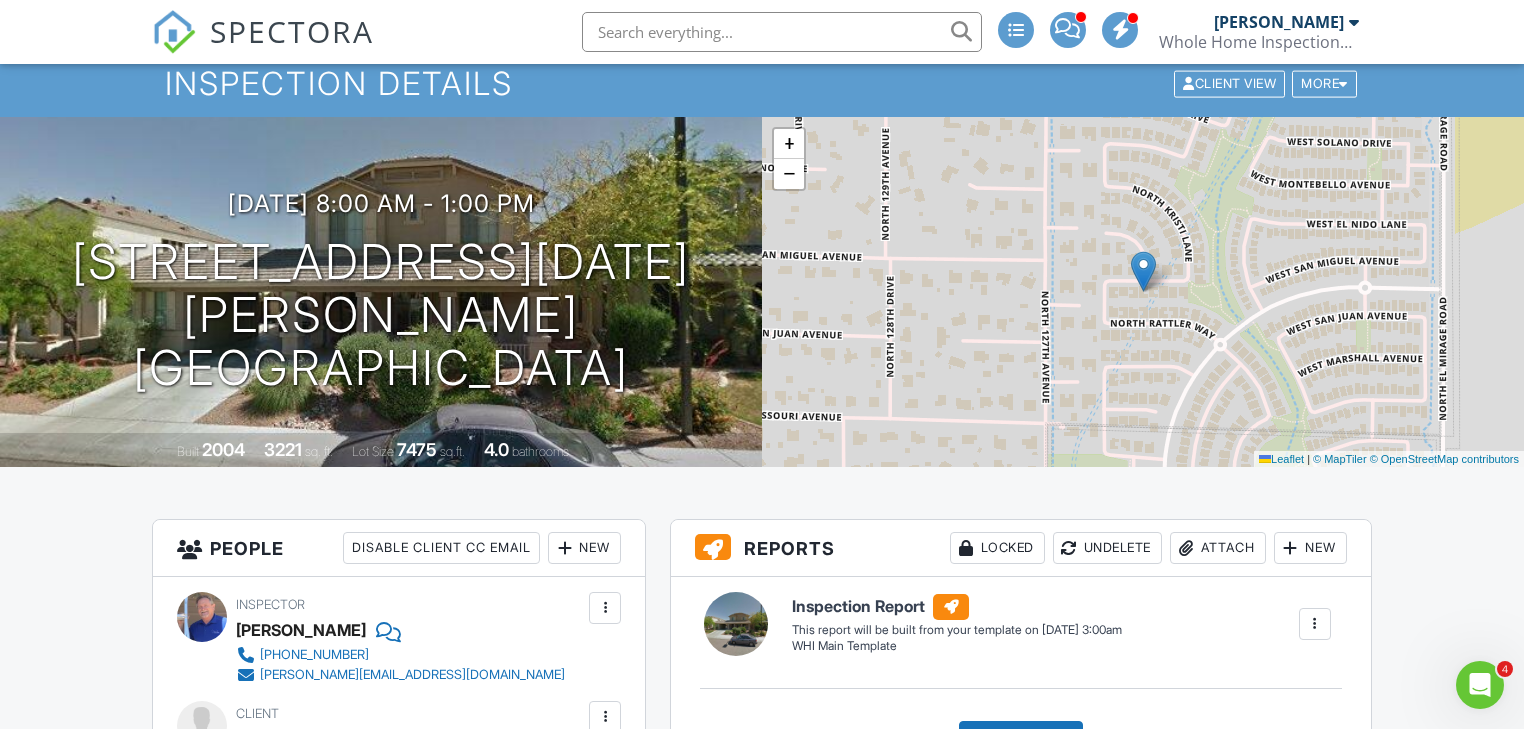 scroll, scrollTop: 0, scrollLeft: 0, axis: both 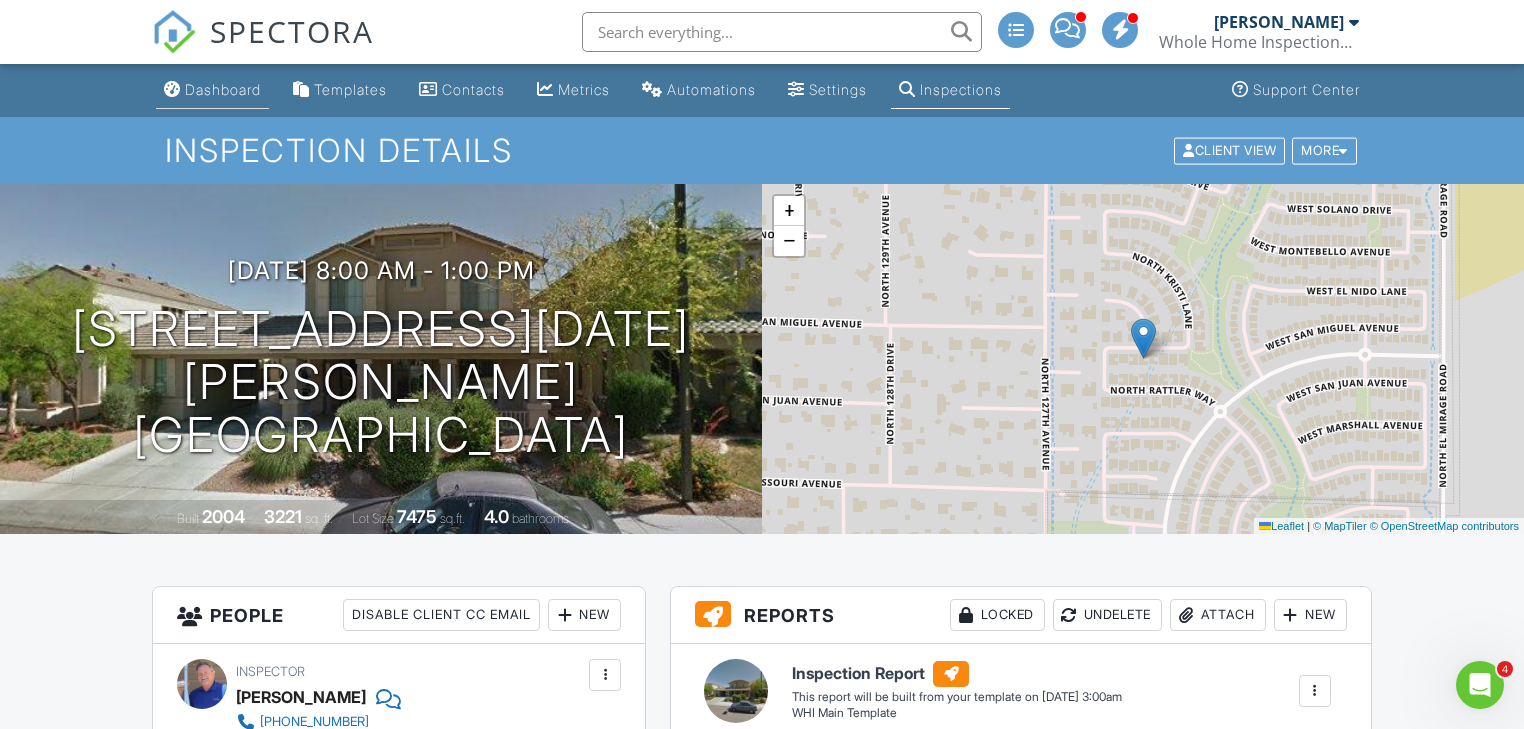 click on "Dashboard" at bounding box center [223, 89] 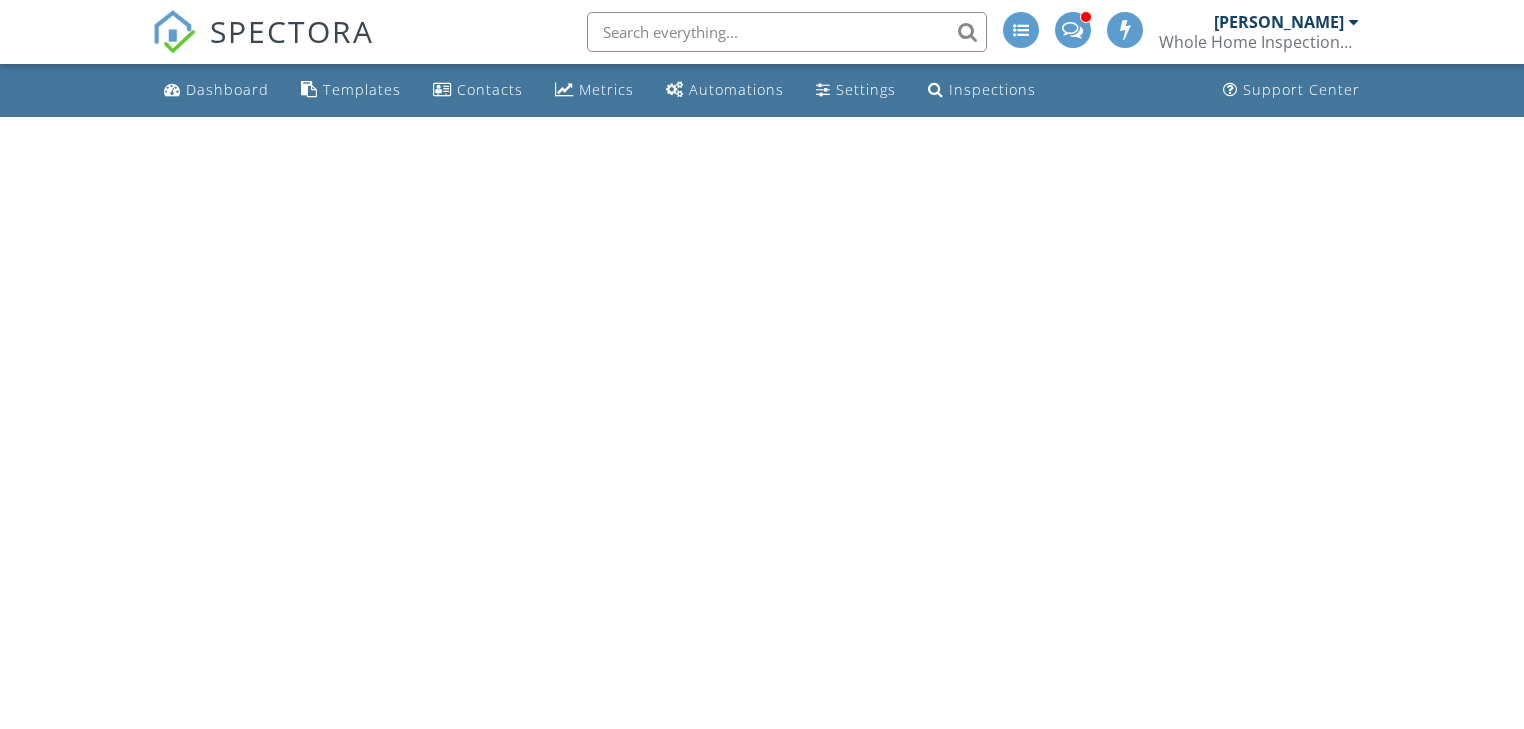scroll, scrollTop: 0, scrollLeft: 0, axis: both 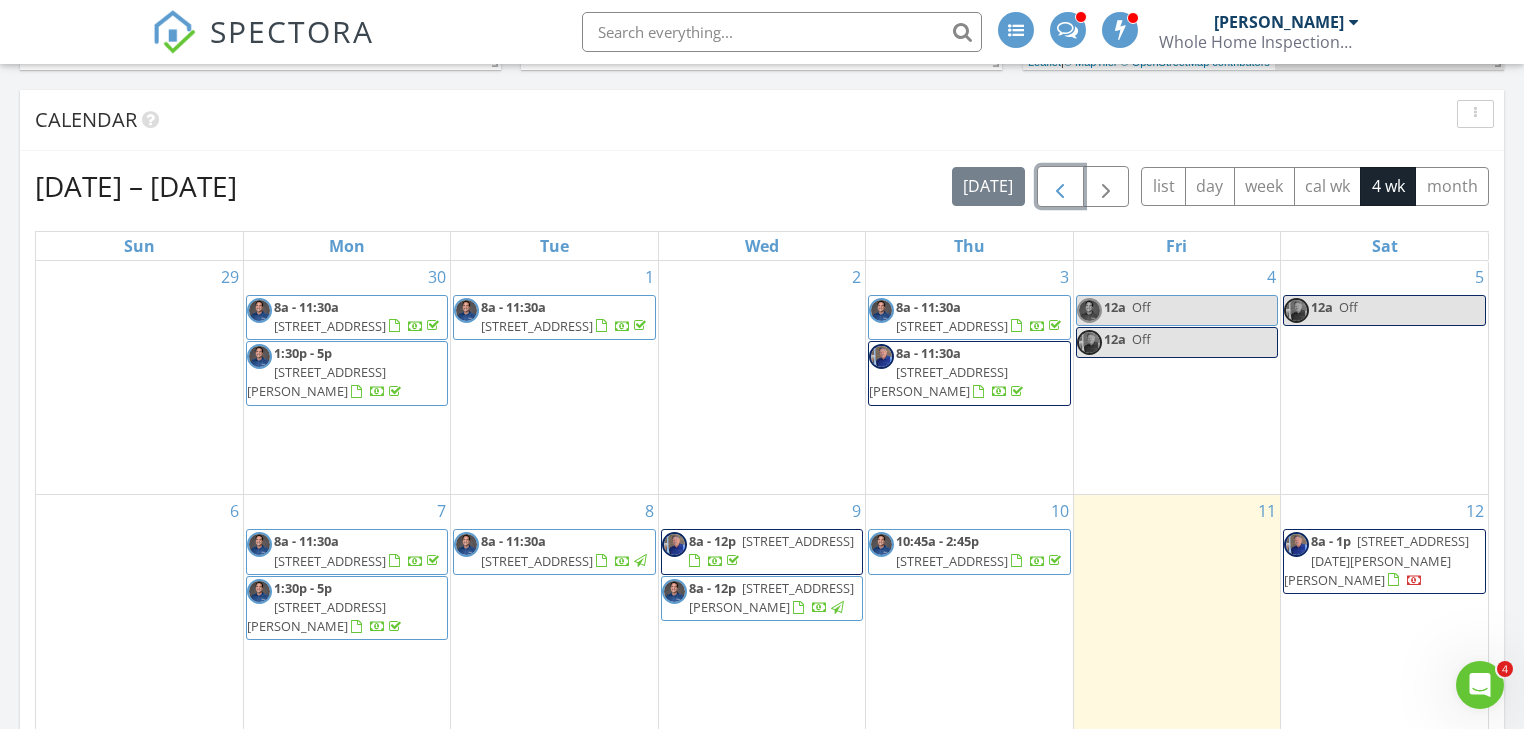 click at bounding box center (1060, 187) 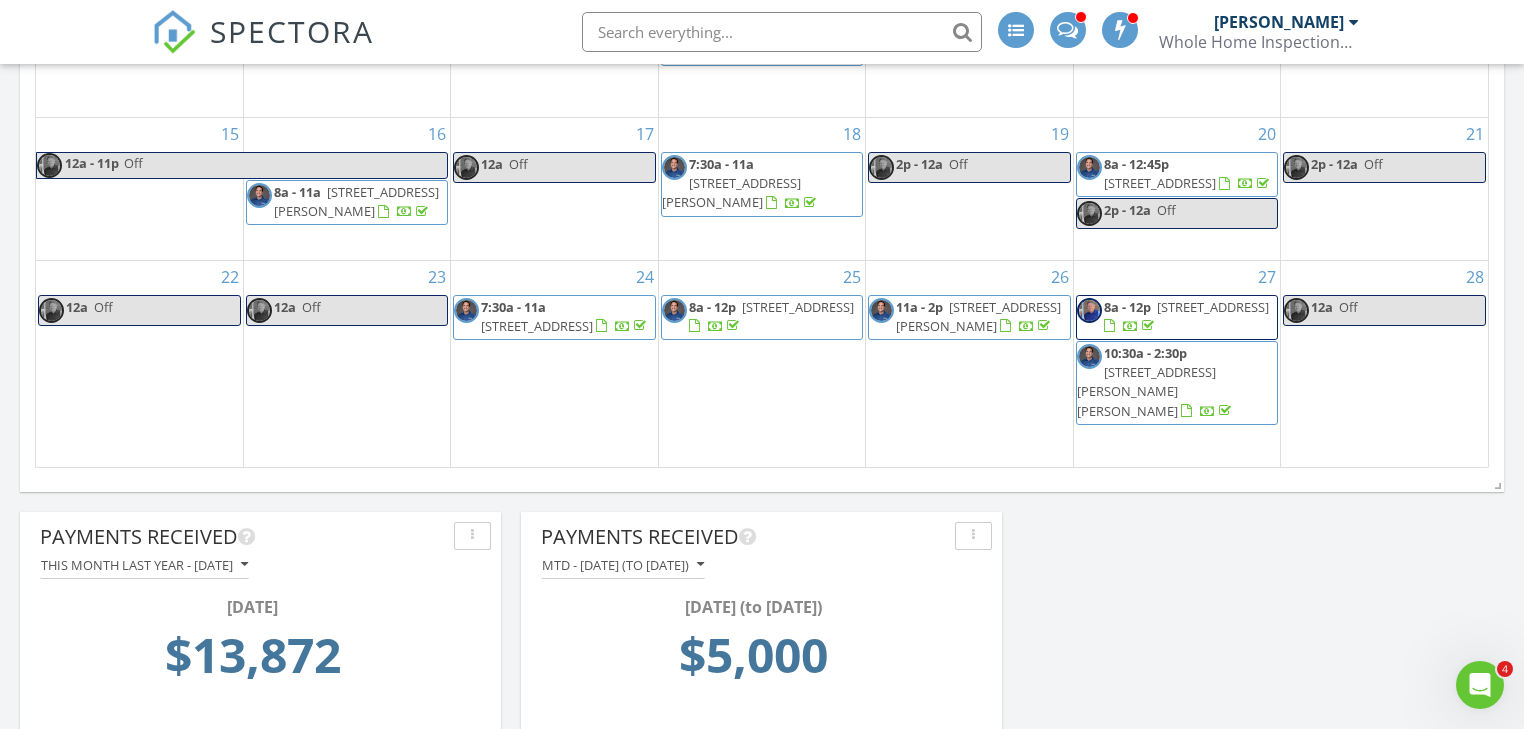 scroll, scrollTop: 1200, scrollLeft: 0, axis: vertical 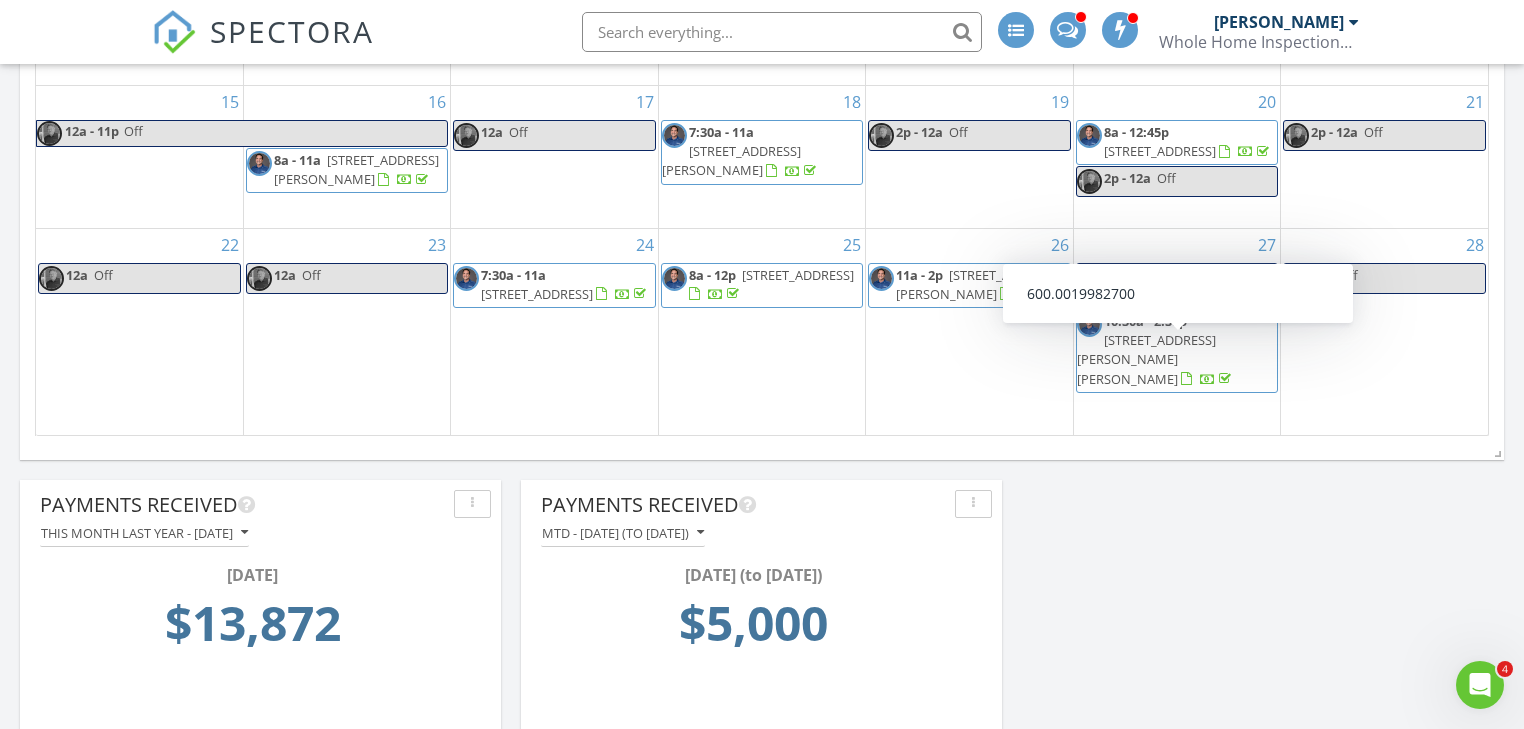 click on "[STREET_ADDRESS][PERSON_NAME][PERSON_NAME]" at bounding box center (1146, 359) 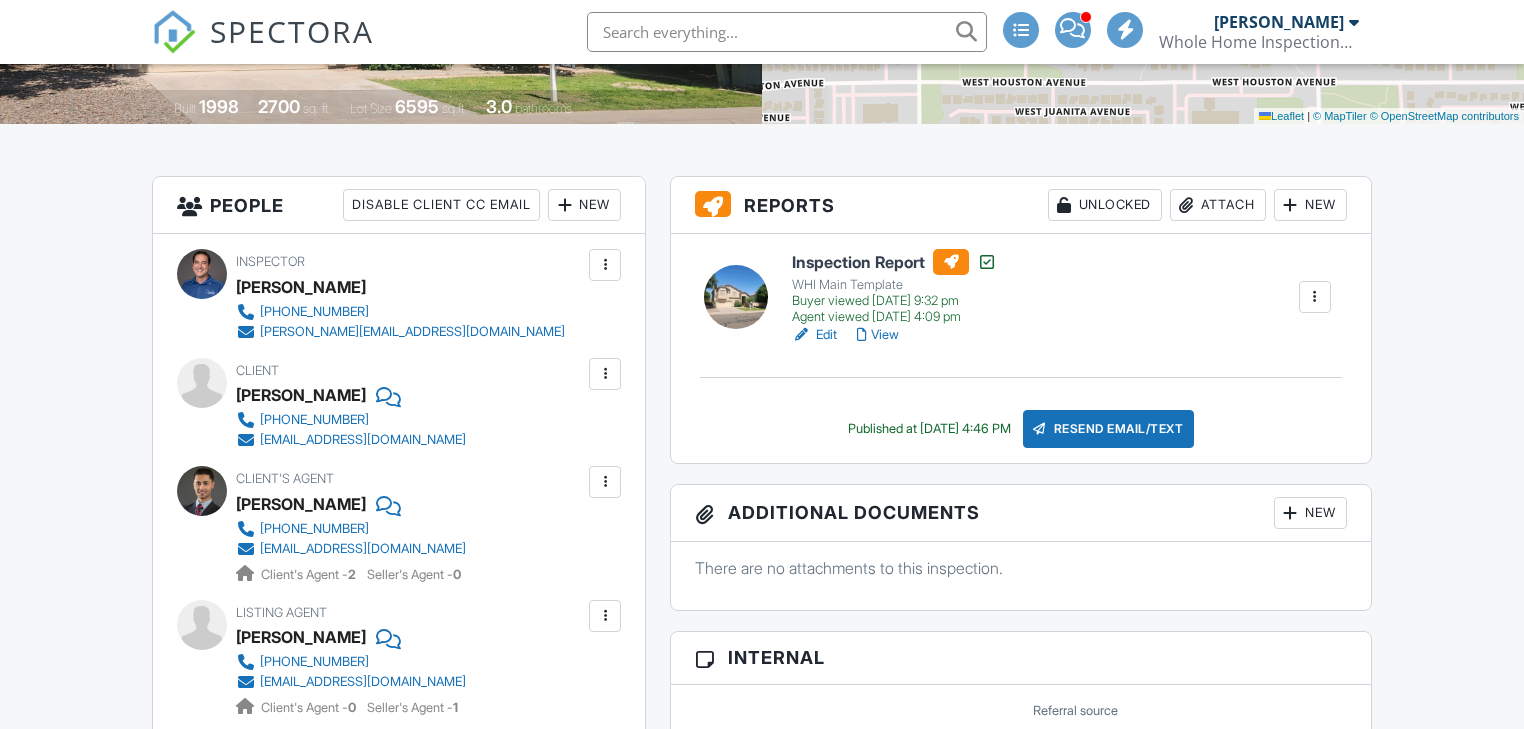 scroll, scrollTop: 0, scrollLeft: 0, axis: both 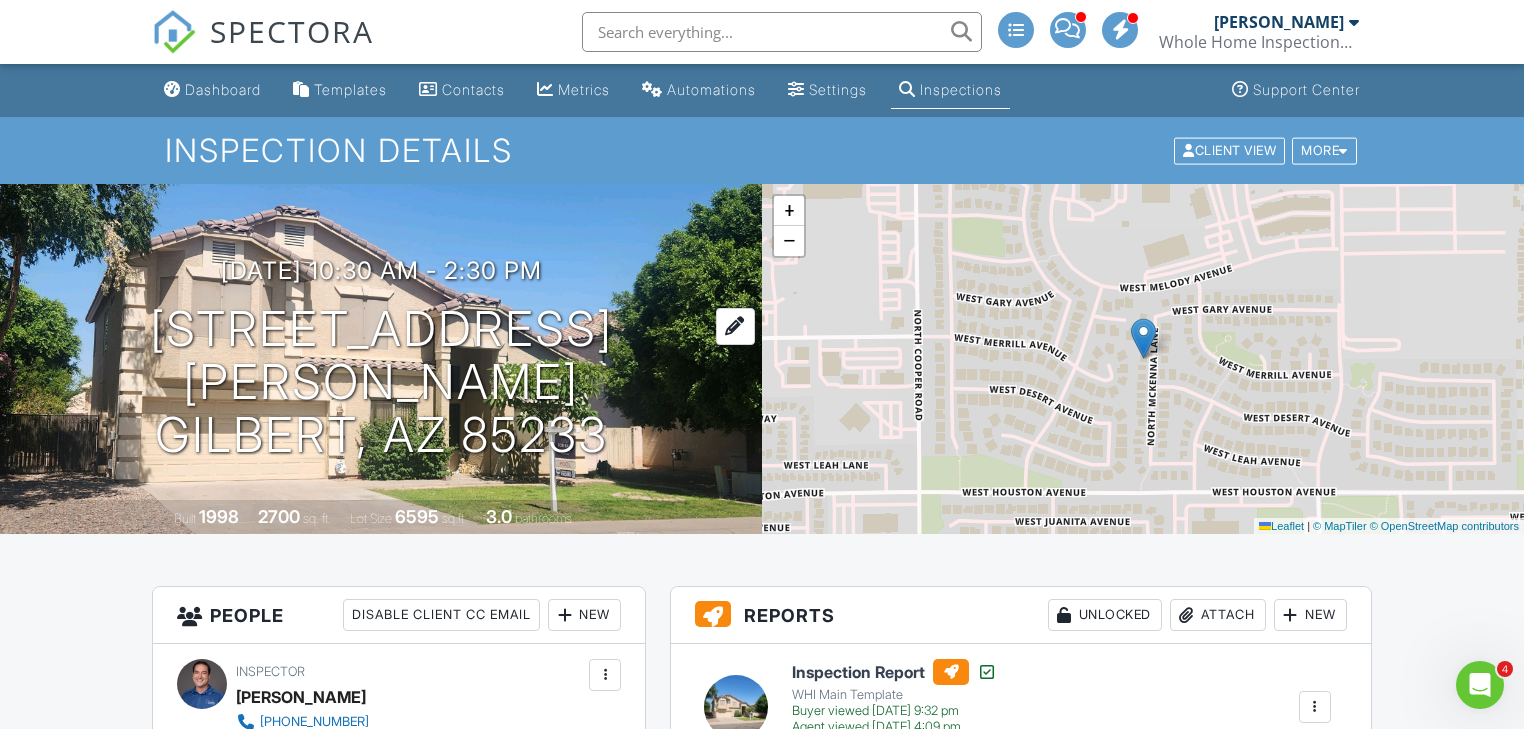 click on "1342 N McKenna Ln
Gilbert, AZ 85233" at bounding box center (381, 382) 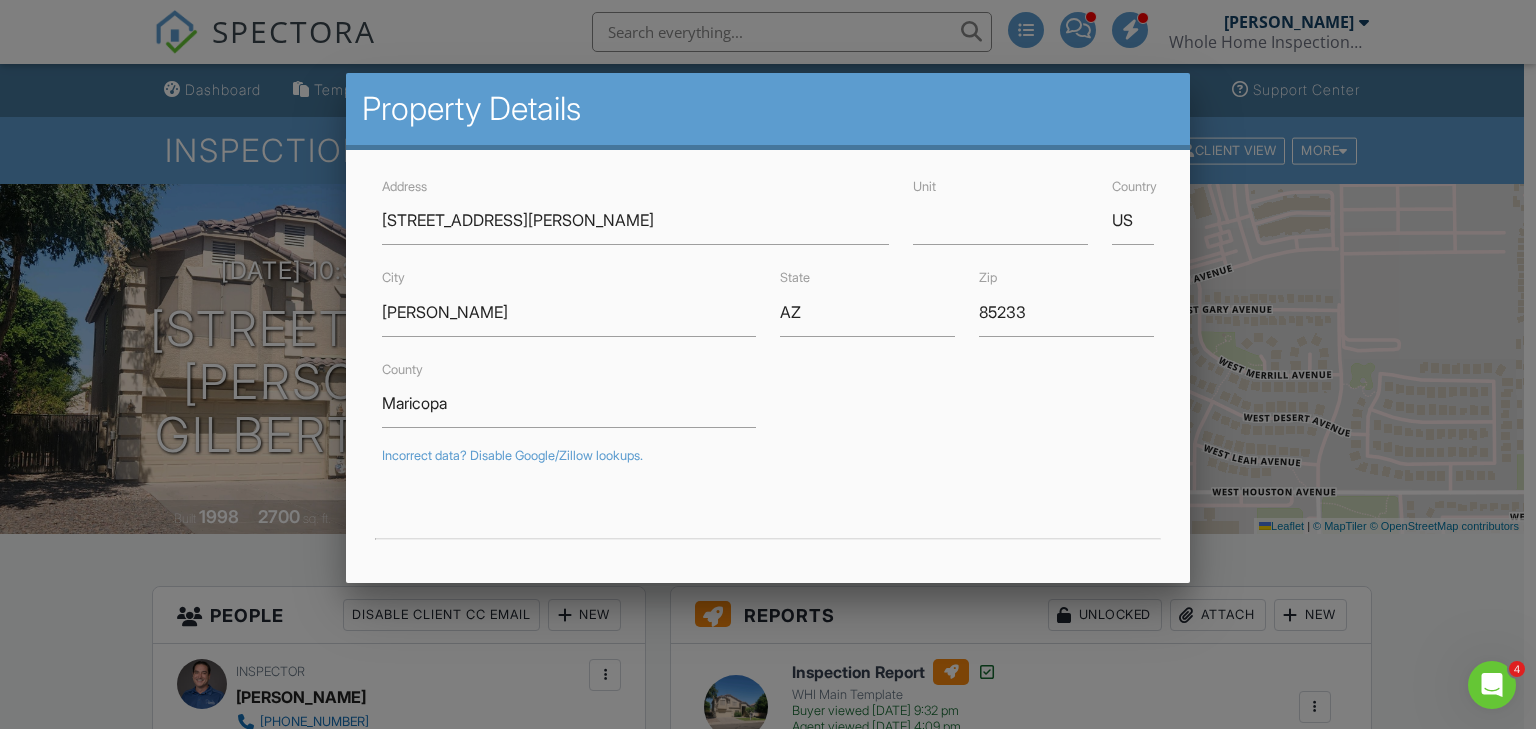 click at bounding box center [768, 355] 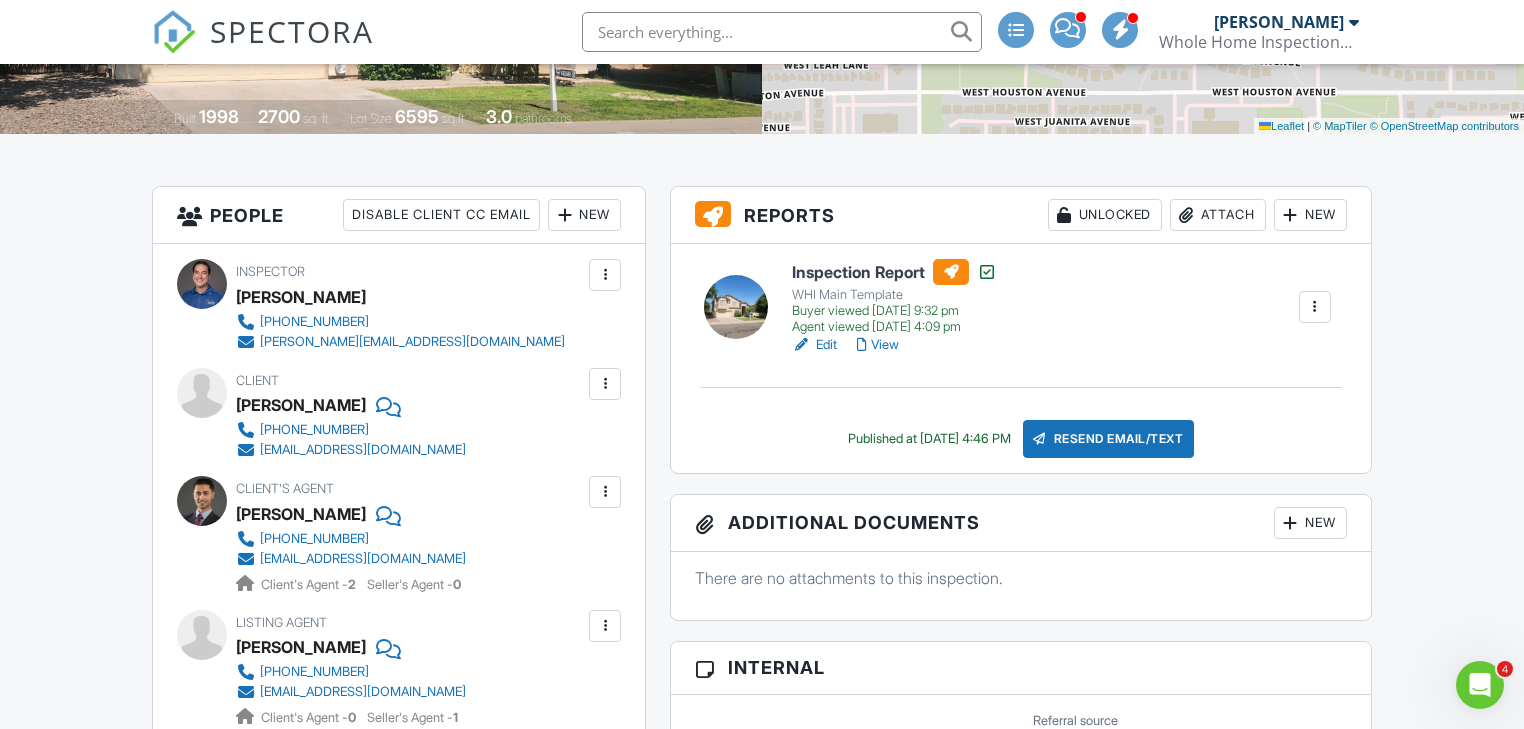 scroll, scrollTop: 0, scrollLeft: 0, axis: both 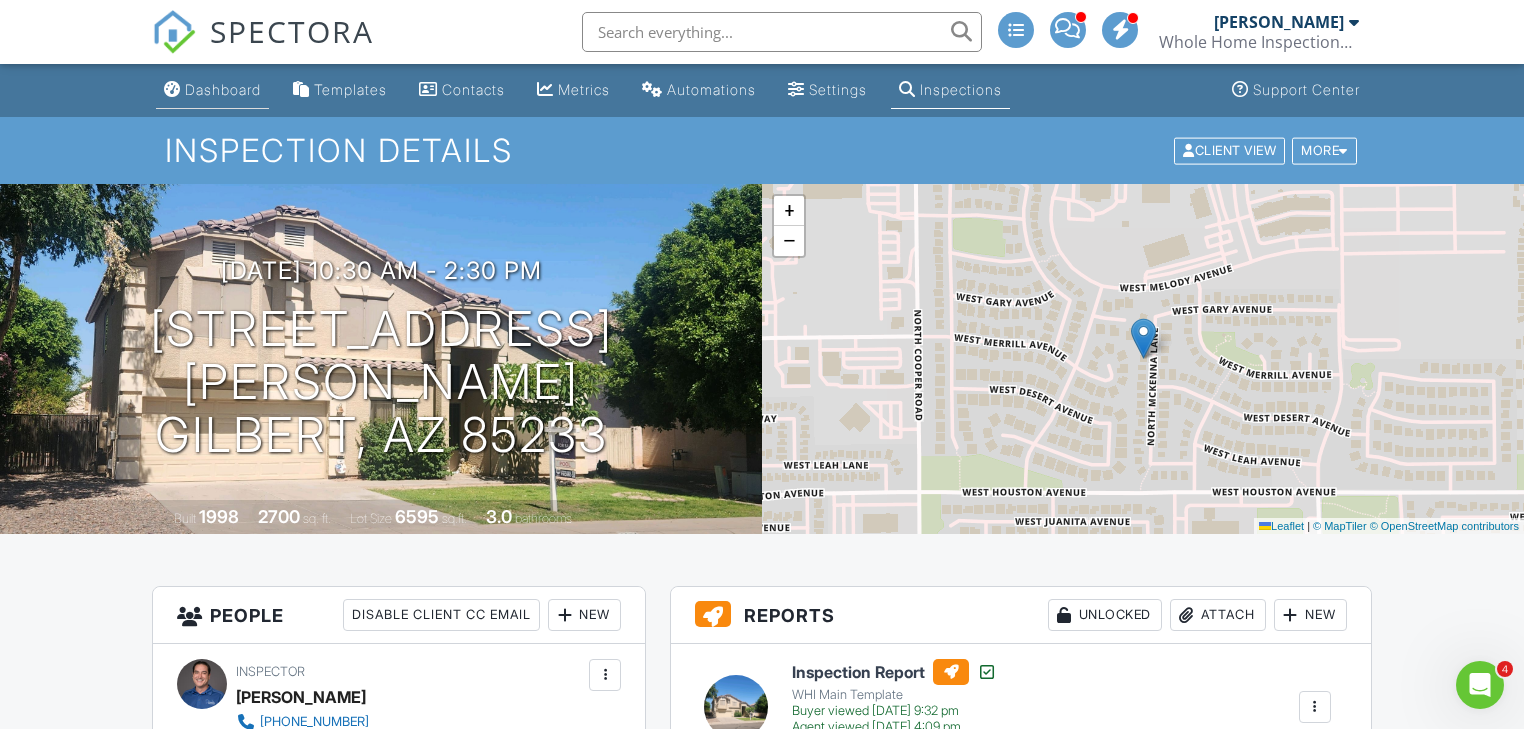 click on "Dashboard" at bounding box center (223, 89) 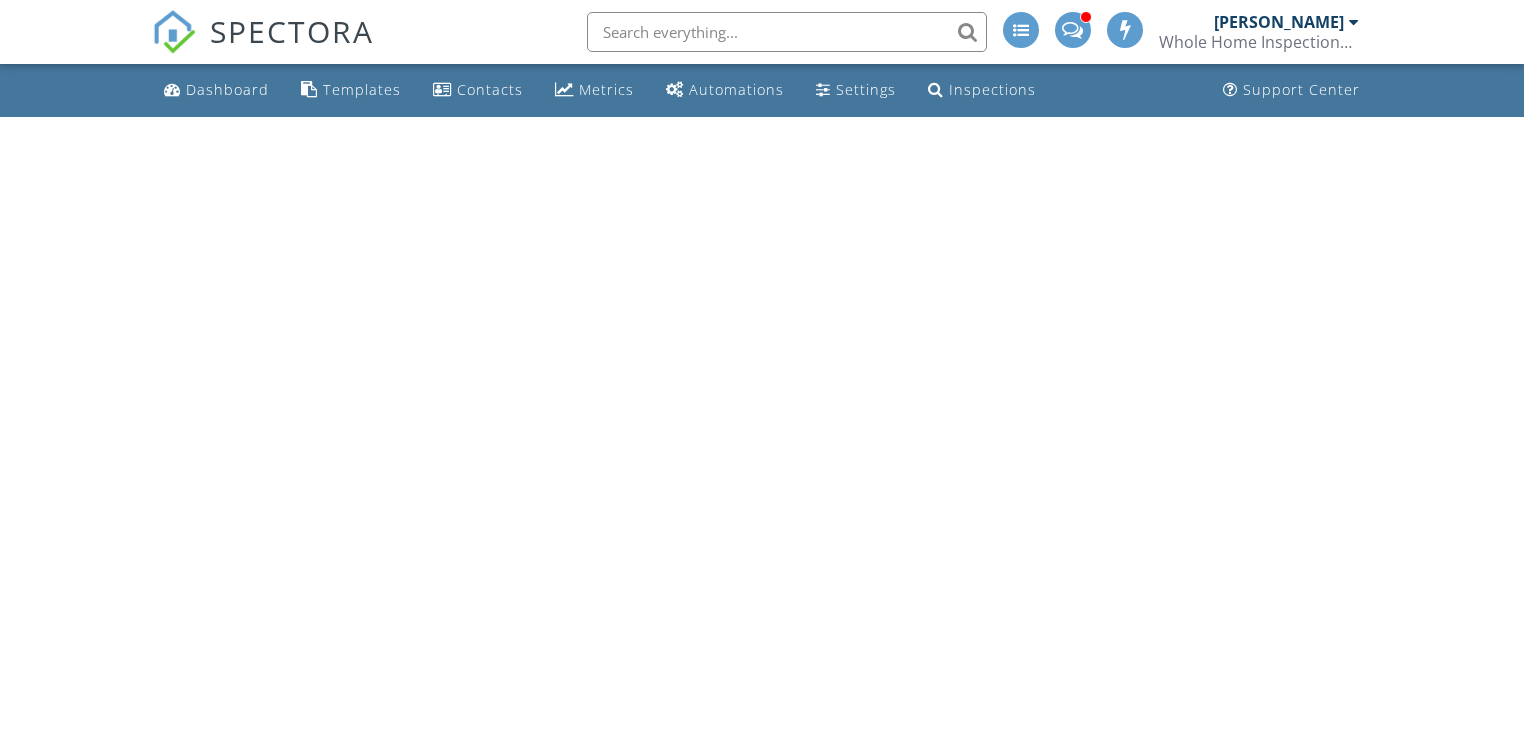 scroll, scrollTop: 0, scrollLeft: 0, axis: both 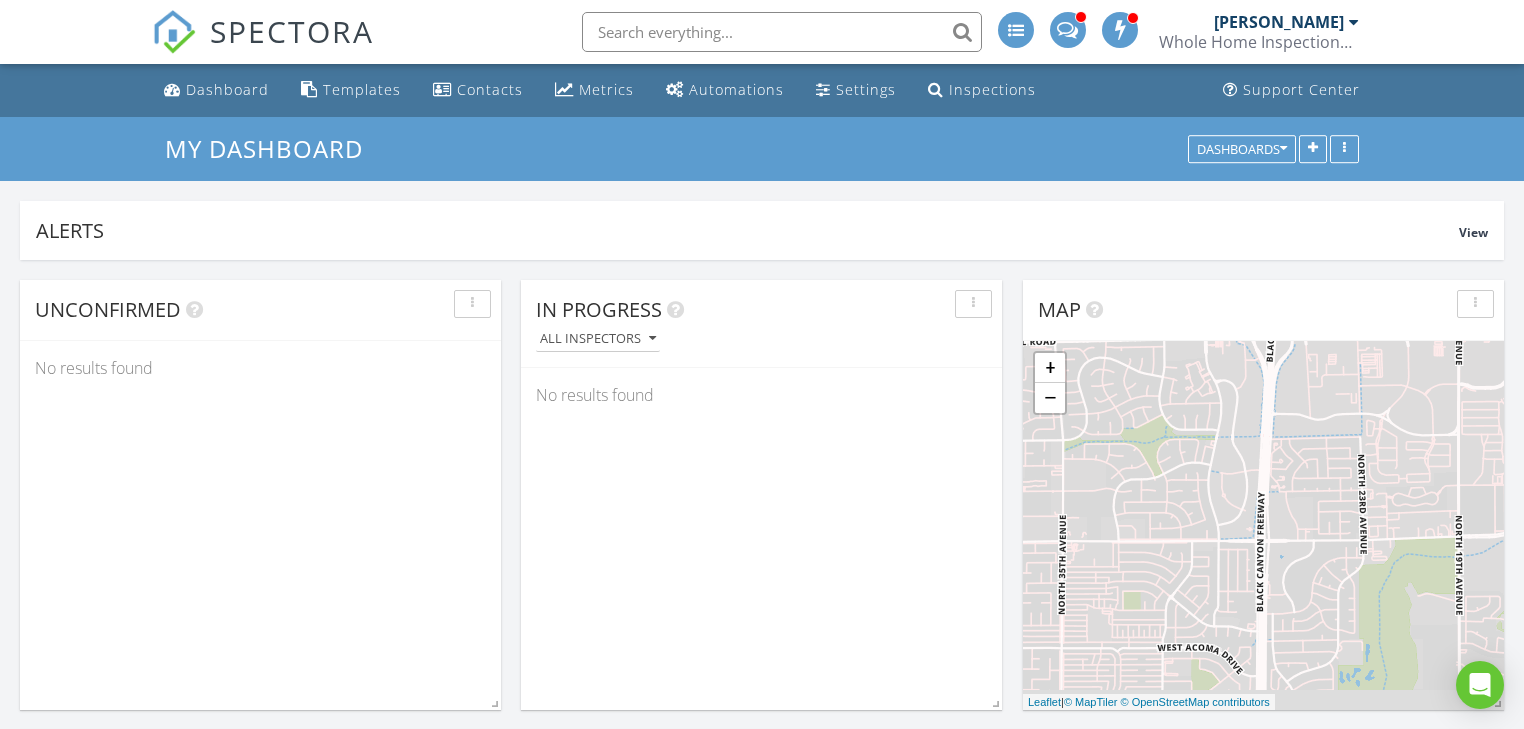 click at bounding box center (1067, 28) 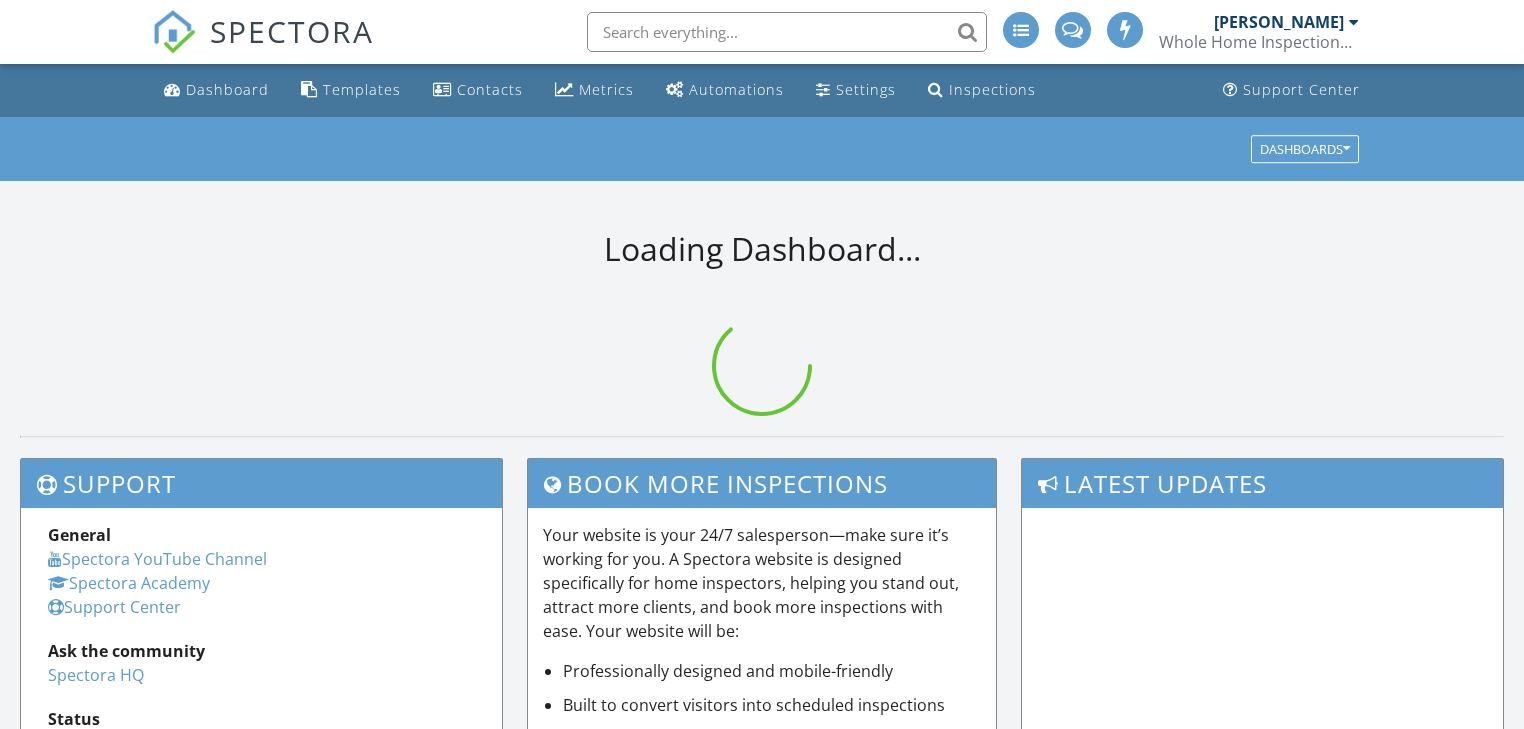 scroll, scrollTop: 0, scrollLeft: 0, axis: both 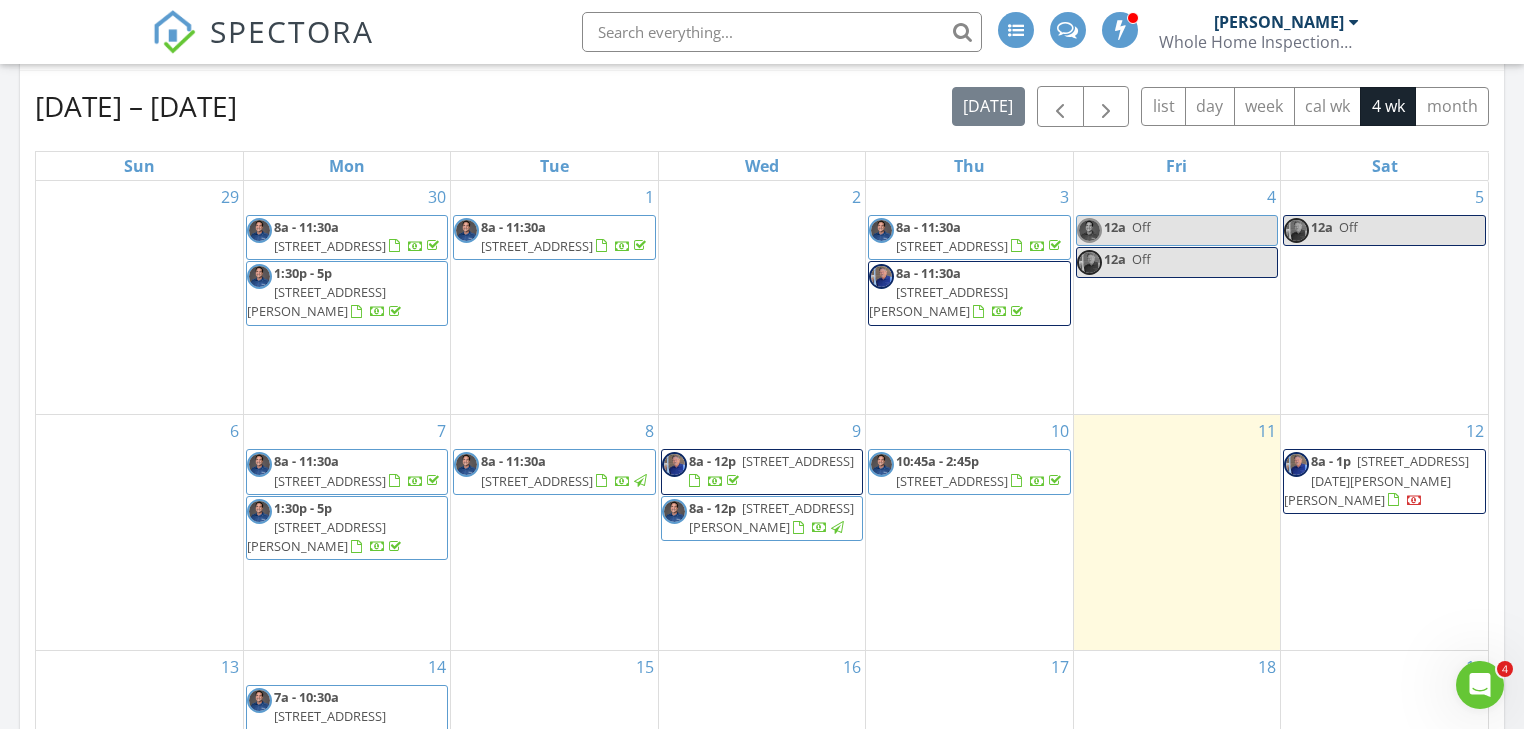 click on "16216 N Runyon Pl, Fountain Hills 85268" at bounding box center [316, 301] 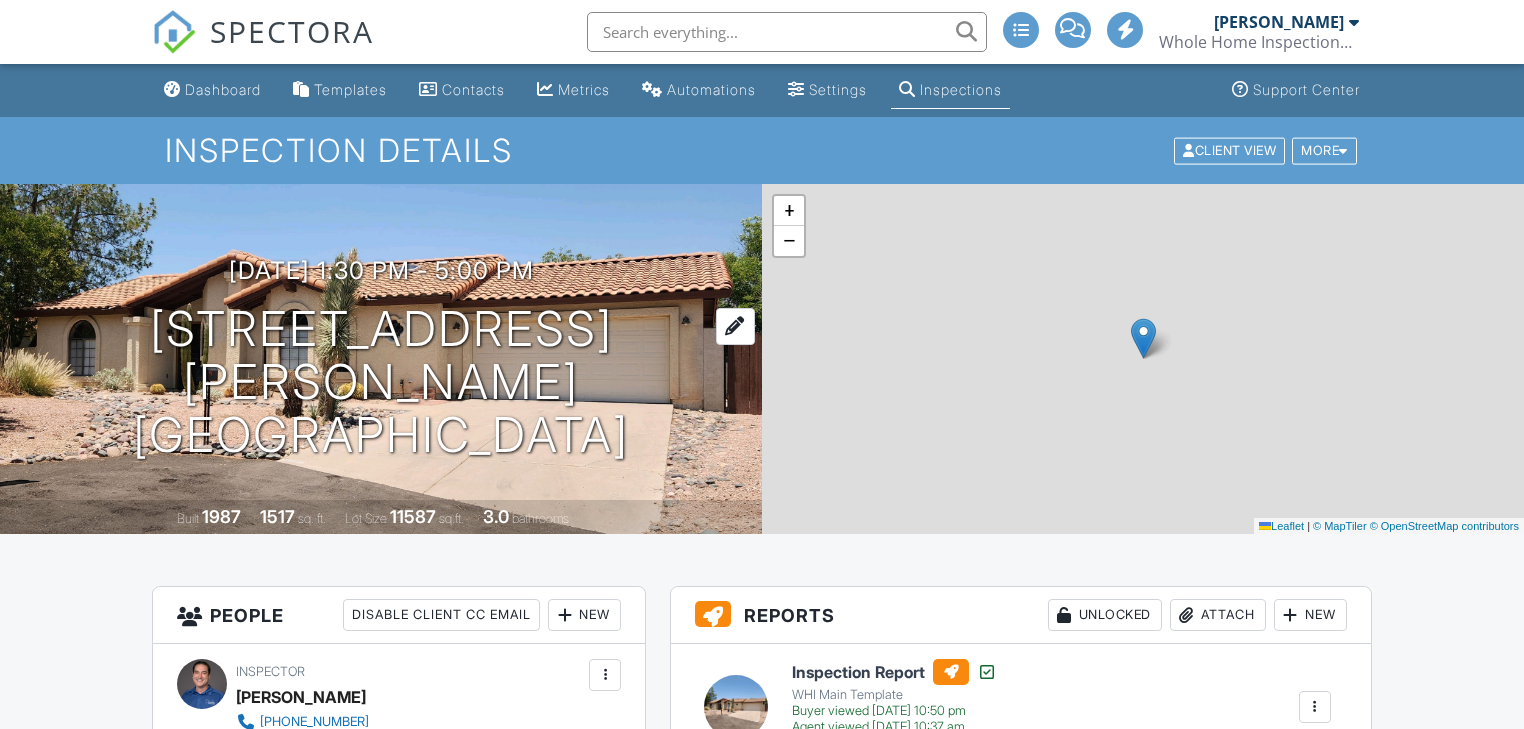 scroll, scrollTop: 0, scrollLeft: 0, axis: both 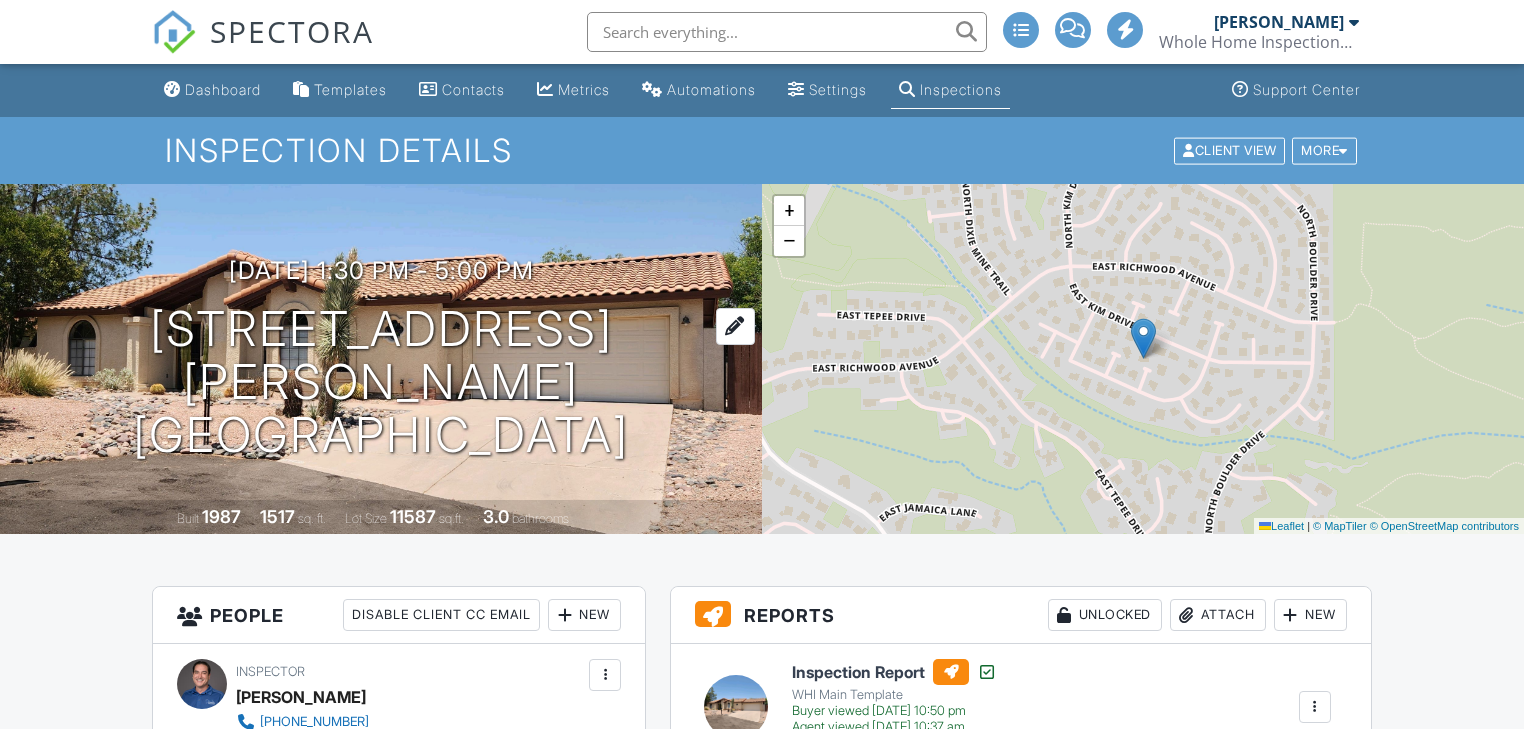 click on "16216 N Runyon Pl
Fountain Hills, AZ 85268" at bounding box center (381, 382) 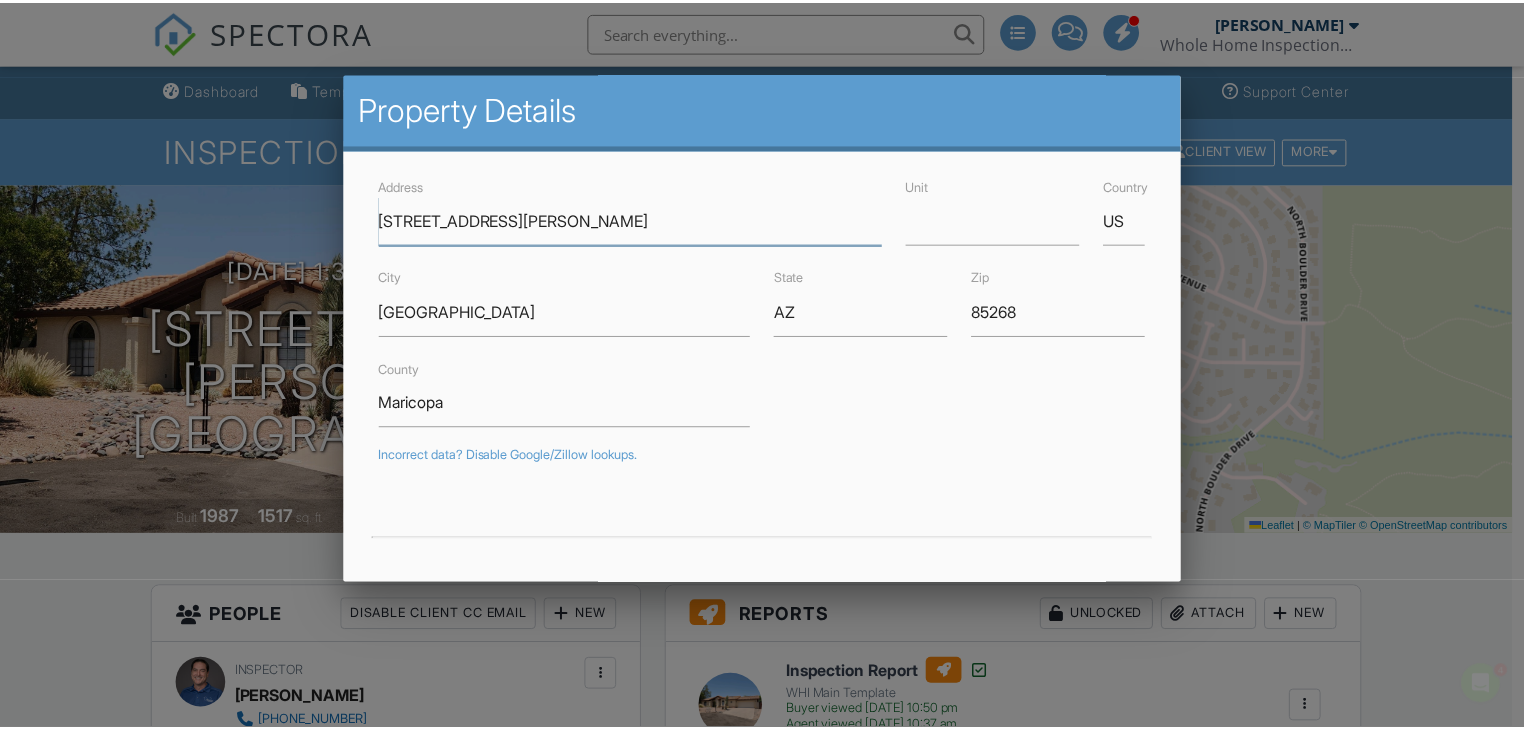 scroll, scrollTop: 0, scrollLeft: 0, axis: both 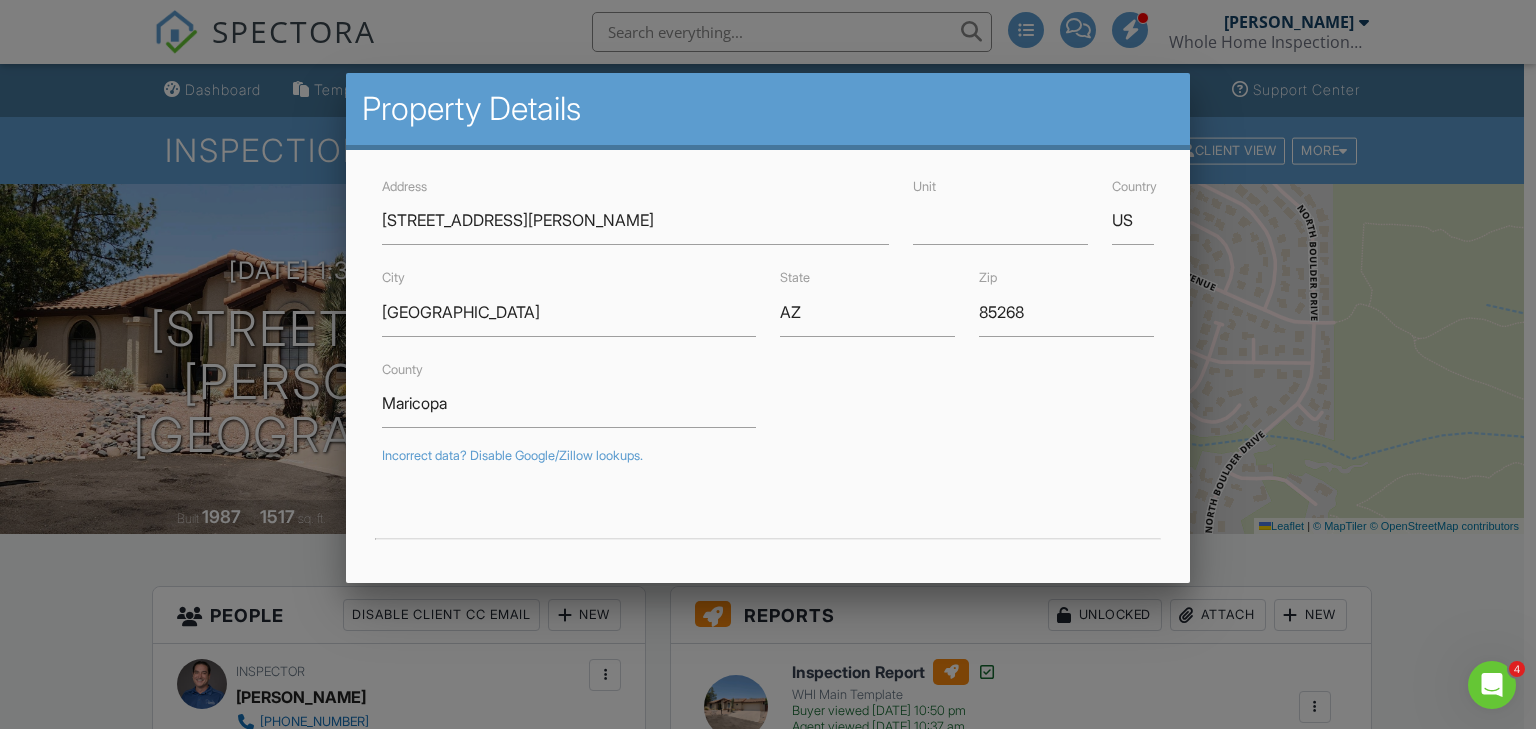 click at bounding box center [768, 355] 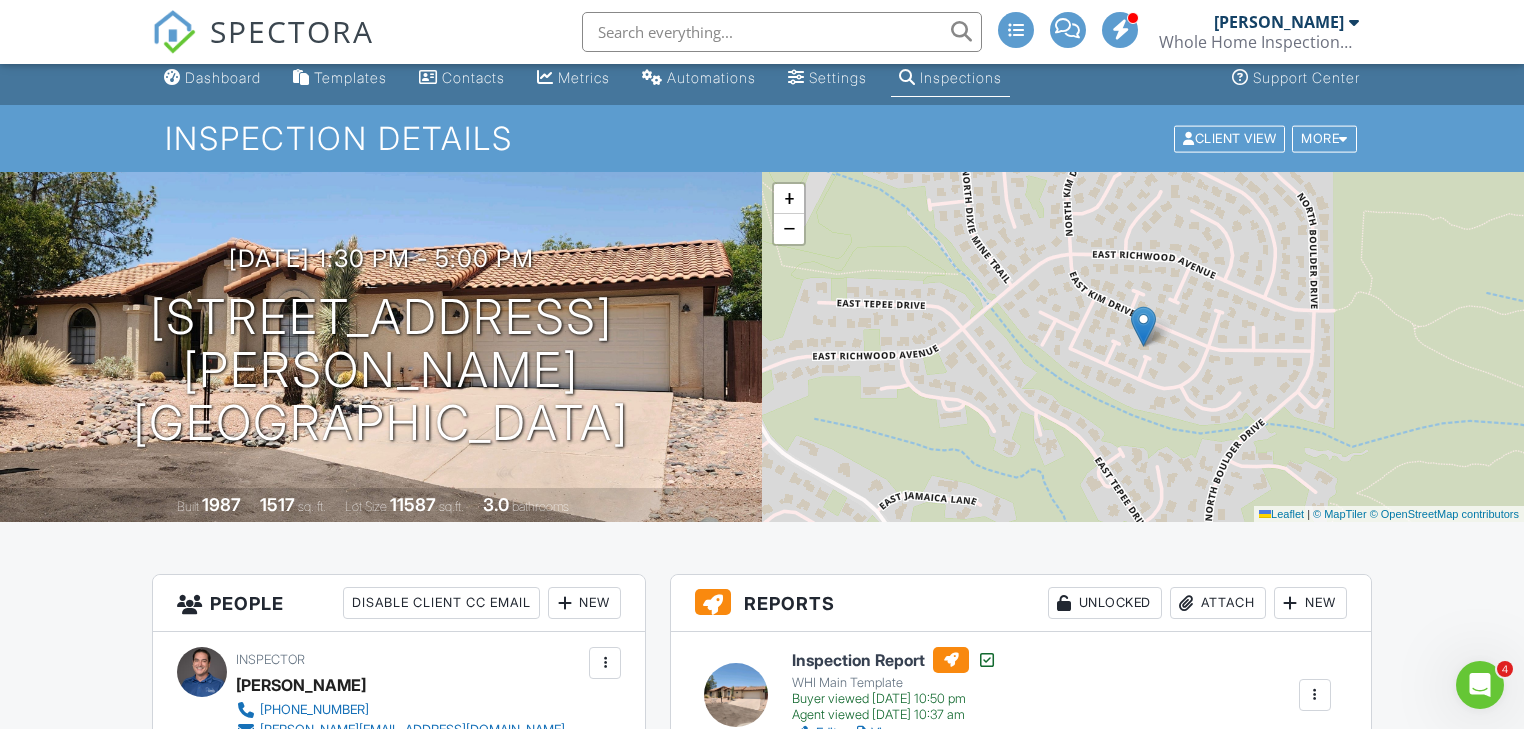 scroll, scrollTop: 0, scrollLeft: 0, axis: both 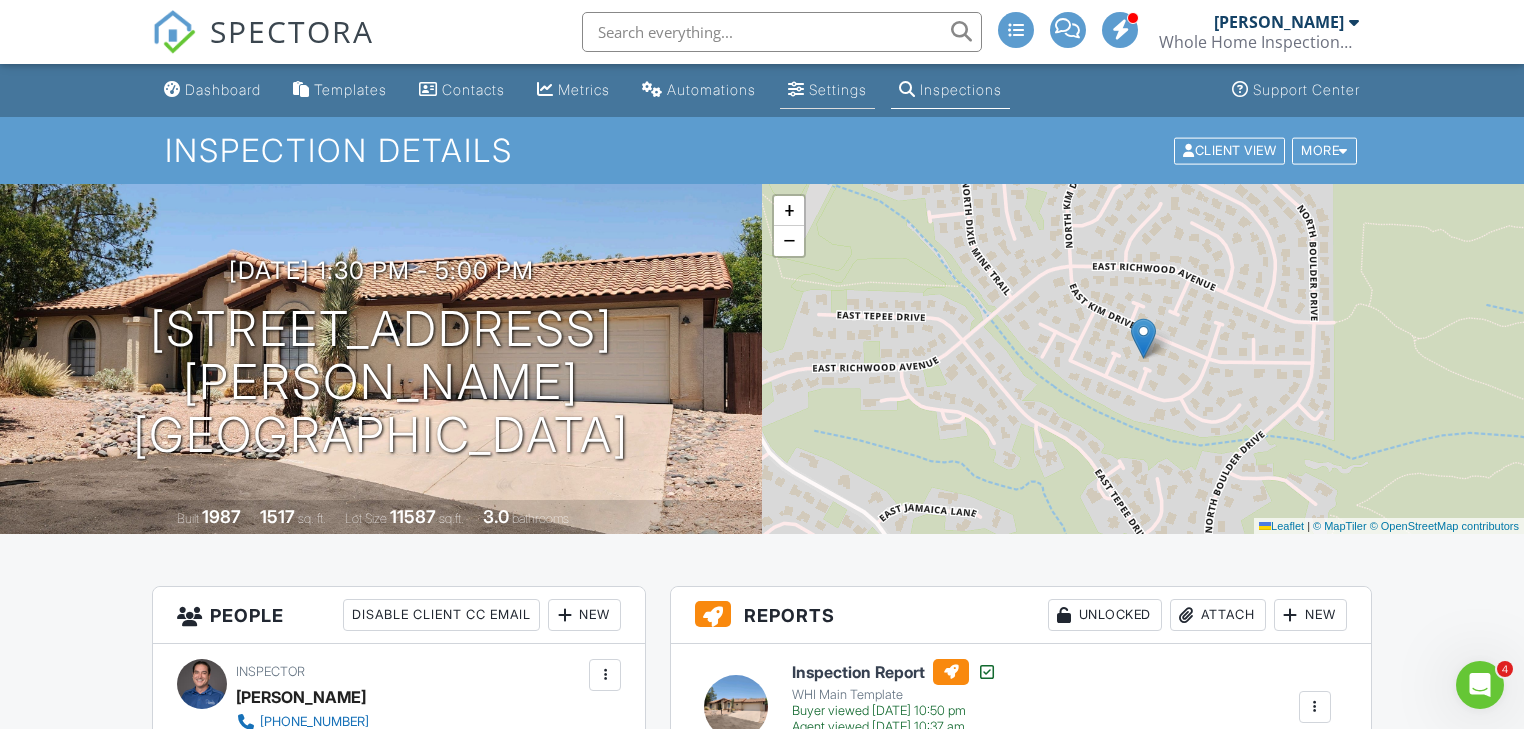 click on "Settings" at bounding box center (838, 89) 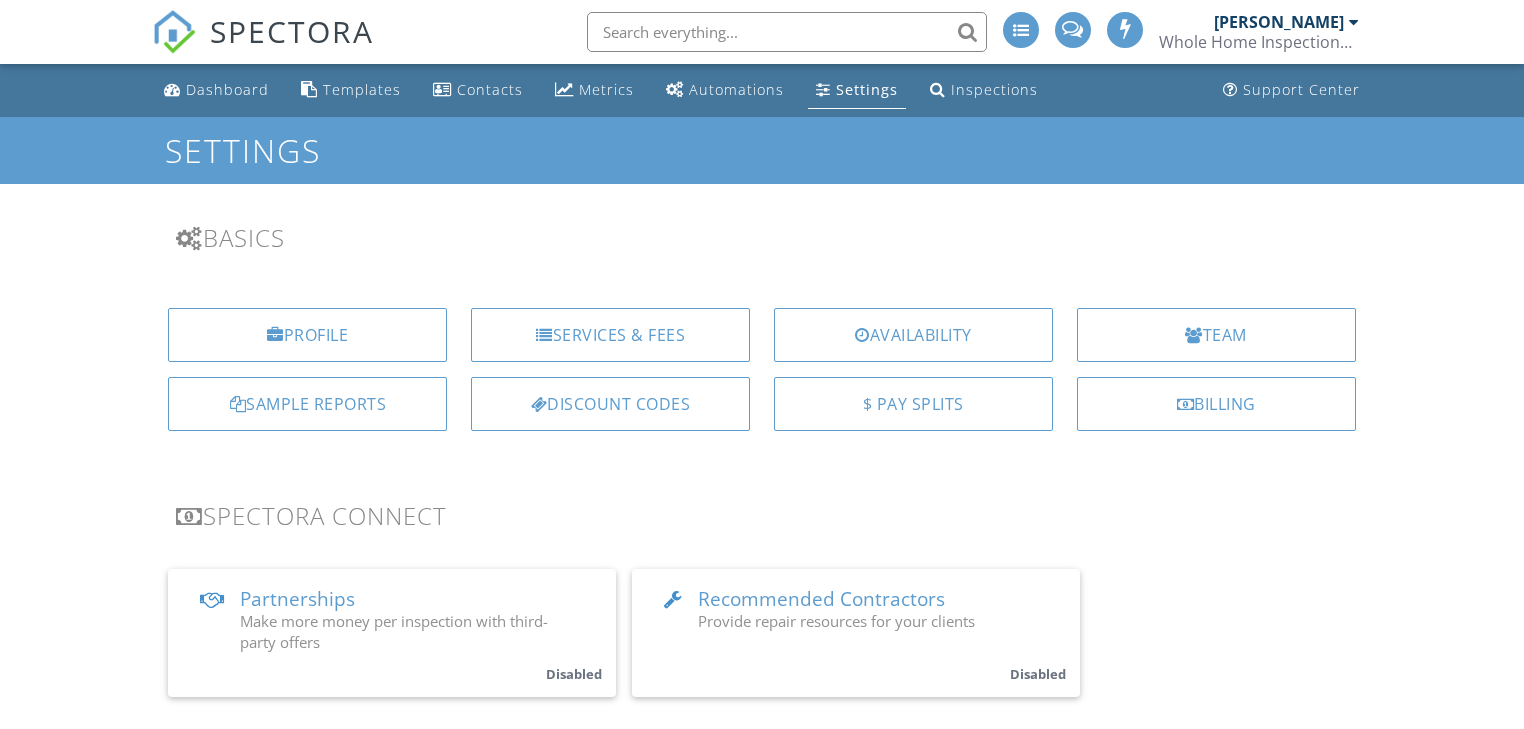 scroll, scrollTop: 0, scrollLeft: 0, axis: both 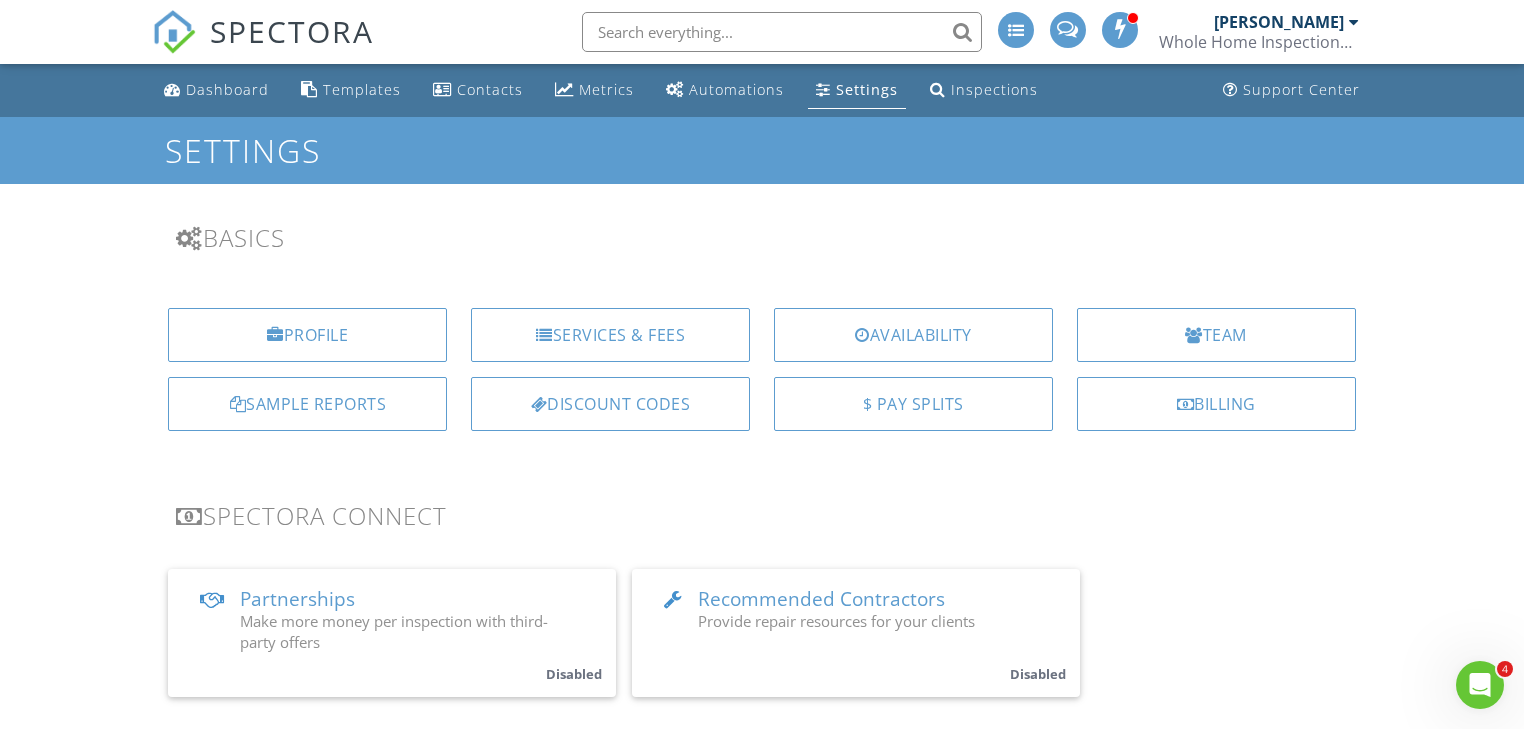 click on "Services & Fees" at bounding box center (610, 335) 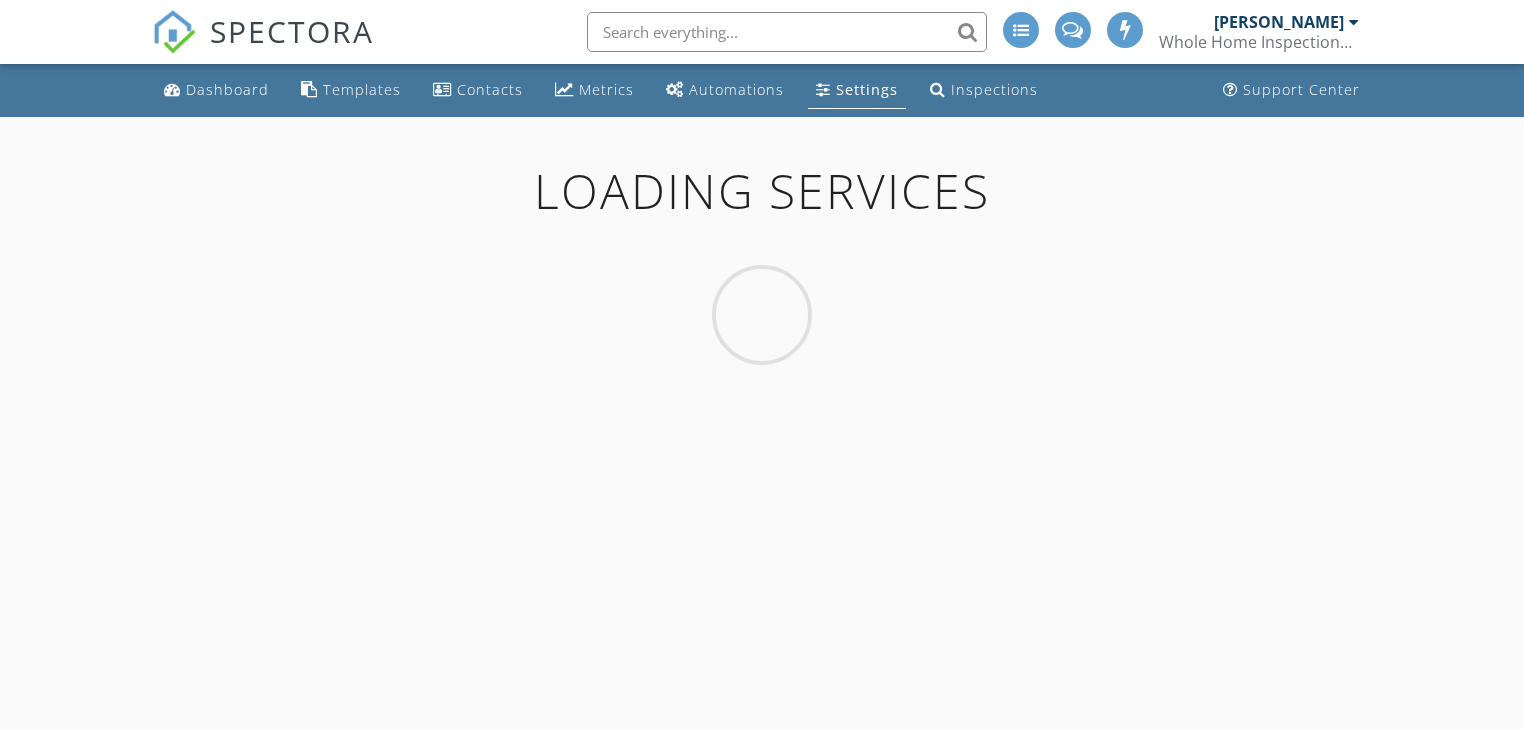 scroll, scrollTop: 0, scrollLeft: 0, axis: both 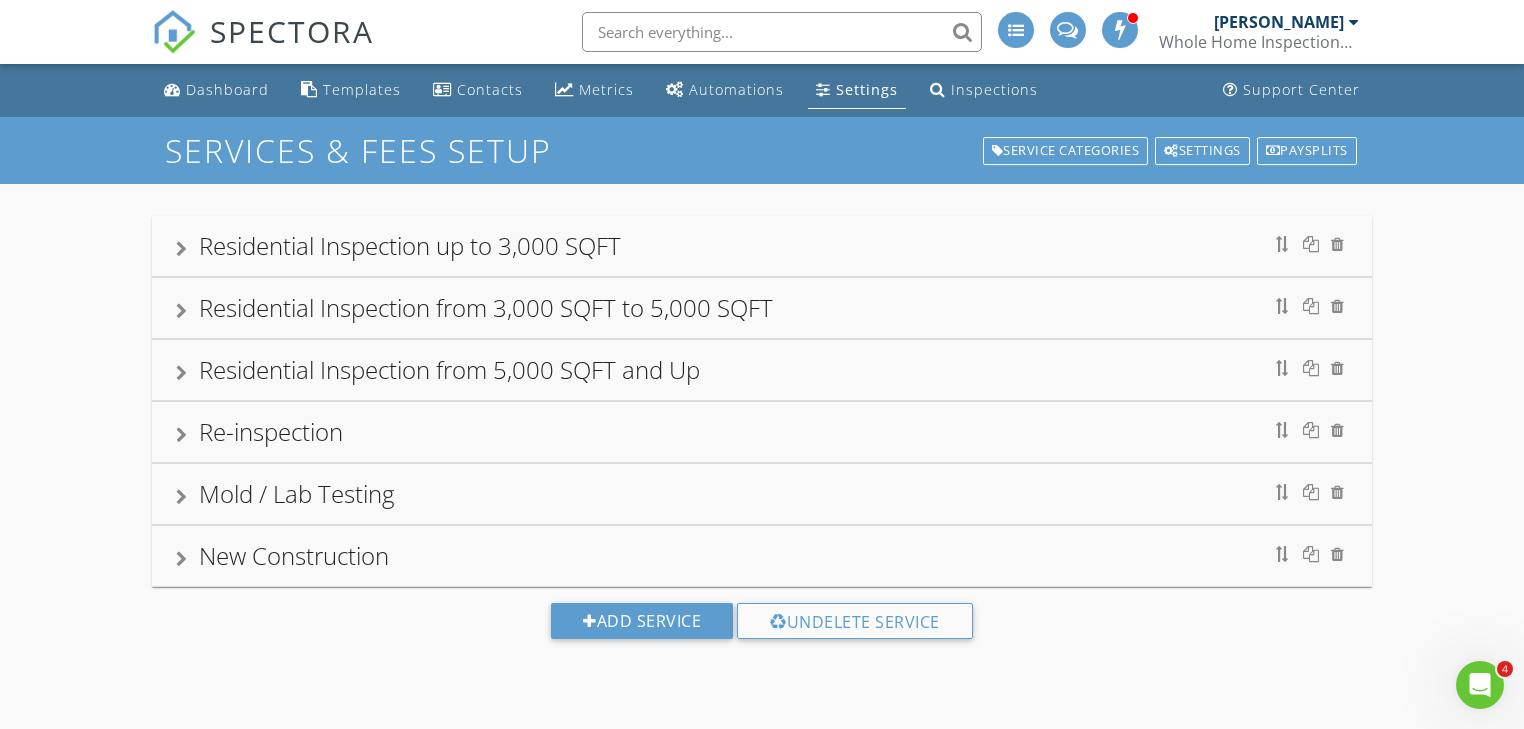 click on "Residential Inspection up to 3,000 SQFT" at bounding box center [410, 245] 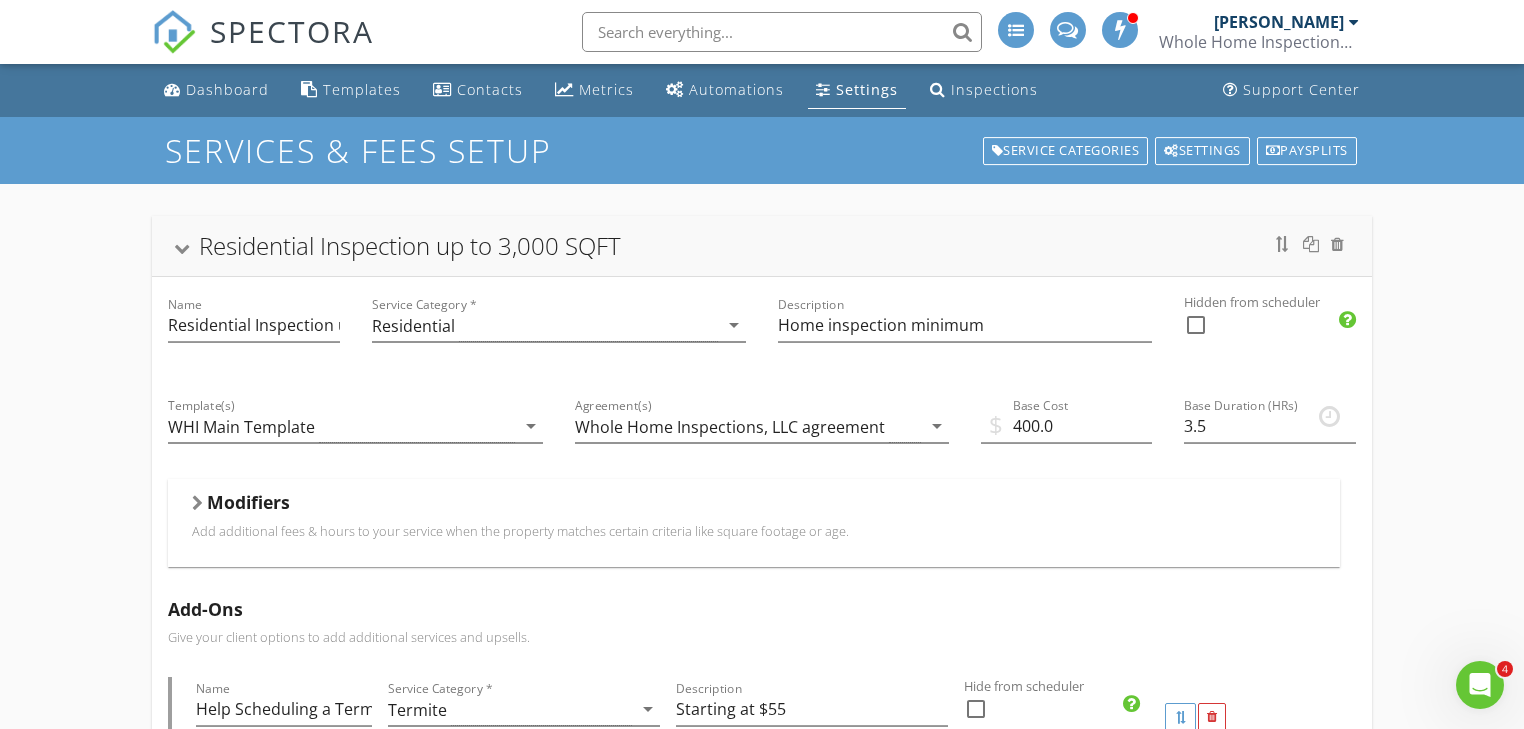 click at bounding box center [182, 249] 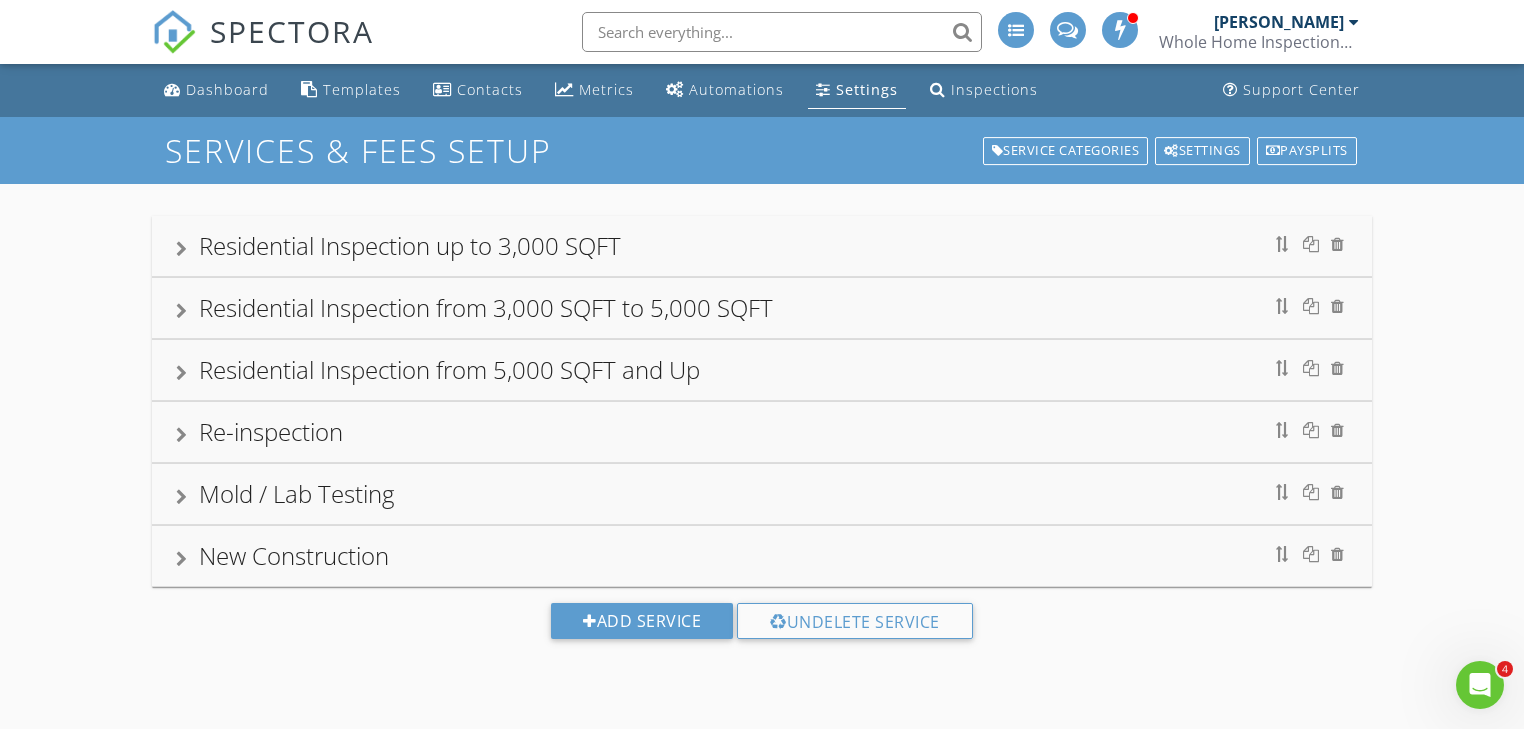 click at bounding box center [181, 249] 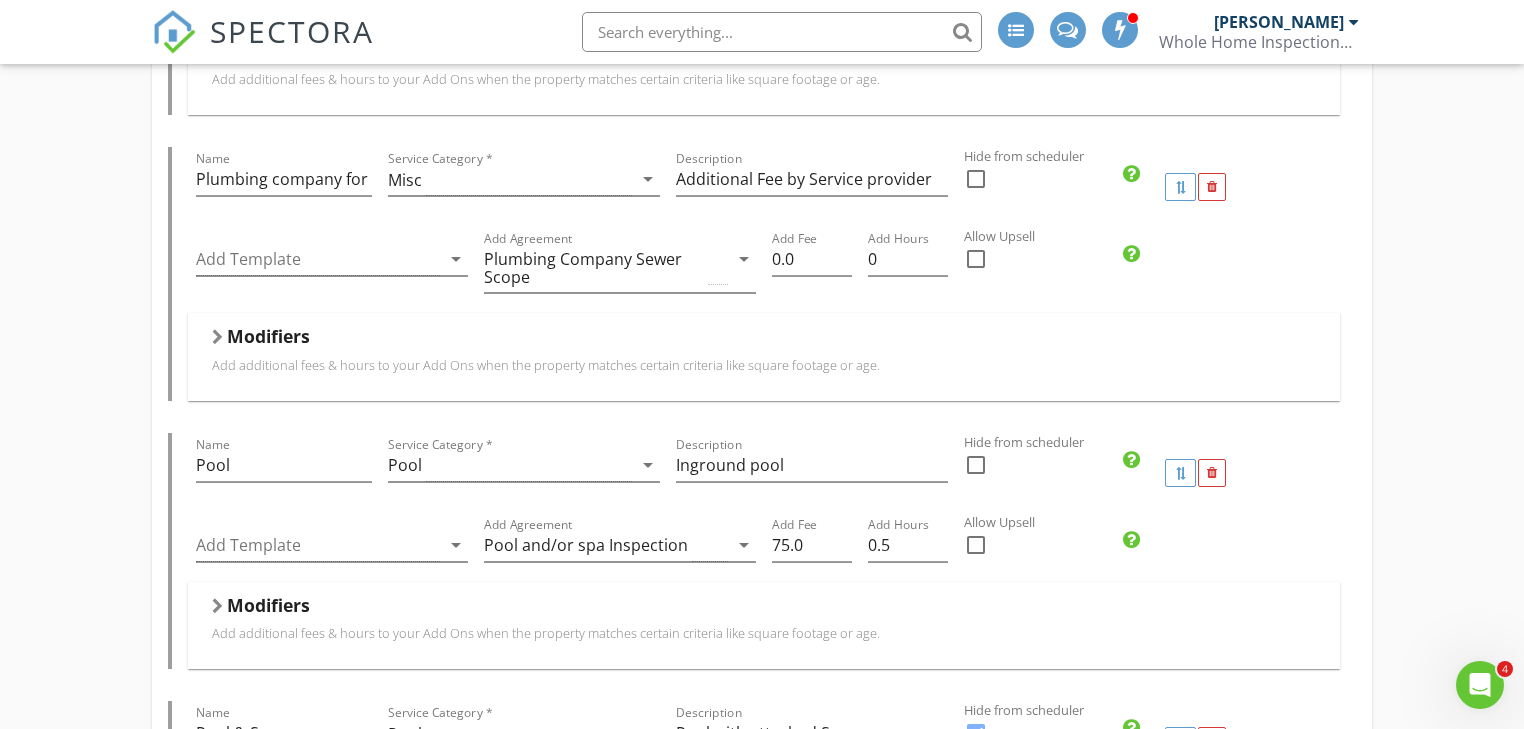 scroll, scrollTop: 1120, scrollLeft: 0, axis: vertical 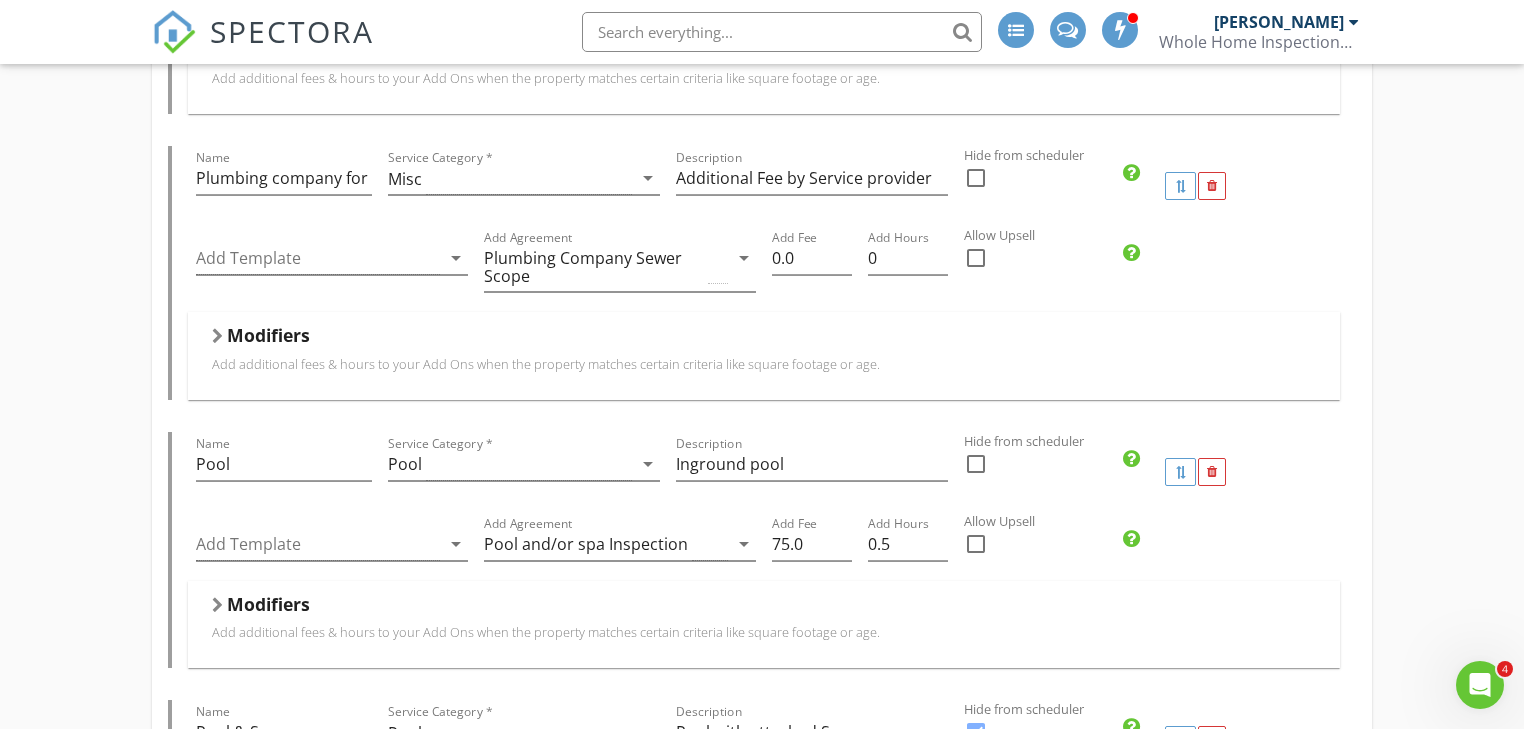 click at bounding box center [976, 258] 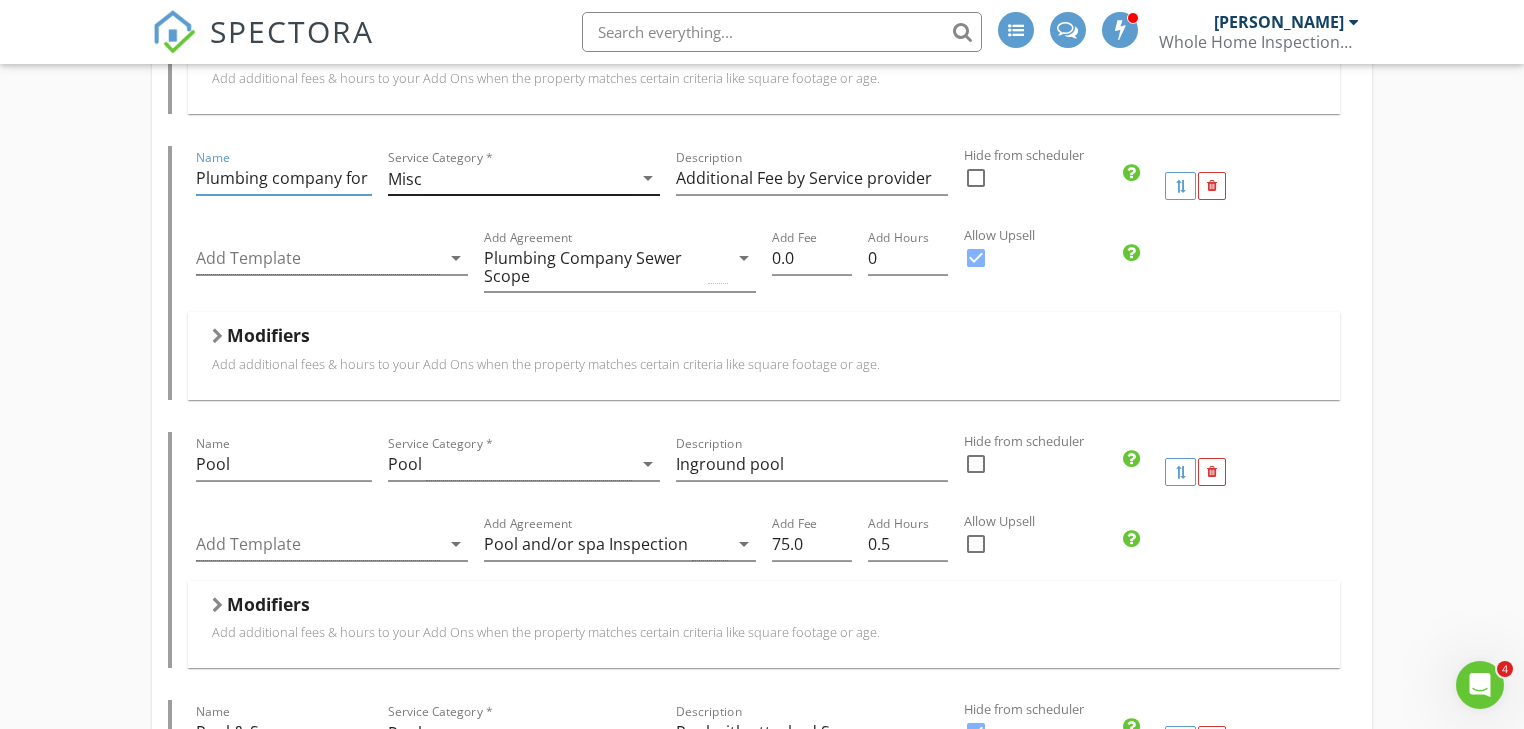 scroll, scrollTop: 0, scrollLeft: 173, axis: horizontal 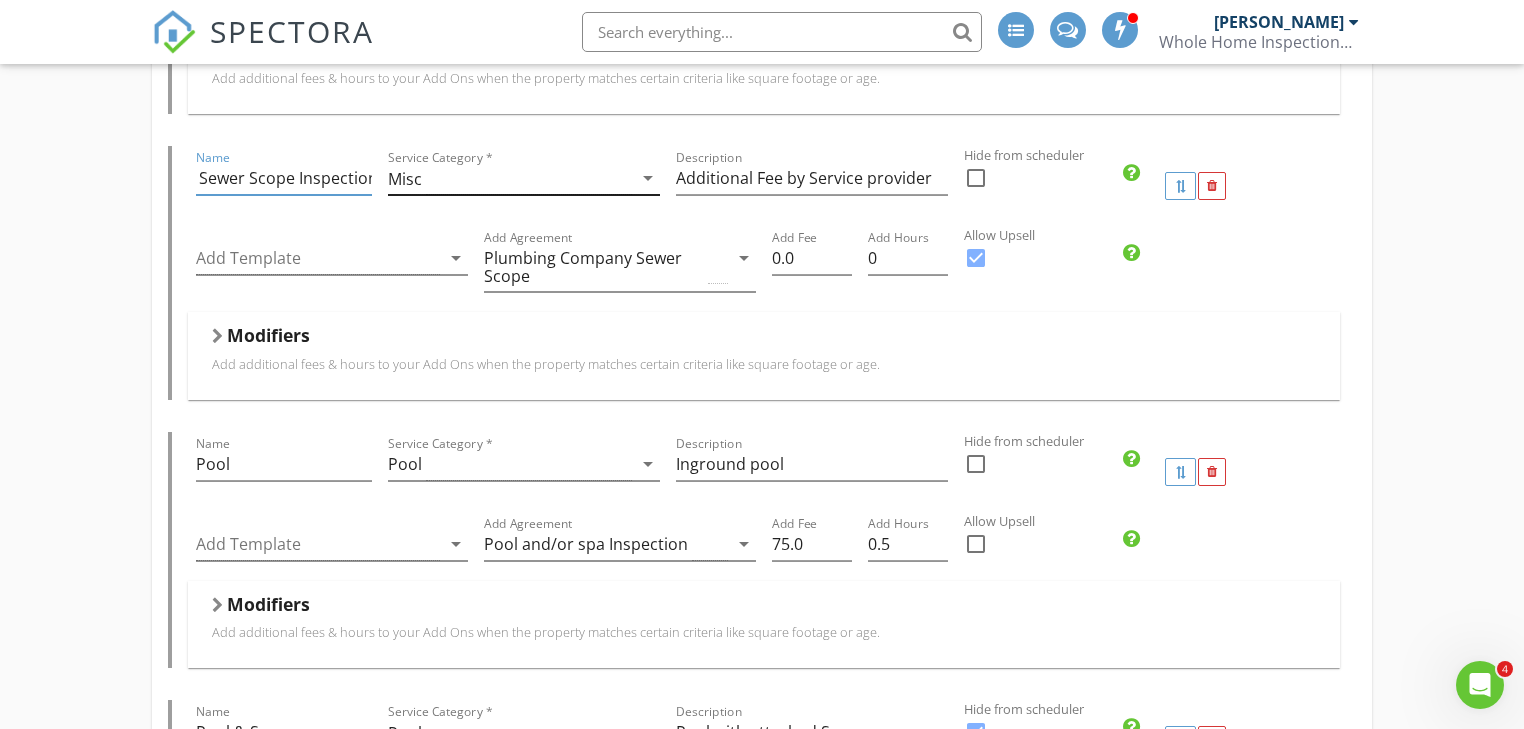 drag, startPoint x: 298, startPoint y: 182, endPoint x: 492, endPoint y: 183, distance: 194.00258 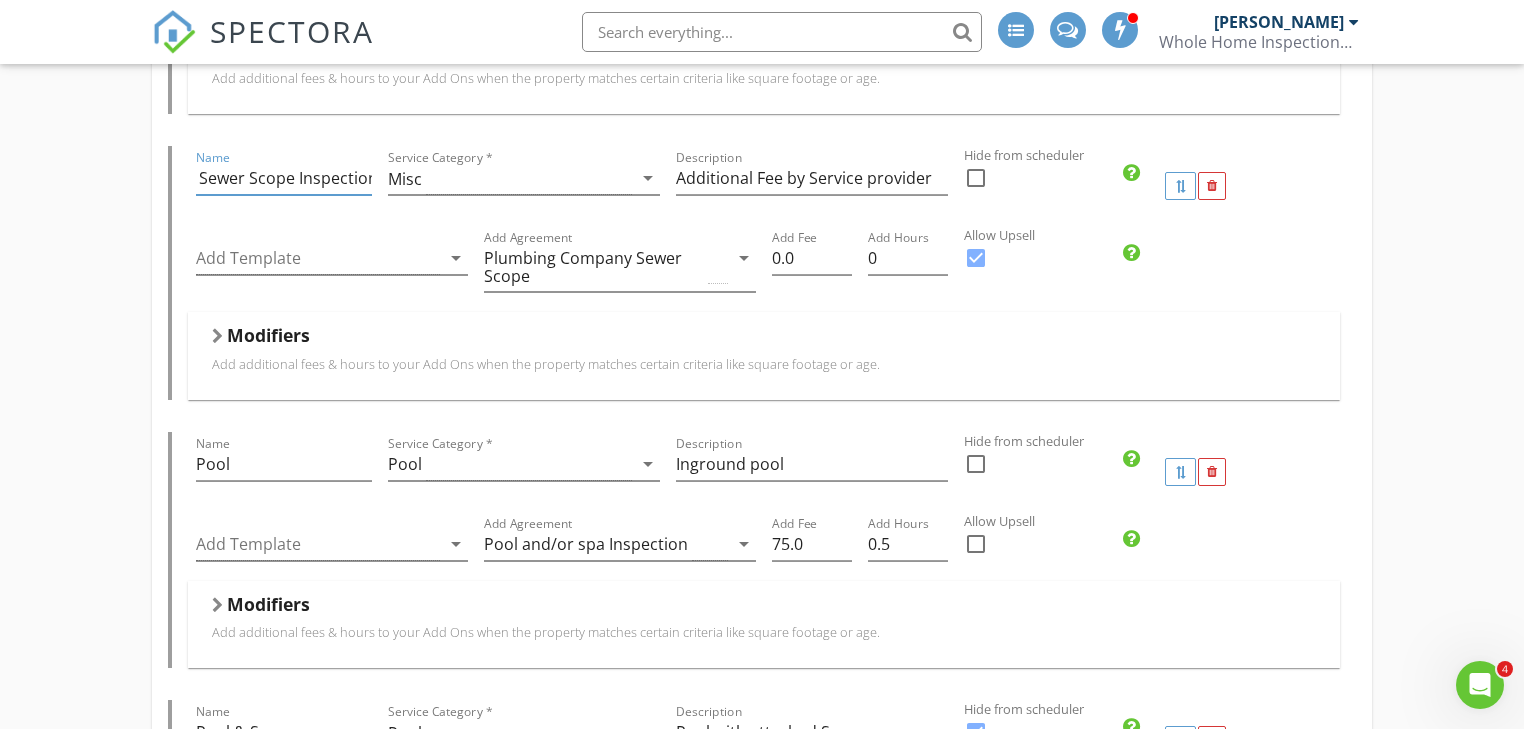 click on "Residential Inspection up to 3,000 SQFT   Name Residential Inspection up to 3,000 SQFT   Service Category * Residential arrow_drop_down   Description Home inspection minimum   Hidden from scheduler   check_box_outline_blank     Template(s) WHI Main Template arrow_drop_down   Agreement(s) Whole Home Inspections, LLC agreement arrow_drop_down   $   Base Cost 400.0   Base Duration (HRs) 3.5               Modifiers
Add additional fees & hours to your service when the
property matches certain criteria like square footage or age.
When Foundation arrow_drop_down   Equals Crawlspace arrow_drop_down         Add Fee 0.0   Add Hours 0.5   When Sq. Ft. arrow_drop_down   Type Range arrow_drop_down   Greater than (>) 1   Less than or Equal to (<=) 1000       Add Fee   Add Hours 0   When Sq. Ft. arrow_drop_down   Type Range arrow_drop_down   Greater than (>) 1000   Less than or Equal to (<=) 1100       Add Fee 5.0   Add Hours 0   When Sq. Ft. arrow_drop_down" at bounding box center (762, 3134) 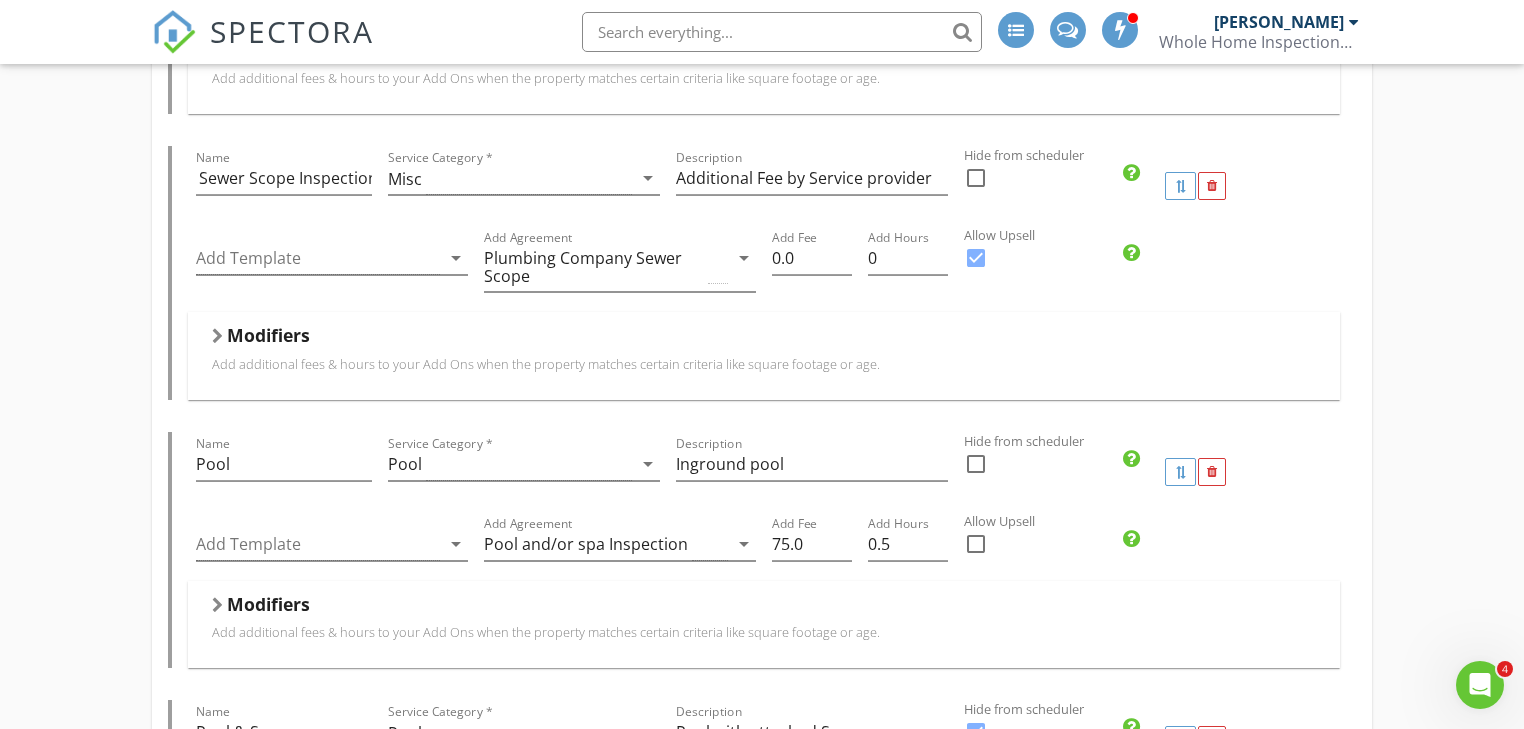scroll, scrollTop: 0, scrollLeft: 0, axis: both 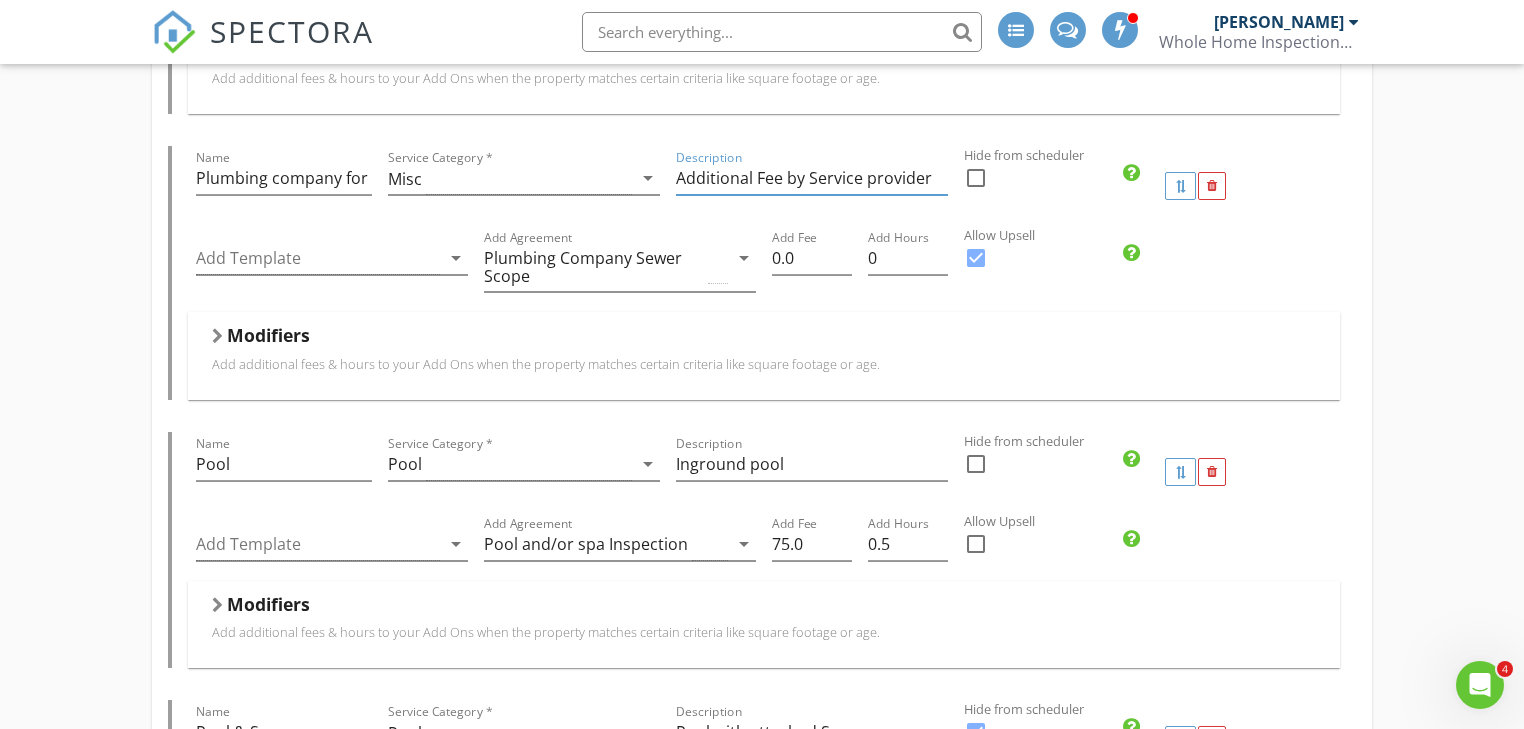 drag, startPoint x: 804, startPoint y: 172, endPoint x: 1060, endPoint y: 176, distance: 256.03125 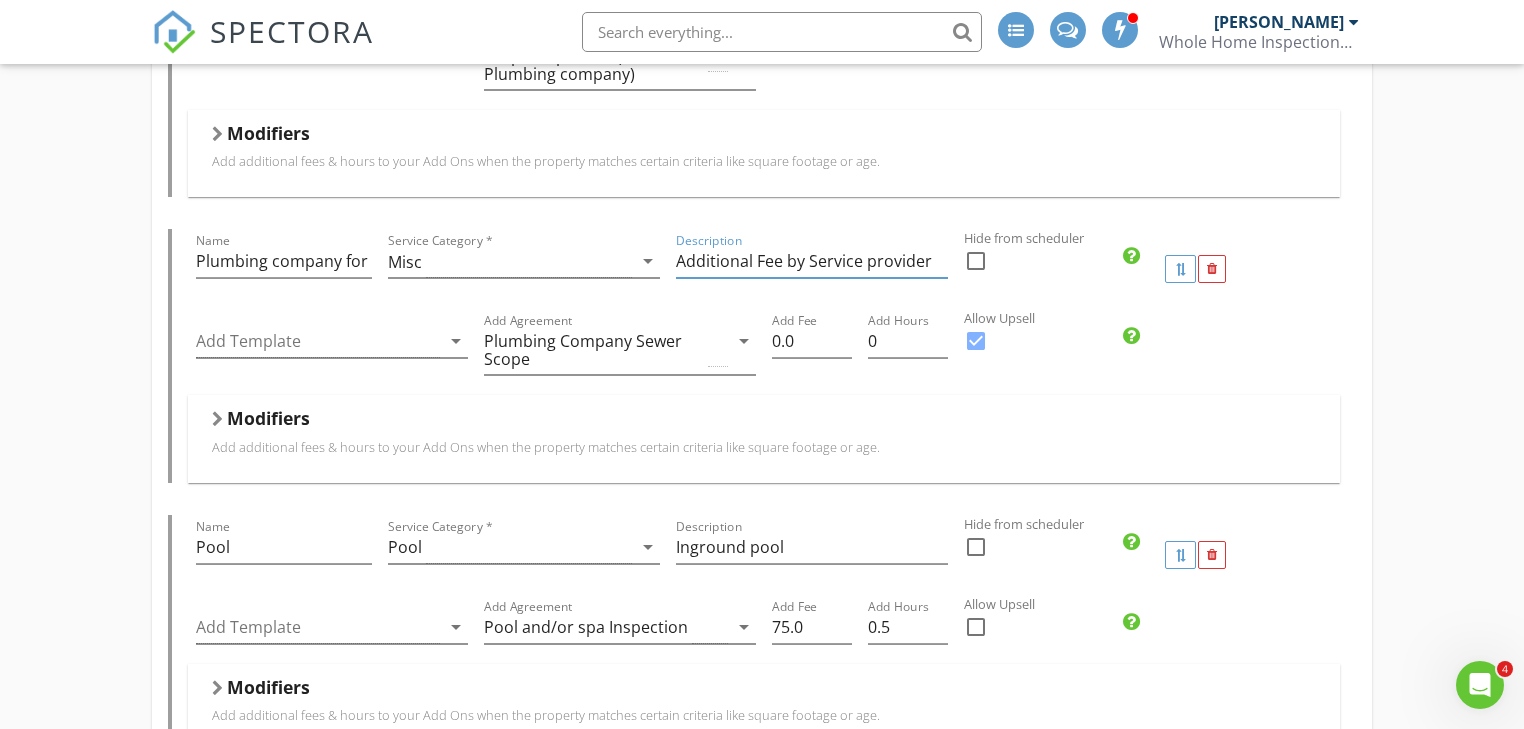 scroll, scrollTop: 1040, scrollLeft: 0, axis: vertical 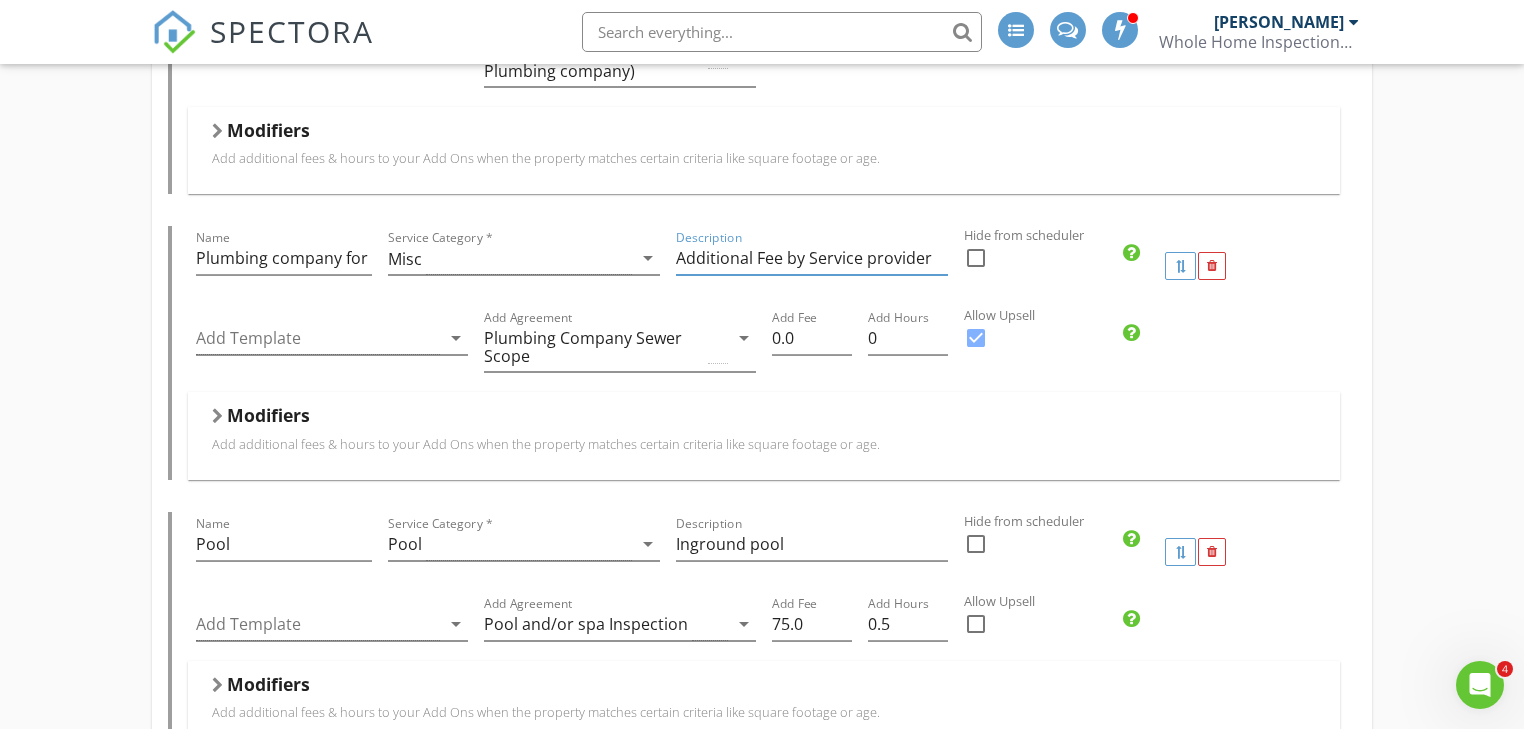 click on "Additional Fee by Service provider" at bounding box center (812, 258) 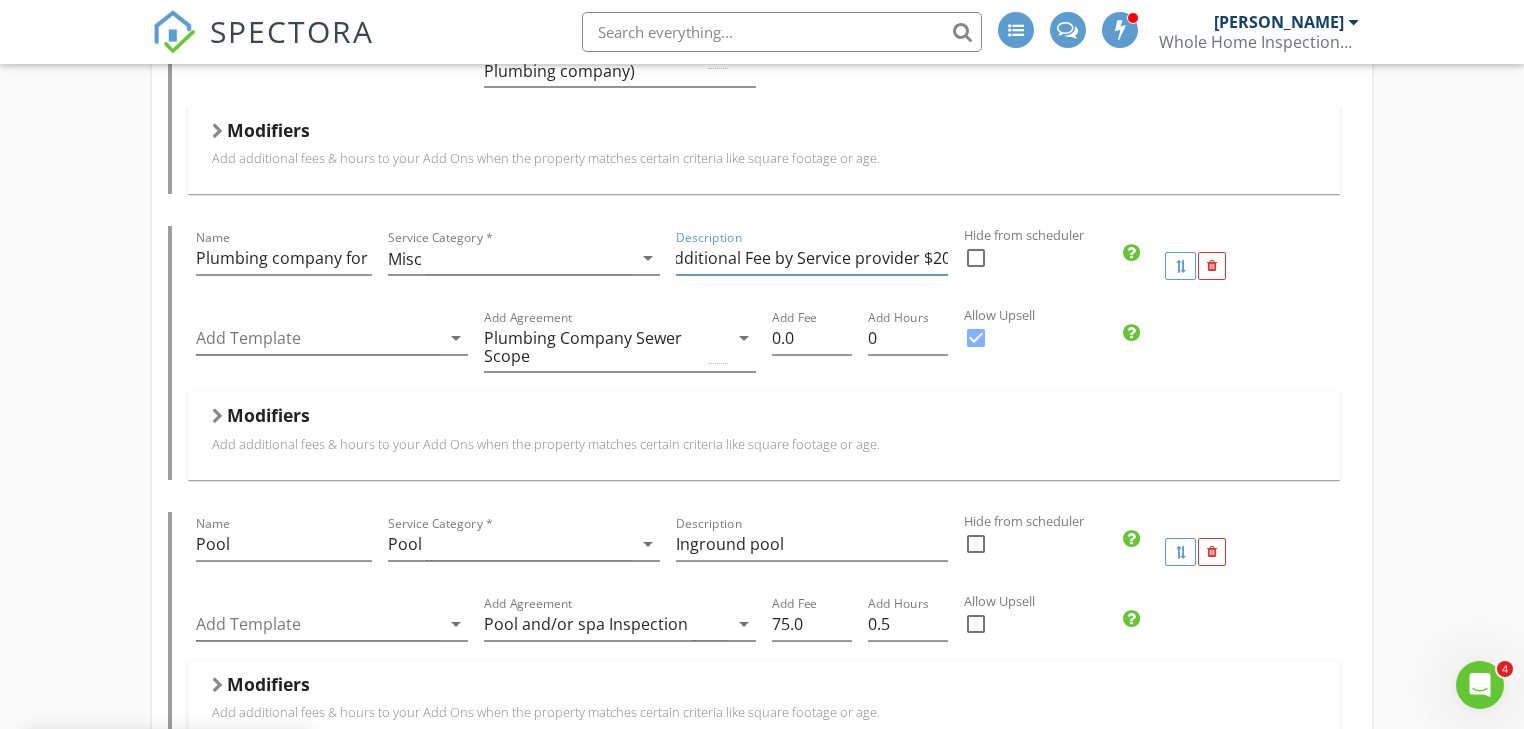 scroll, scrollTop: 0, scrollLeft: 21, axis: horizontal 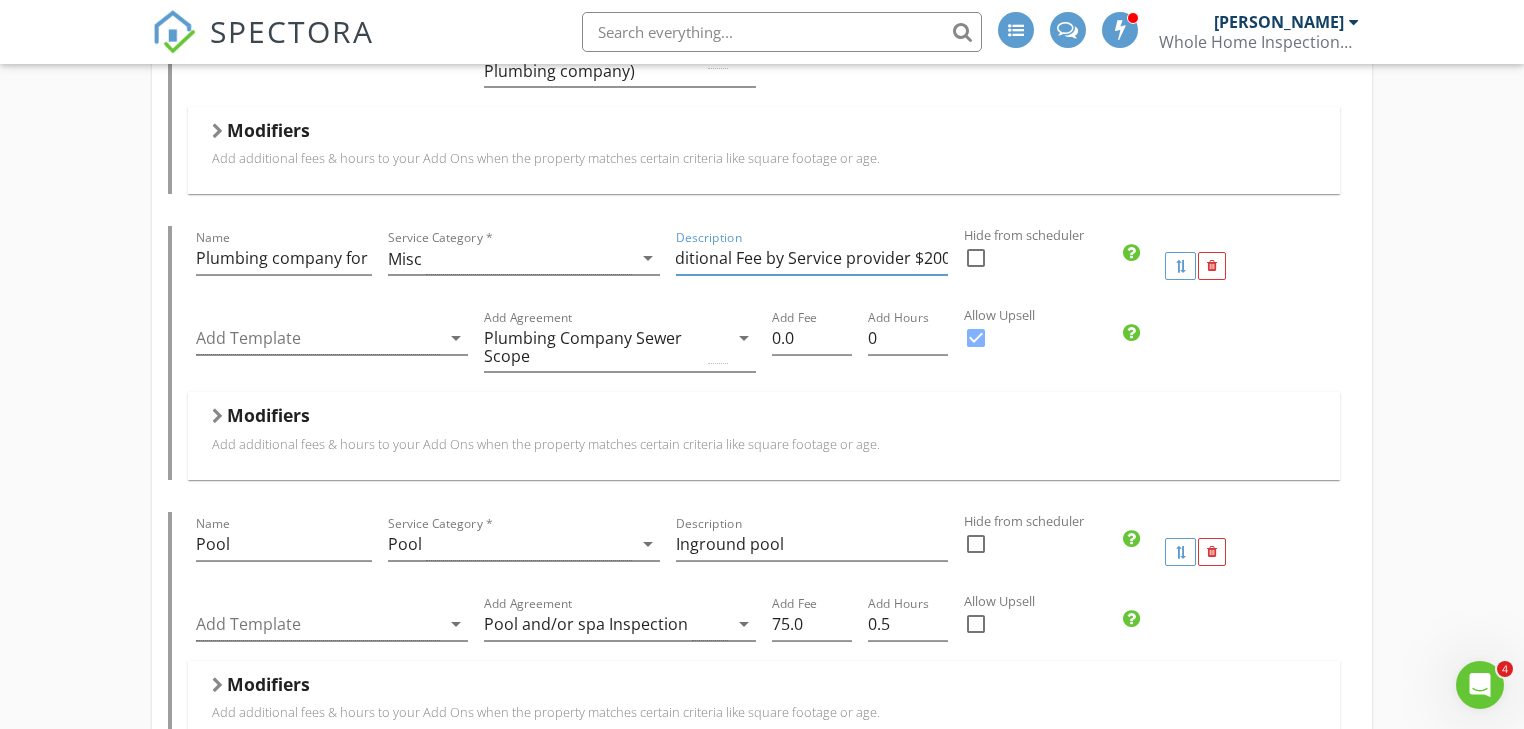 type on "Additional Fee by Service provider $200" 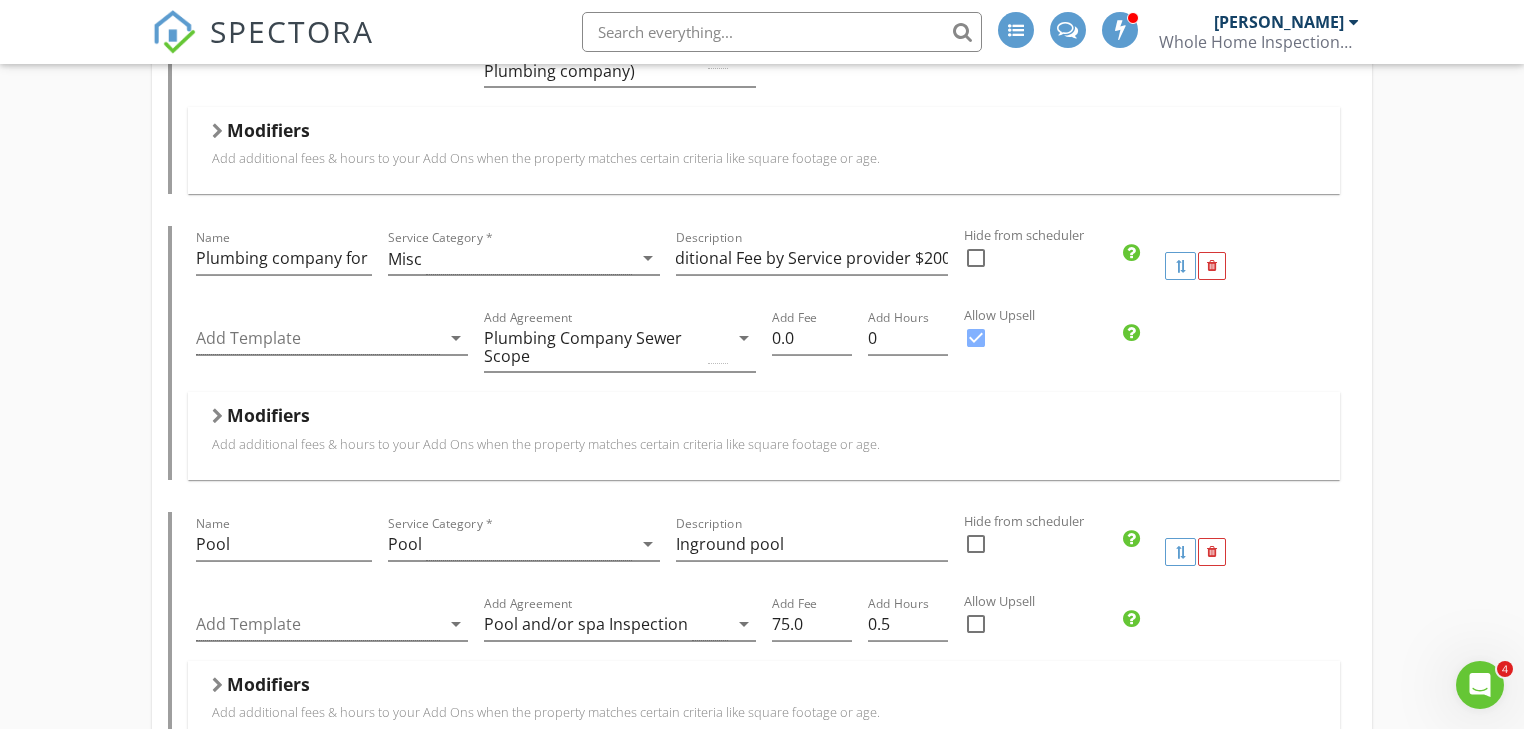 click on "Add Template arrow_drop_down   Add Agreement Plumbing Company Sewer Scope arrow_drop_down   Add Fee 0.0   Add Hours 0   Allow Upsell   check_box" at bounding box center [763, 349] 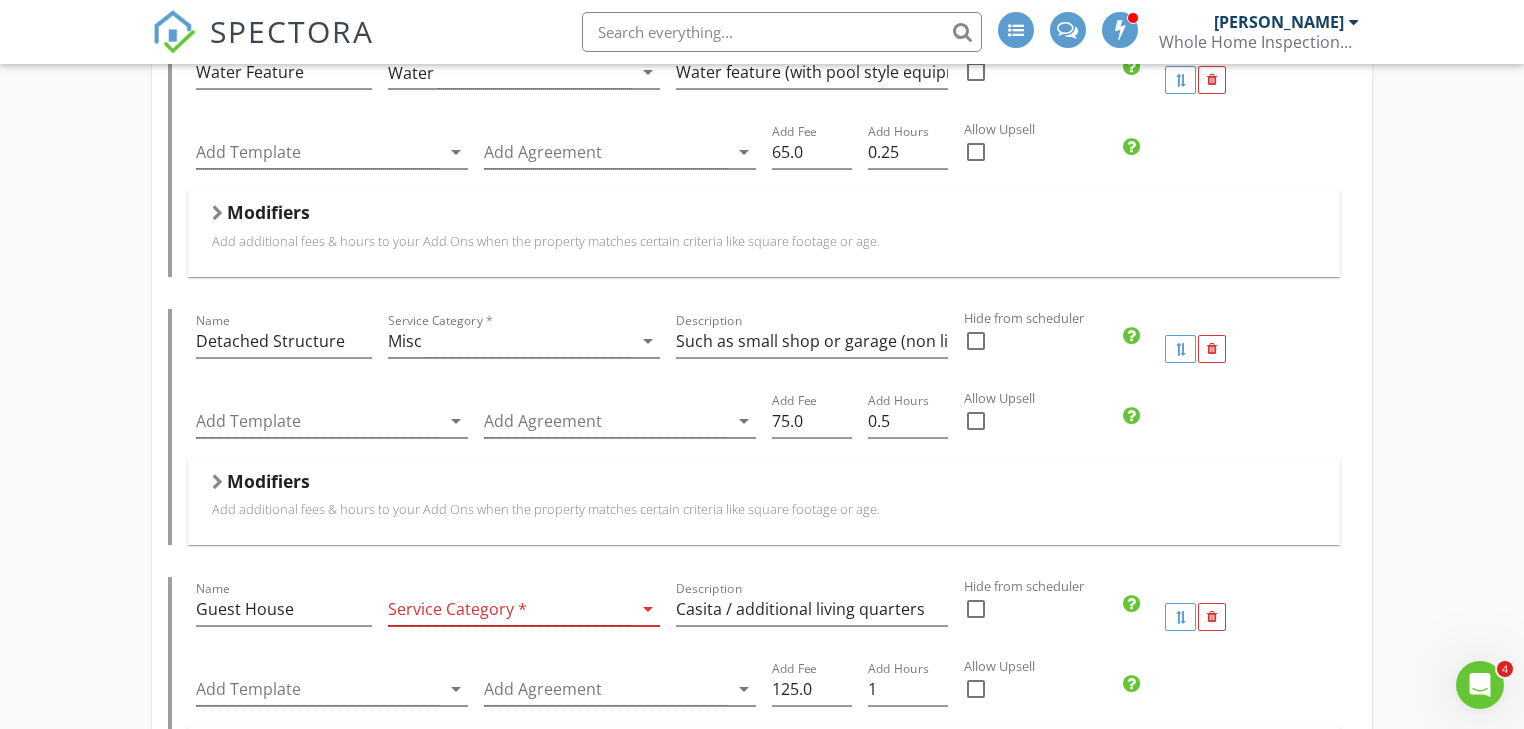 scroll, scrollTop: 2240, scrollLeft: 0, axis: vertical 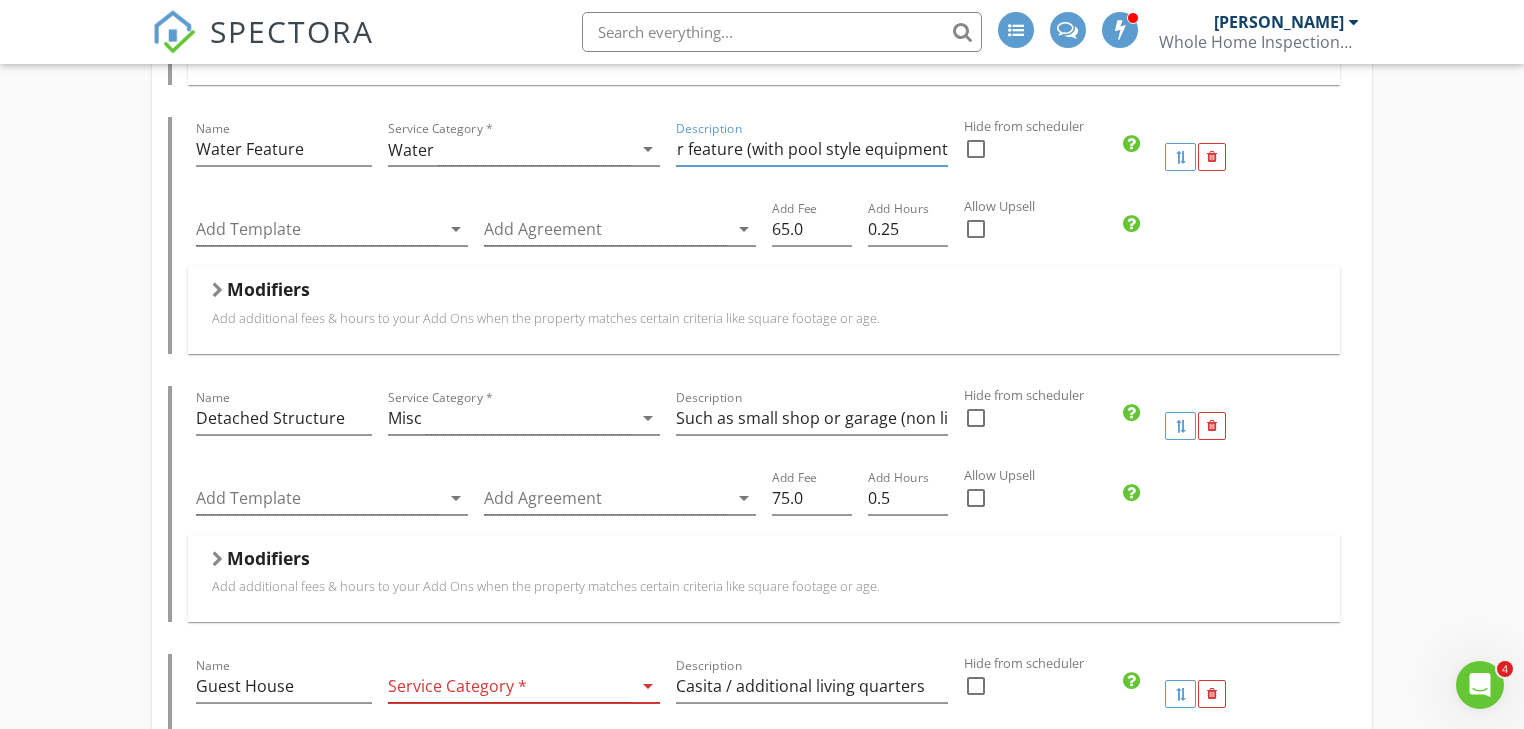 drag, startPoint x: 784, startPoint y: 145, endPoint x: 1048, endPoint y: 149, distance: 264.0303 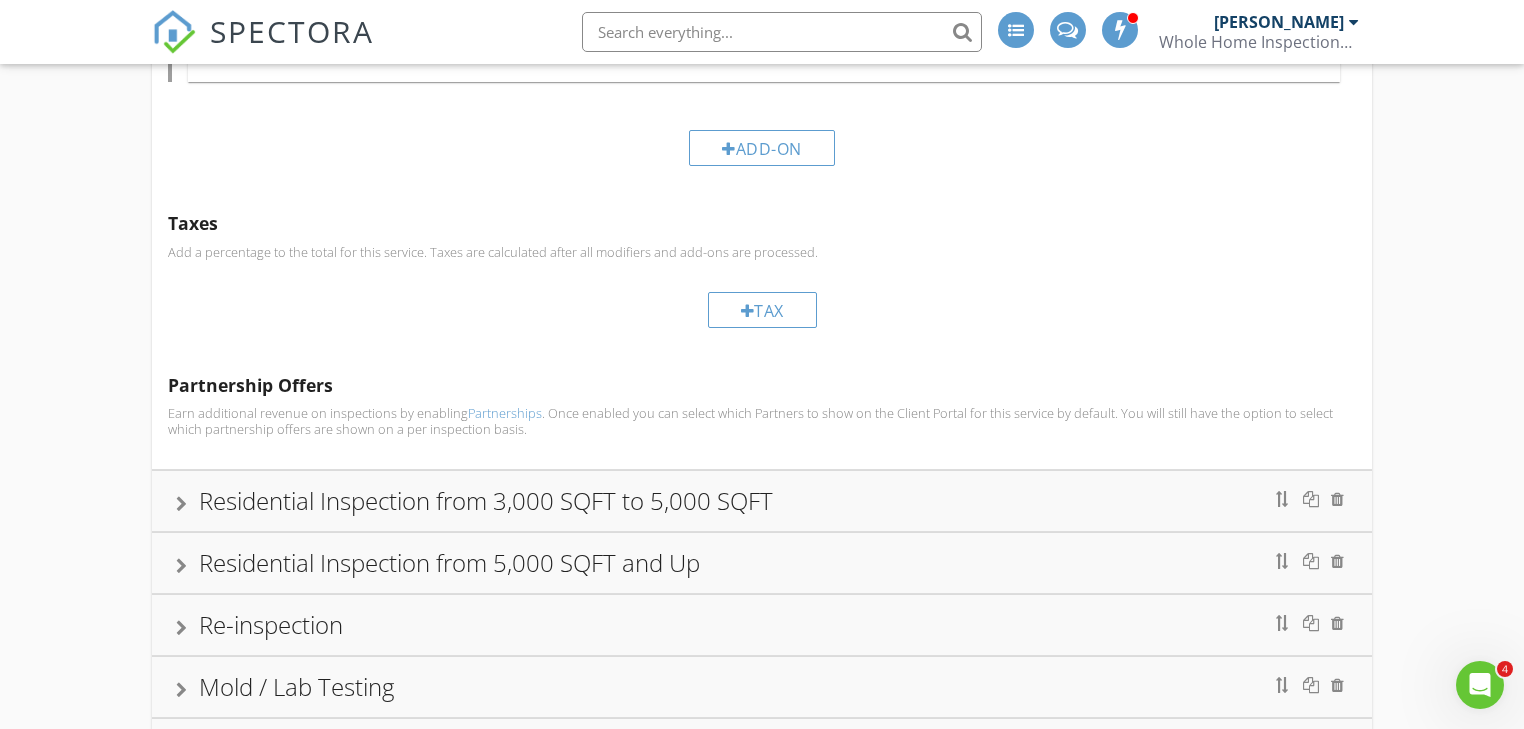 scroll, scrollTop: 7440, scrollLeft: 0, axis: vertical 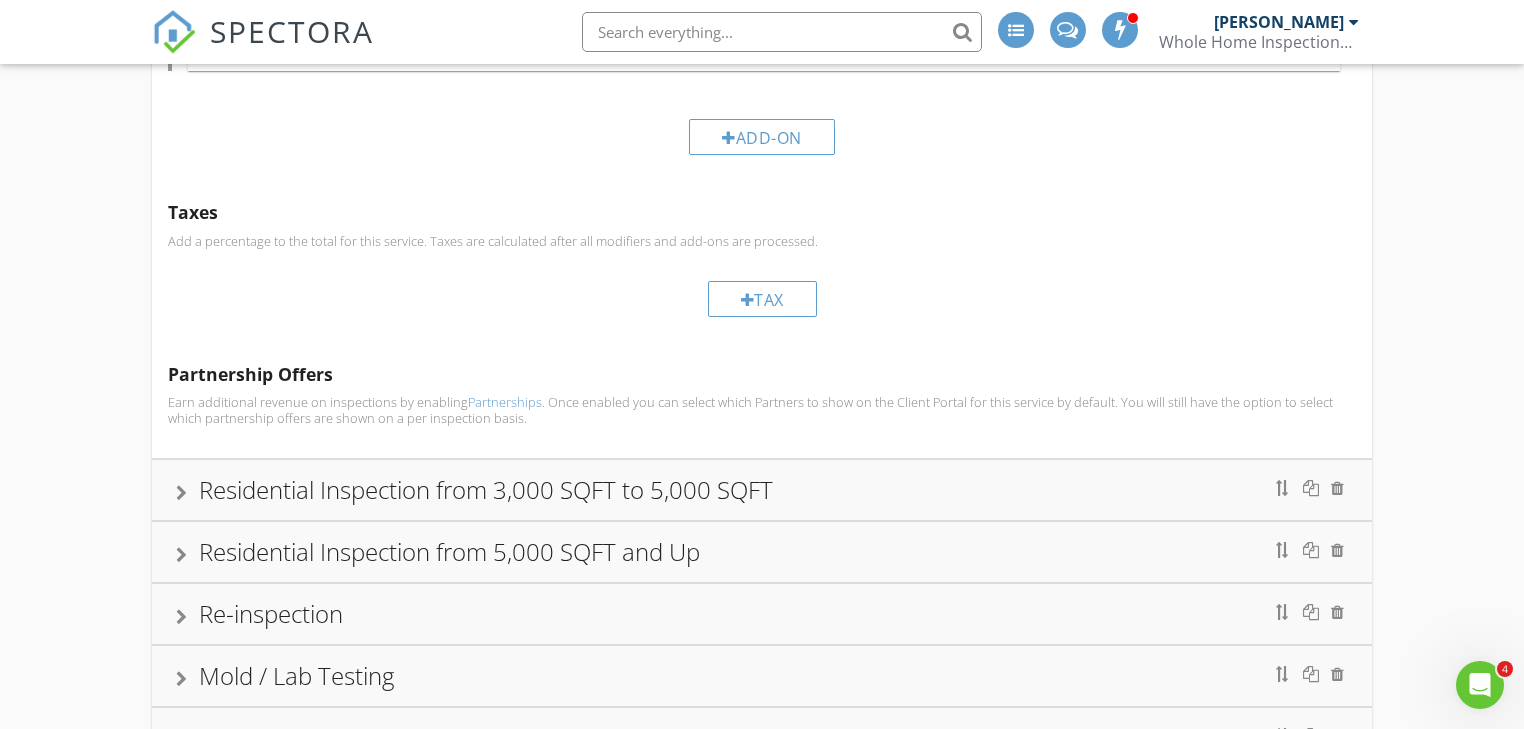 click on "Residential Inspection from 3,000 SQFT to 5,000 SQFT" at bounding box center (486, 489) 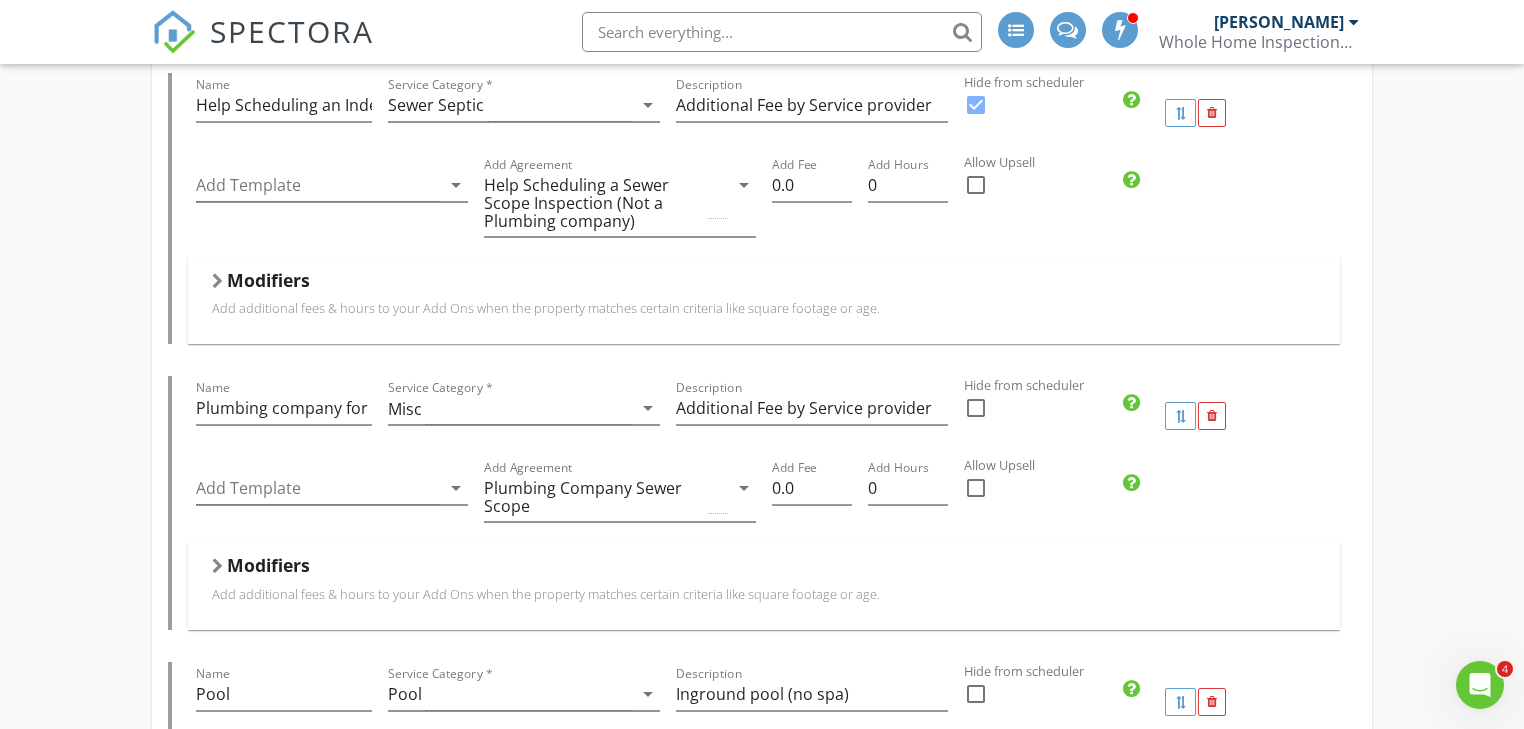 scroll, scrollTop: 1081, scrollLeft: 0, axis: vertical 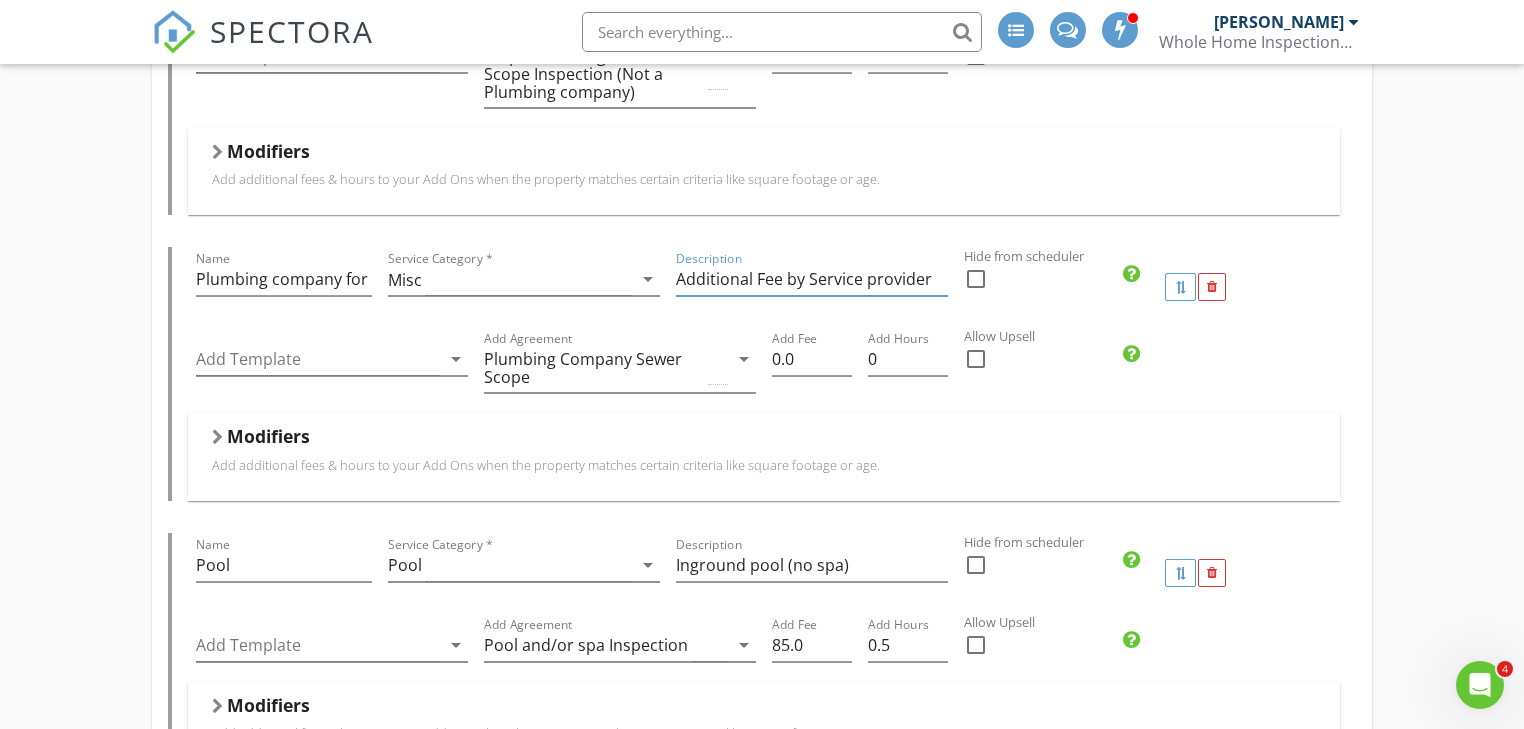 drag, startPoint x: 928, startPoint y: 278, endPoint x: 1012, endPoint y: 278, distance: 84 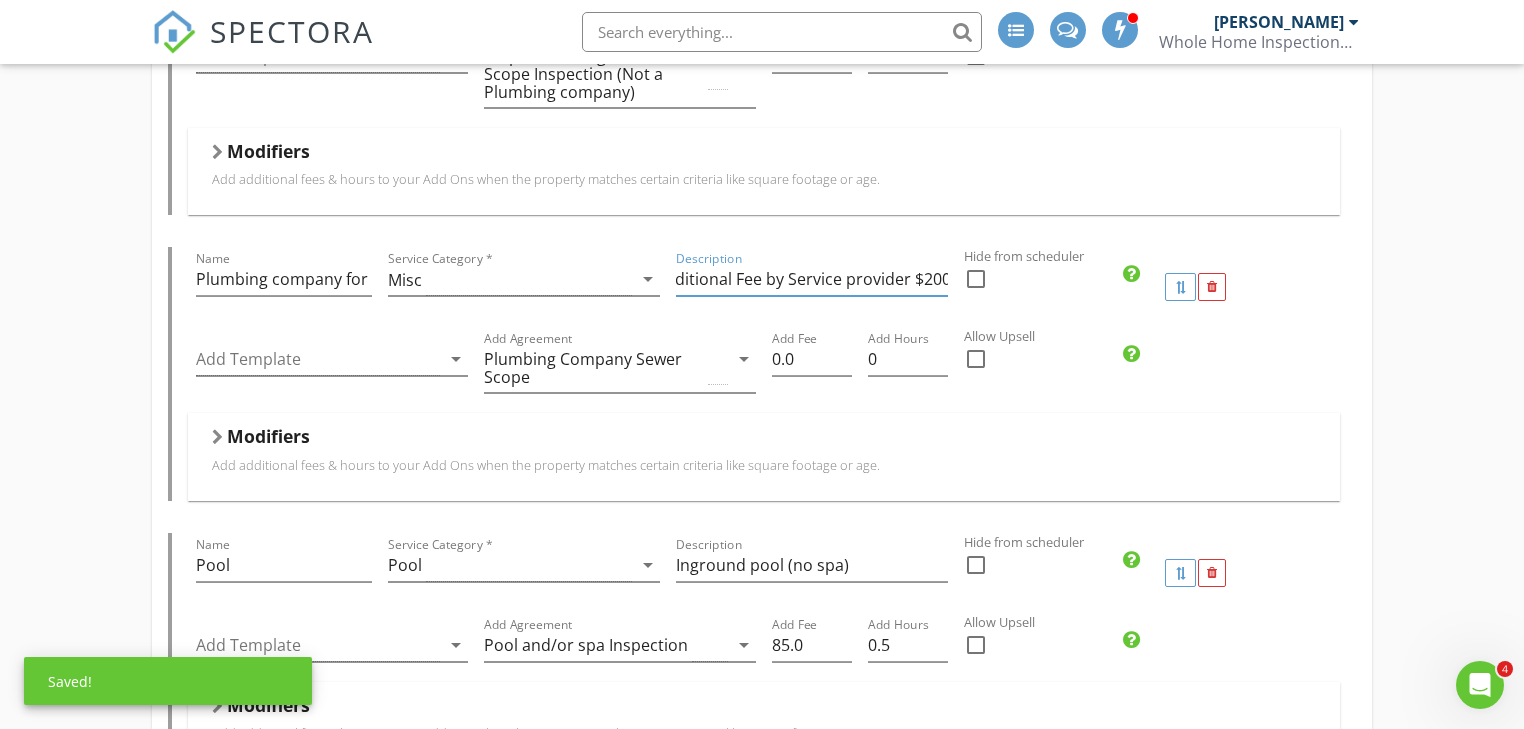 scroll, scrollTop: 0, scrollLeft: 25, axis: horizontal 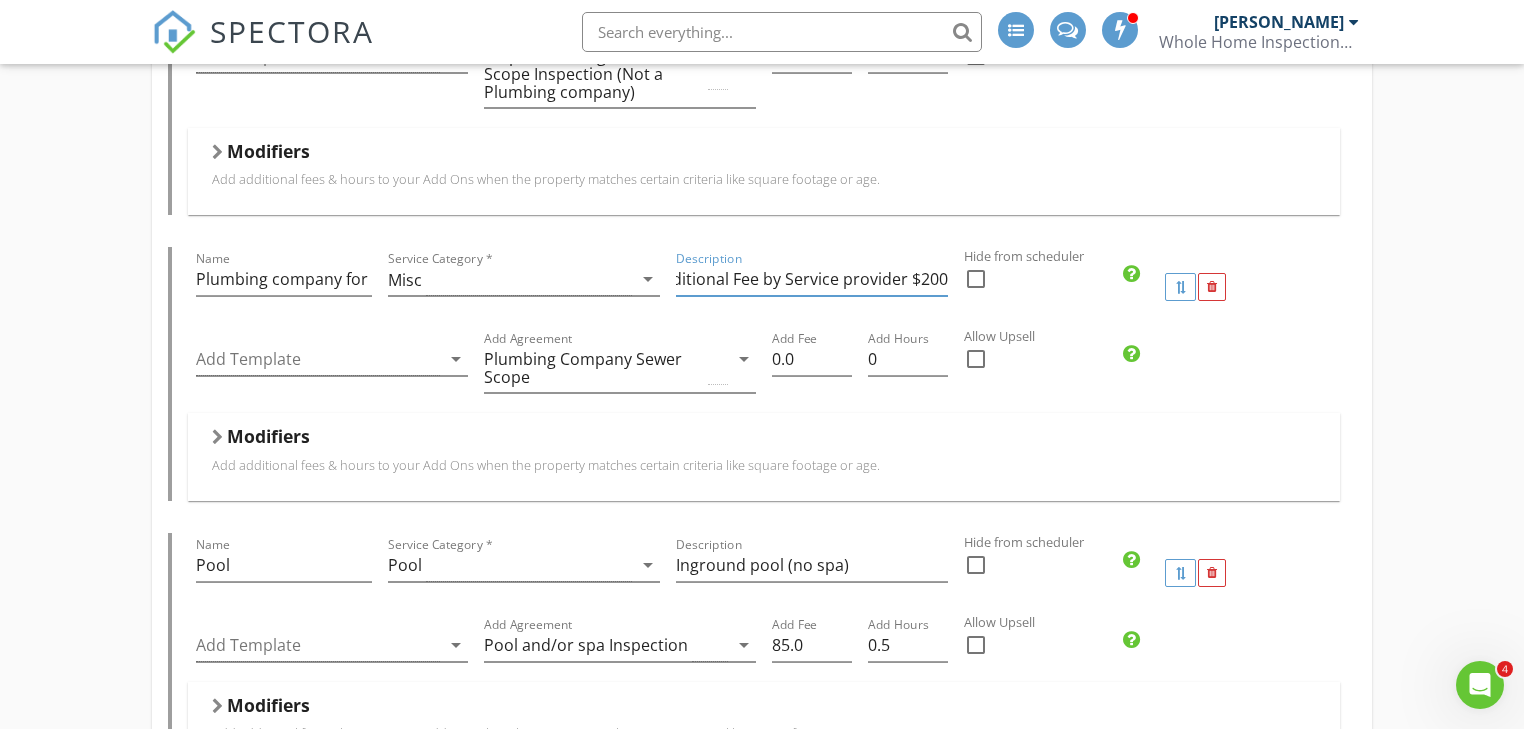 type on "Additional Fee by Service provider $200" 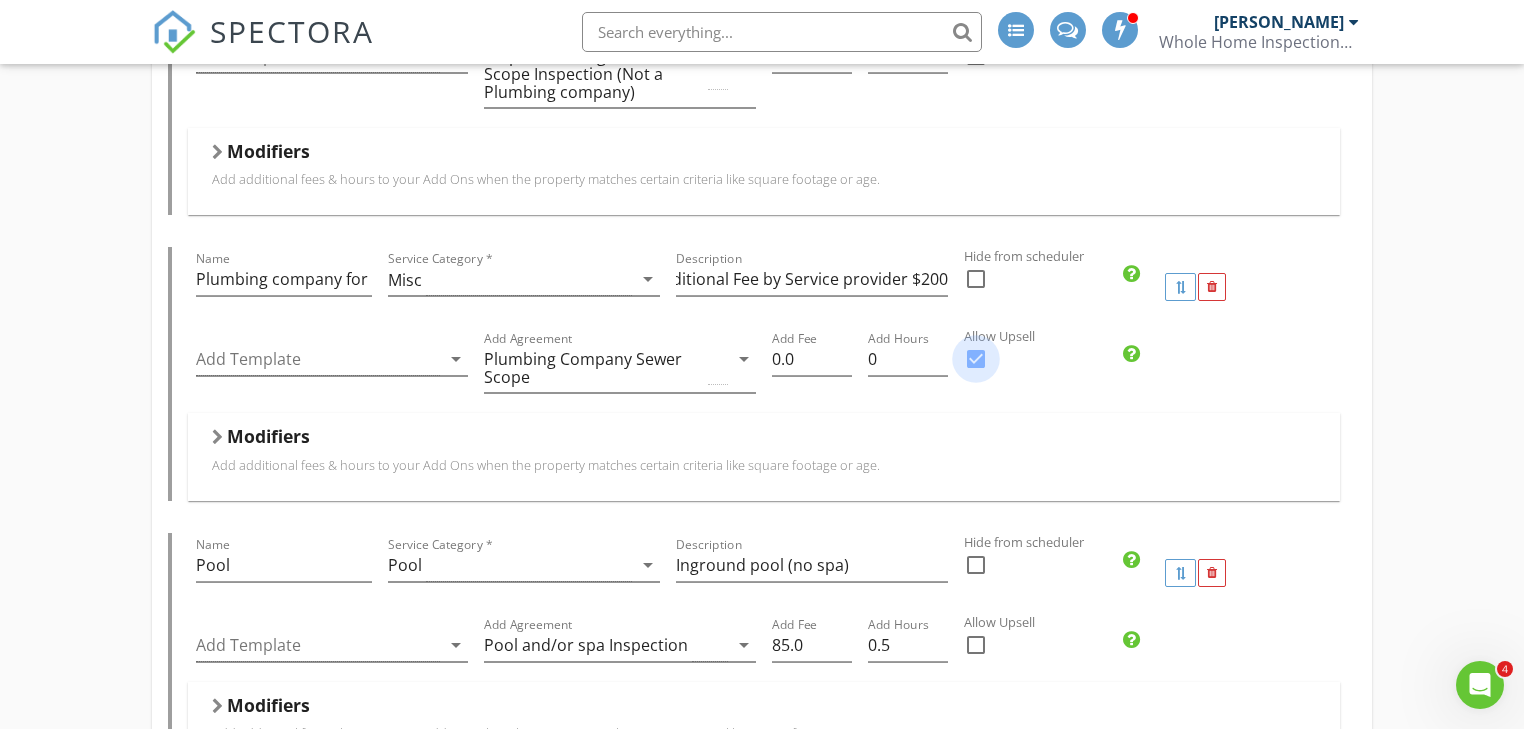 checkbox on "true" 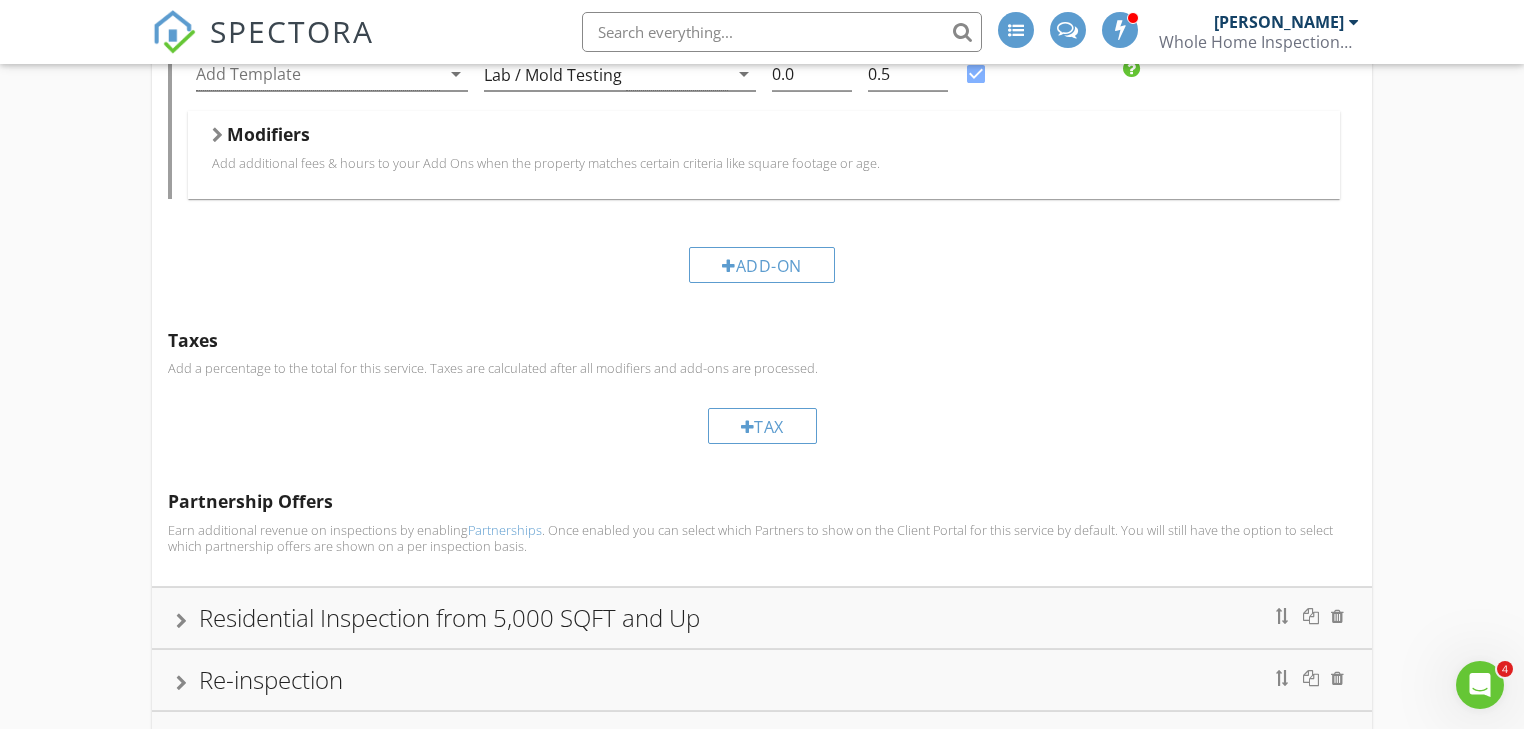 scroll, scrollTop: 4716, scrollLeft: 0, axis: vertical 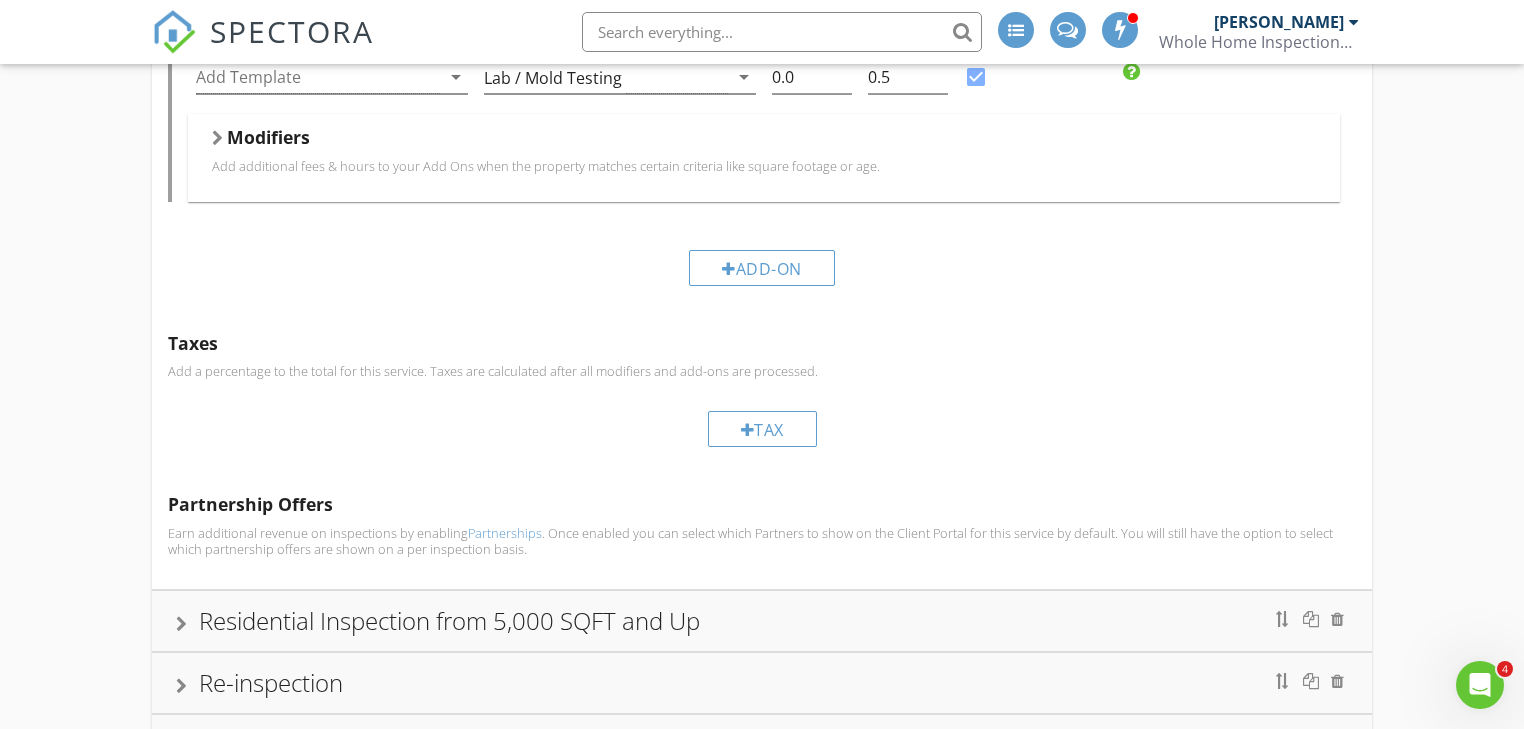click on "Residential Inspection from 5,000 SQFT and Up" at bounding box center [761, 621] 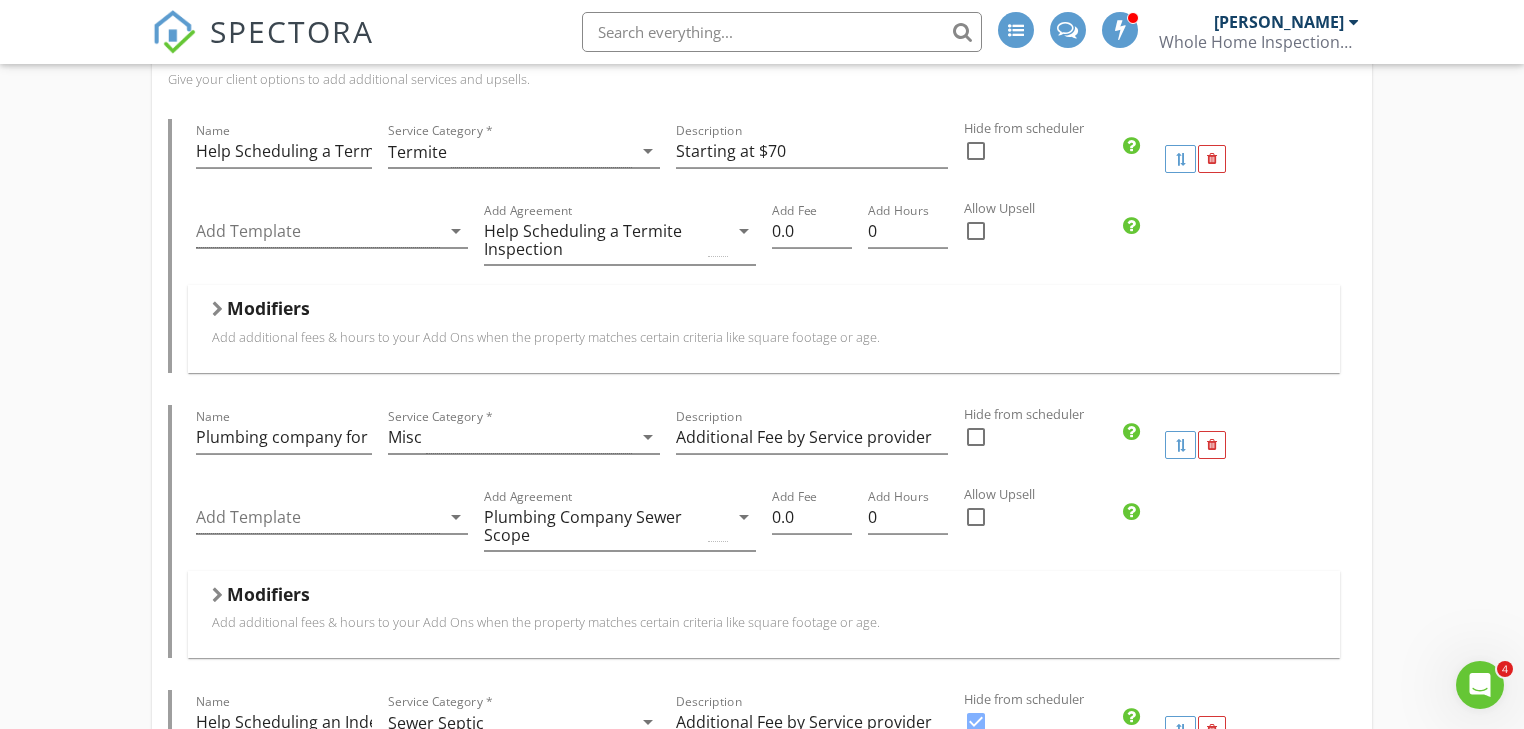 scroll, scrollTop: 684, scrollLeft: 0, axis: vertical 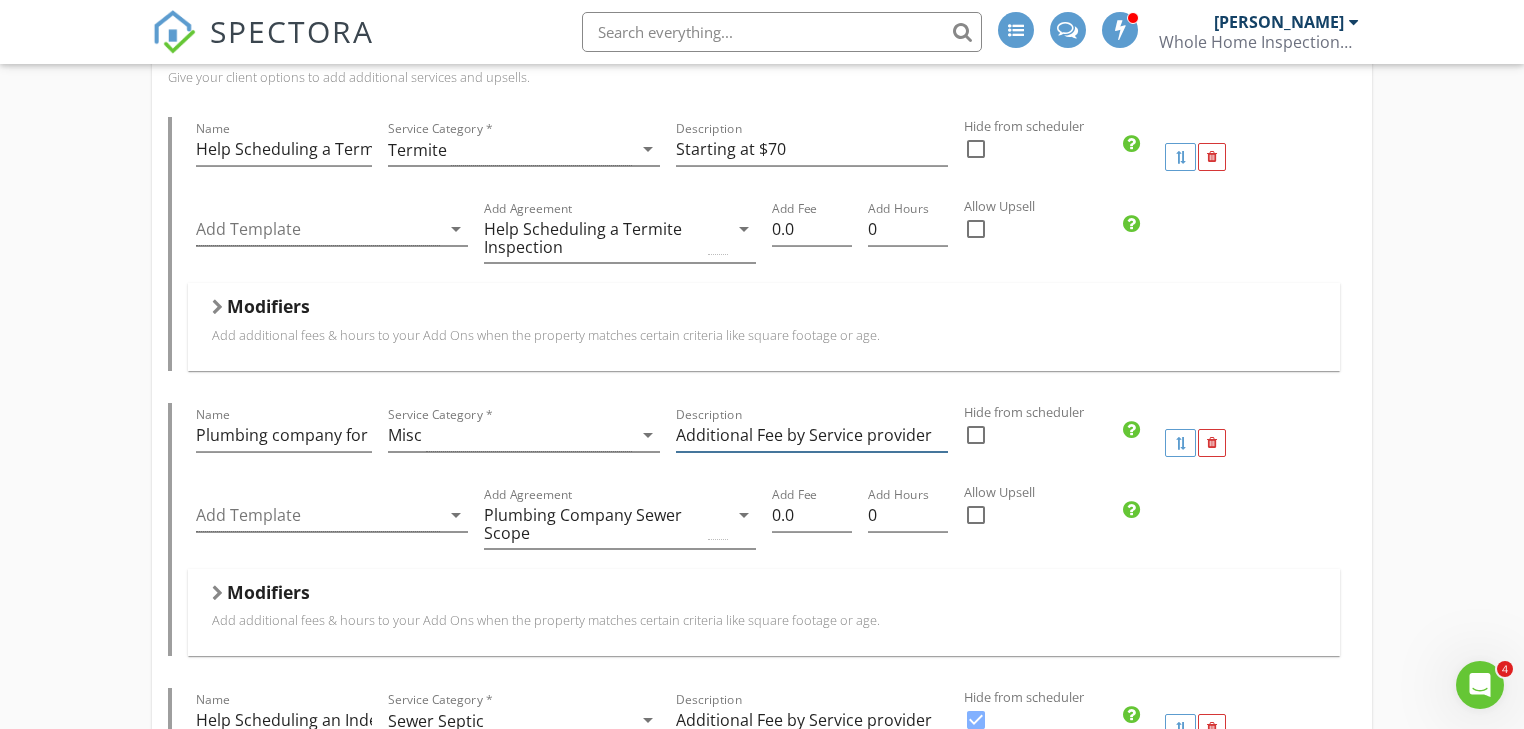click on "Additional Fee by Service provider" at bounding box center [812, 435] 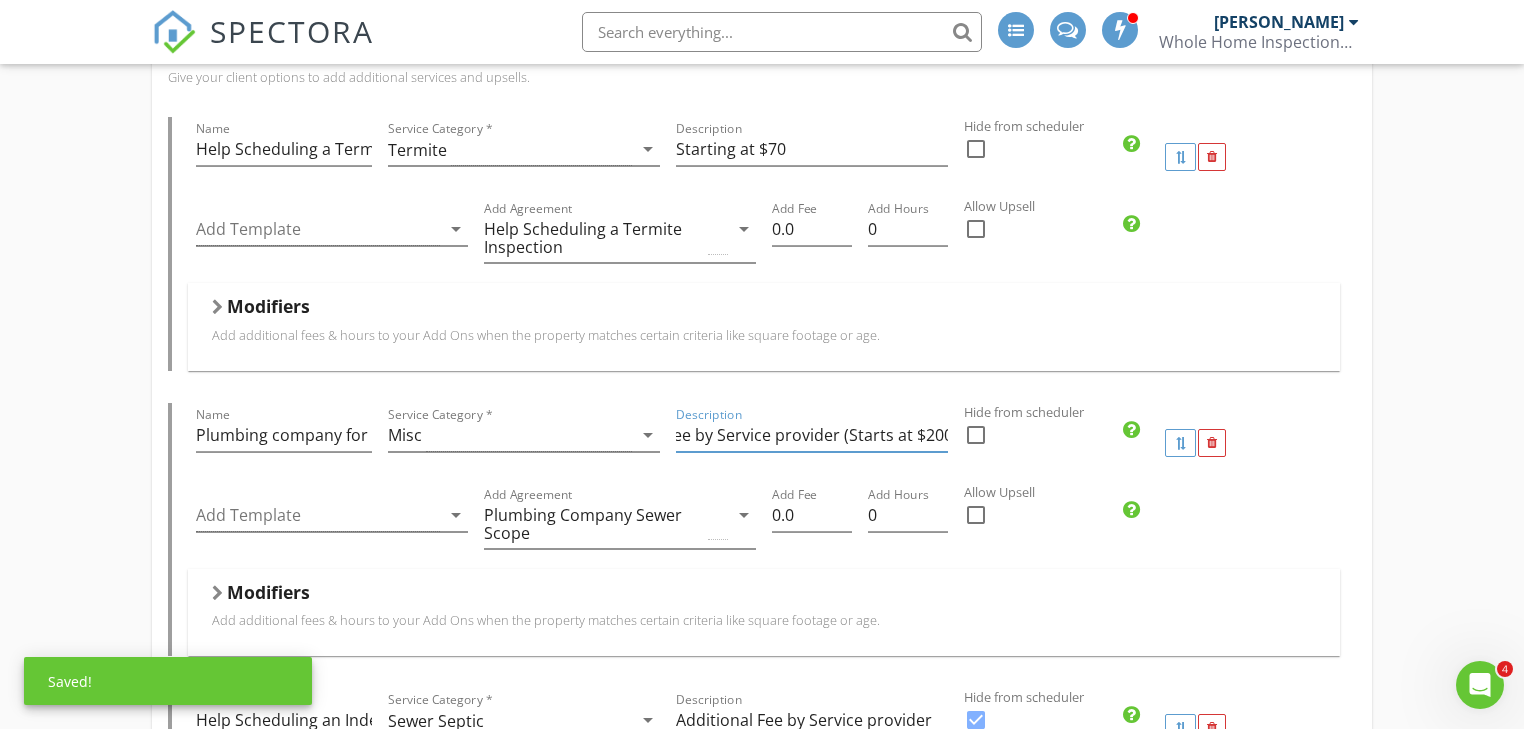 scroll, scrollTop: 0, scrollLeft: 96, axis: horizontal 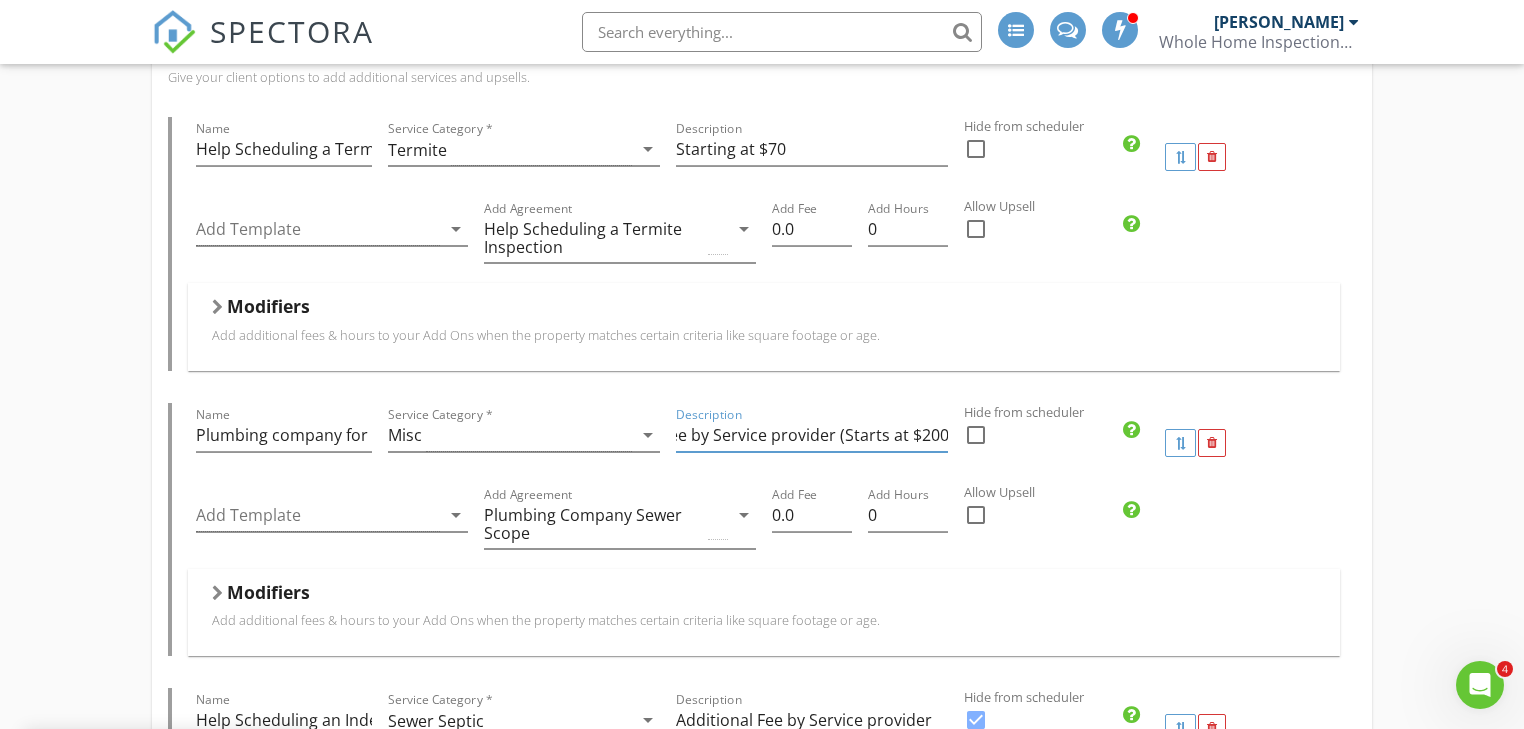 type on "Additional Fee by Service provider (Starts at $200)" 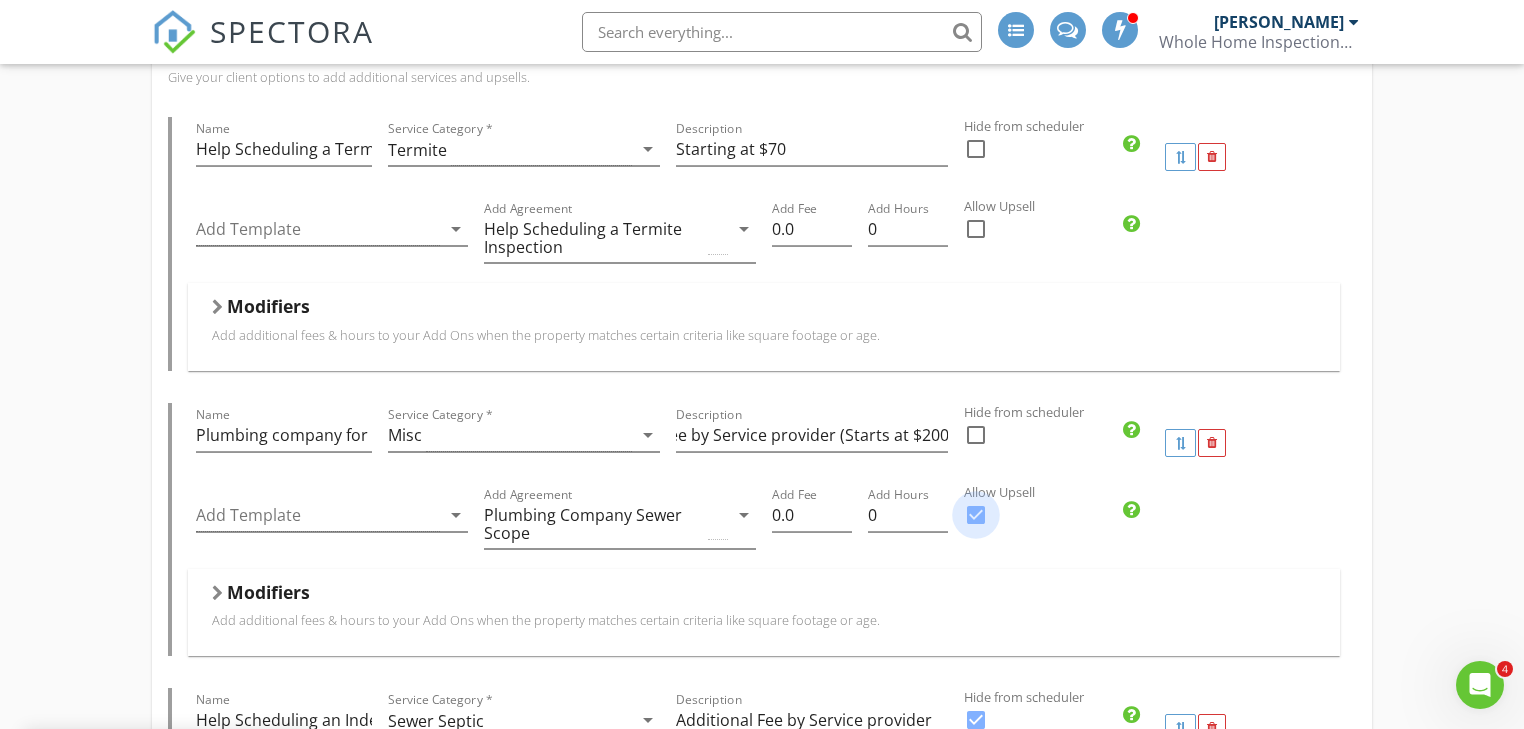 scroll, scrollTop: 0, scrollLeft: 0, axis: both 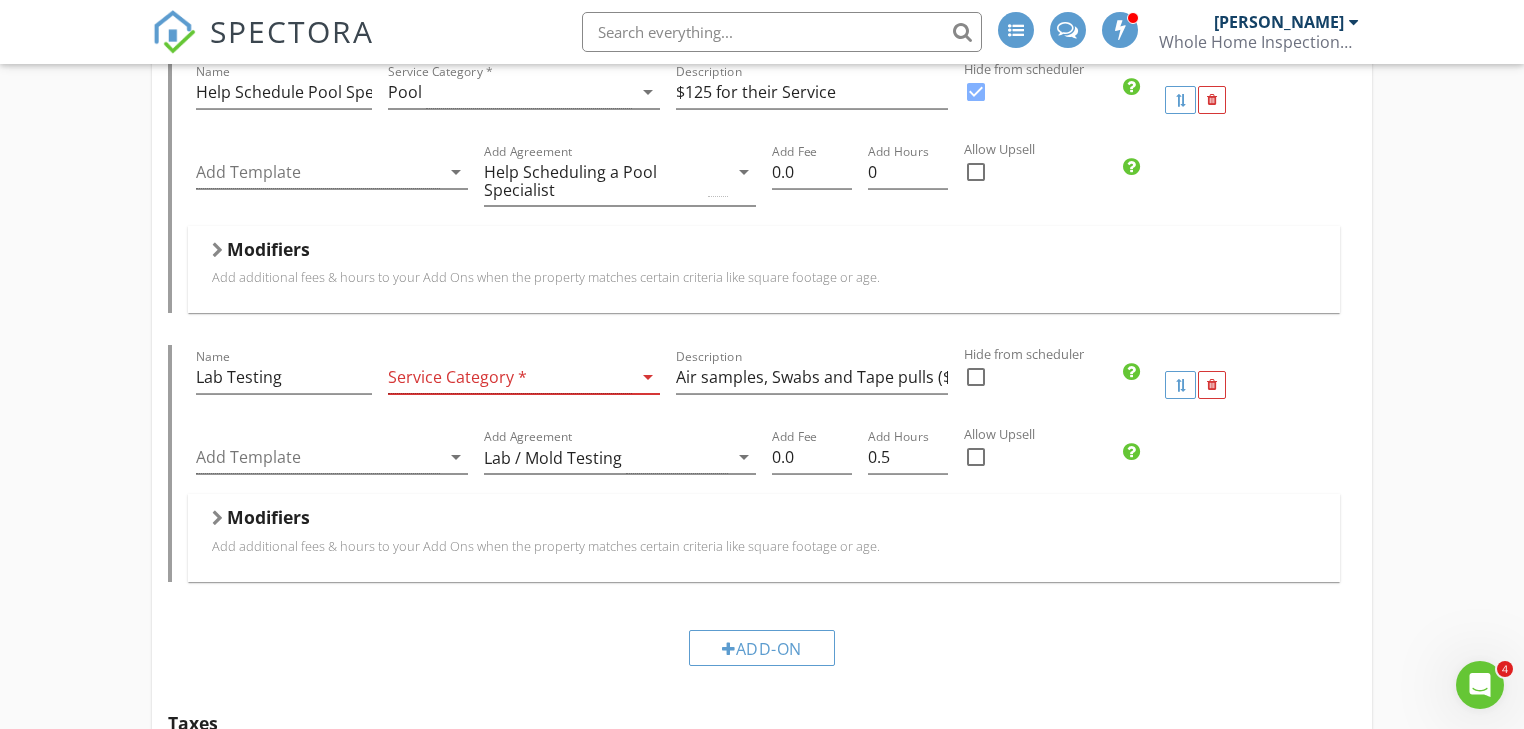 click at bounding box center [976, 457] 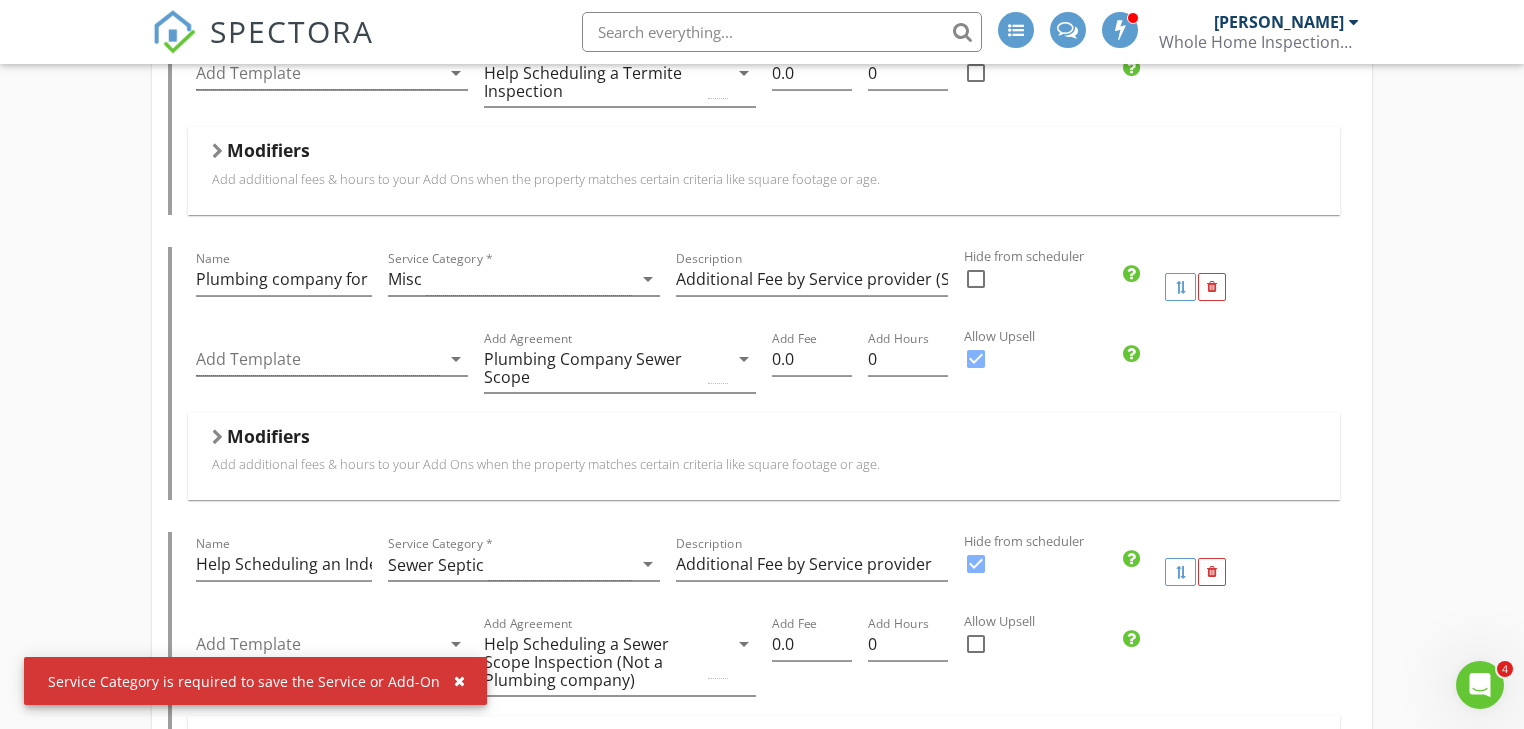 scroll, scrollTop: 0, scrollLeft: 0, axis: both 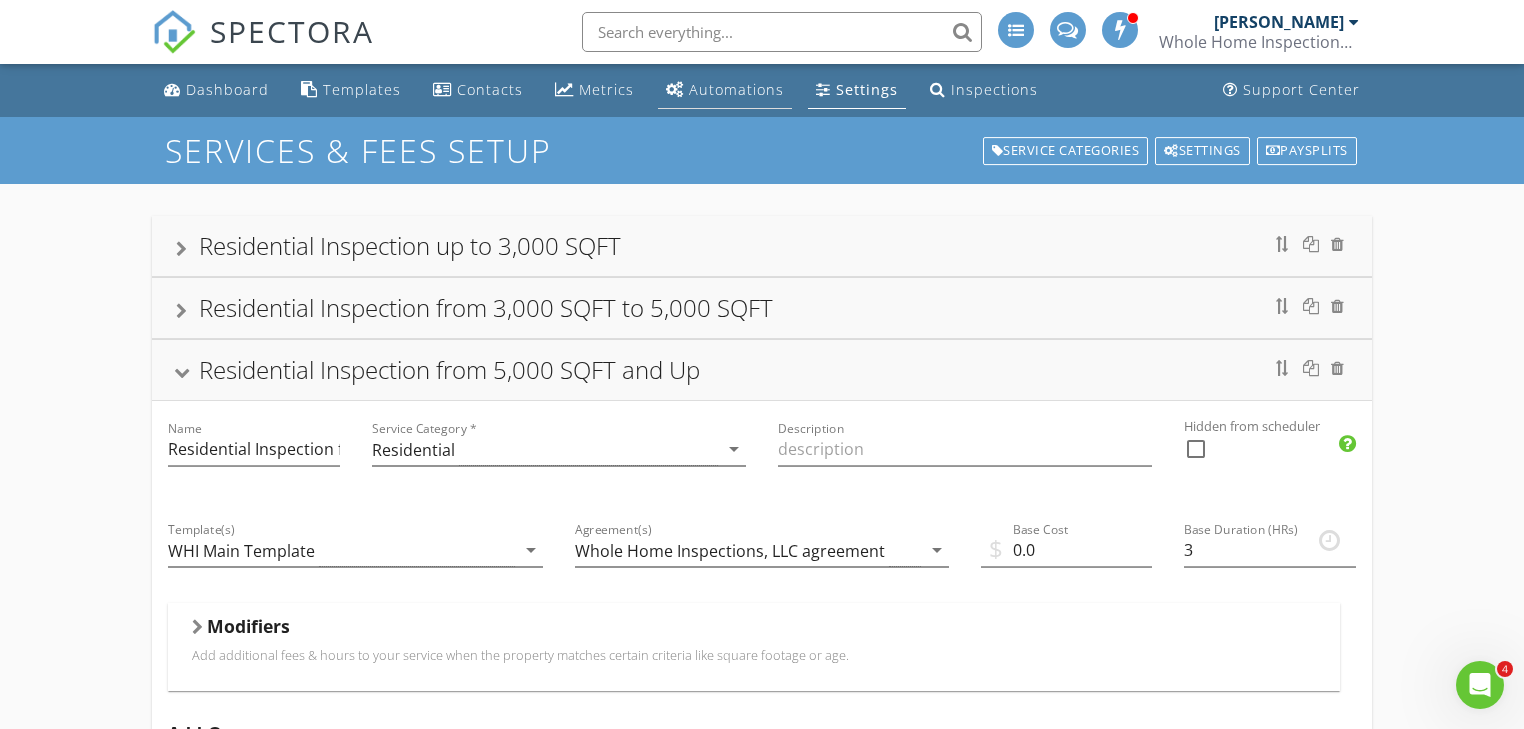 click on "Automations" at bounding box center (725, 90) 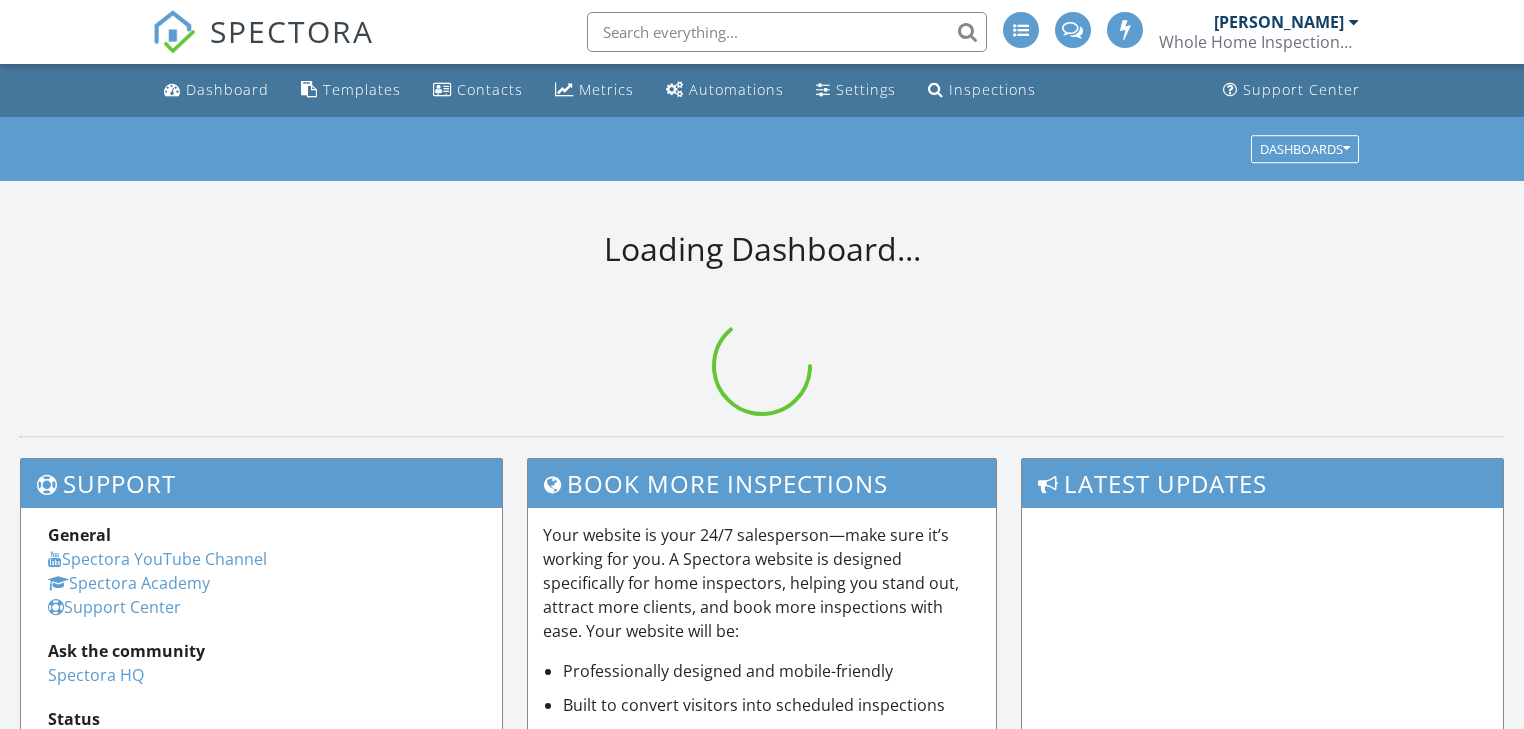 scroll, scrollTop: 0, scrollLeft: 0, axis: both 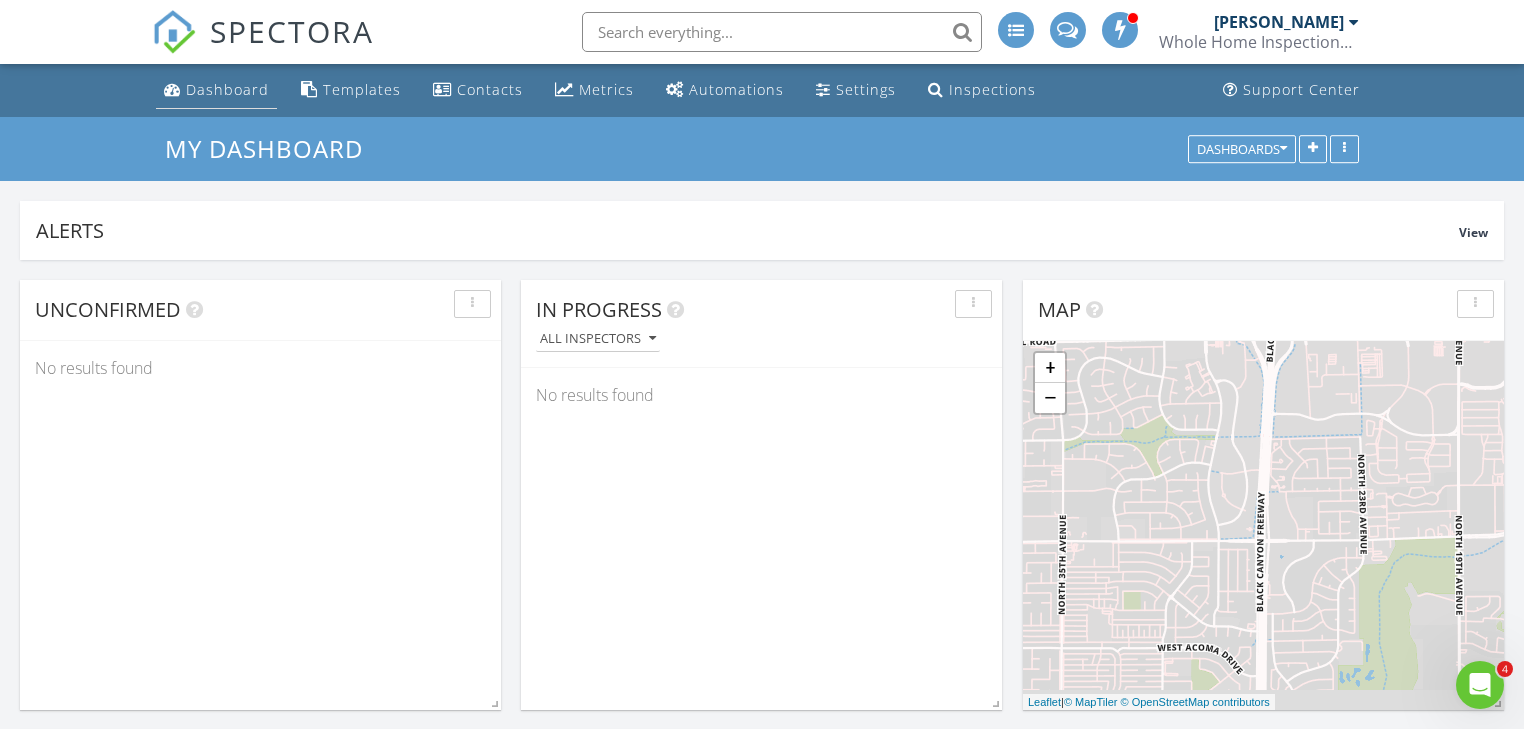 click on "Dashboard" at bounding box center (227, 89) 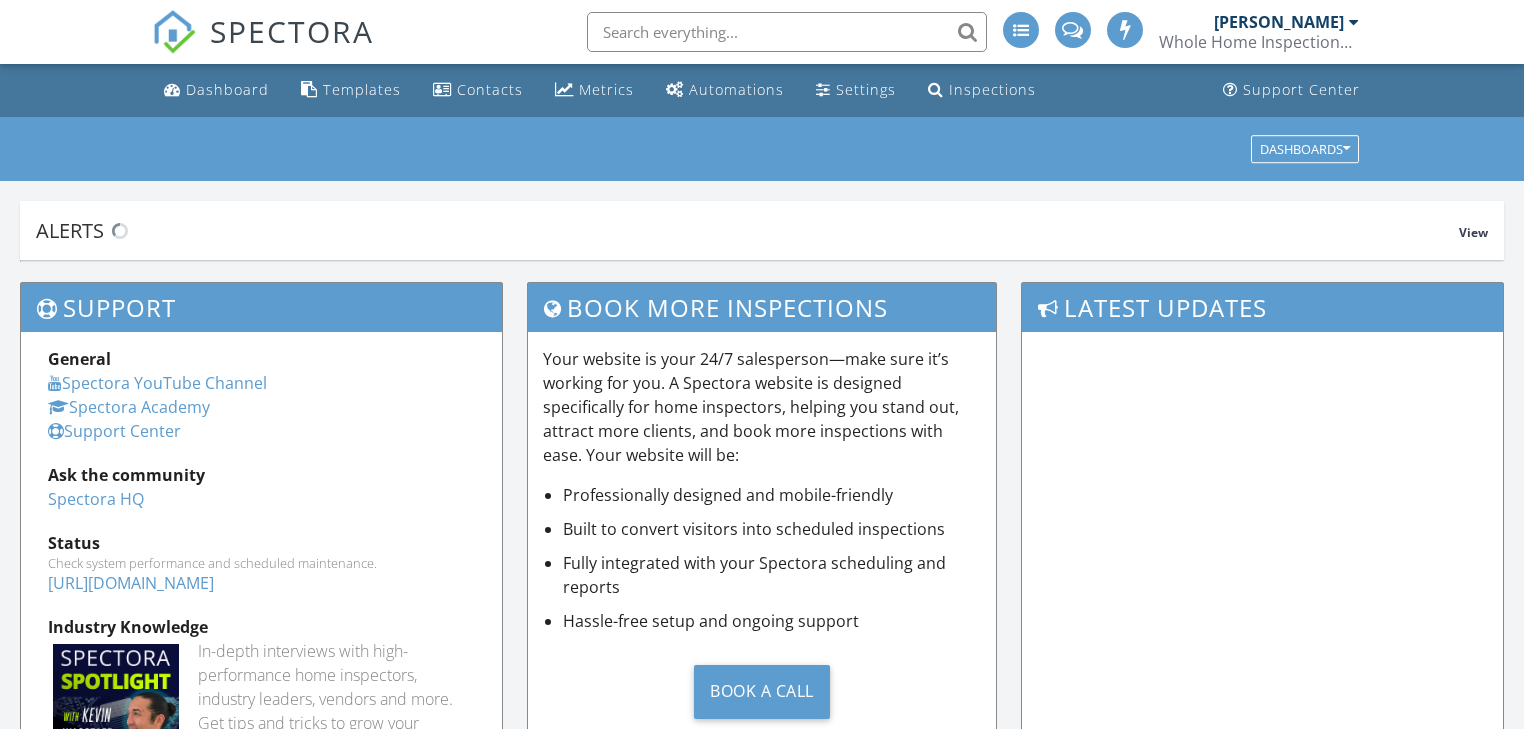 scroll, scrollTop: 0, scrollLeft: 0, axis: both 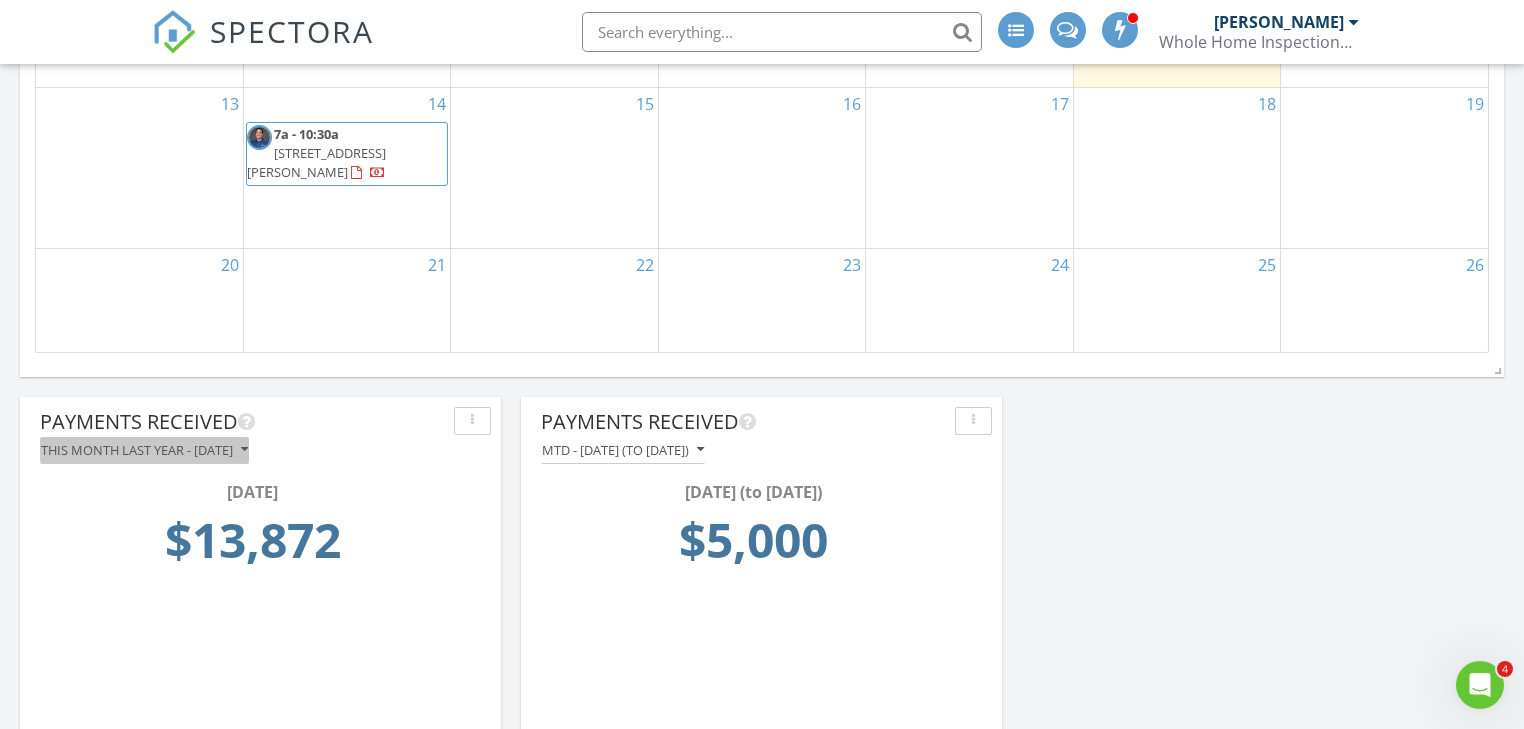 click on "This month last year - July 2024" at bounding box center (144, 450) 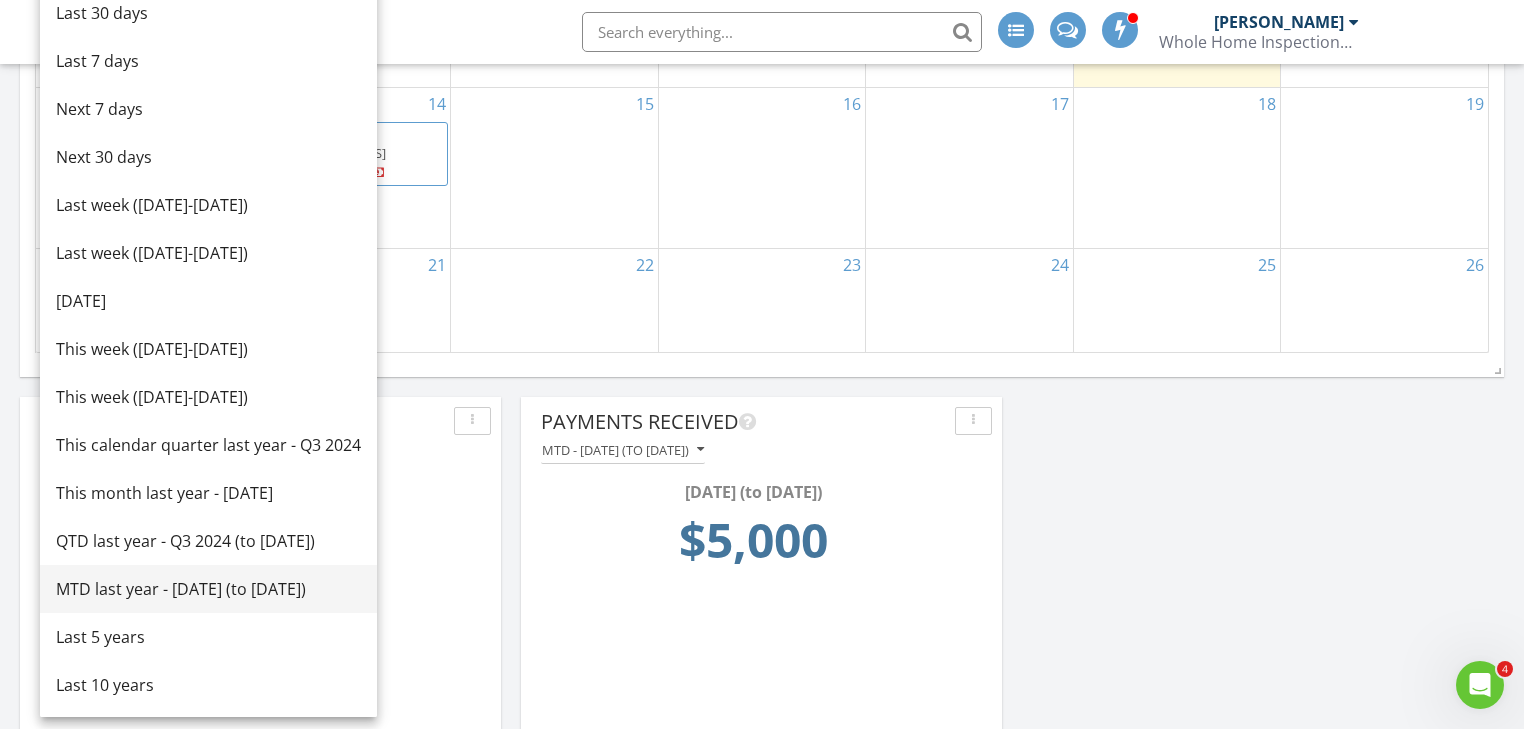 click on "MTD last year - July 2024 (to Jul 11th)" at bounding box center (208, 589) 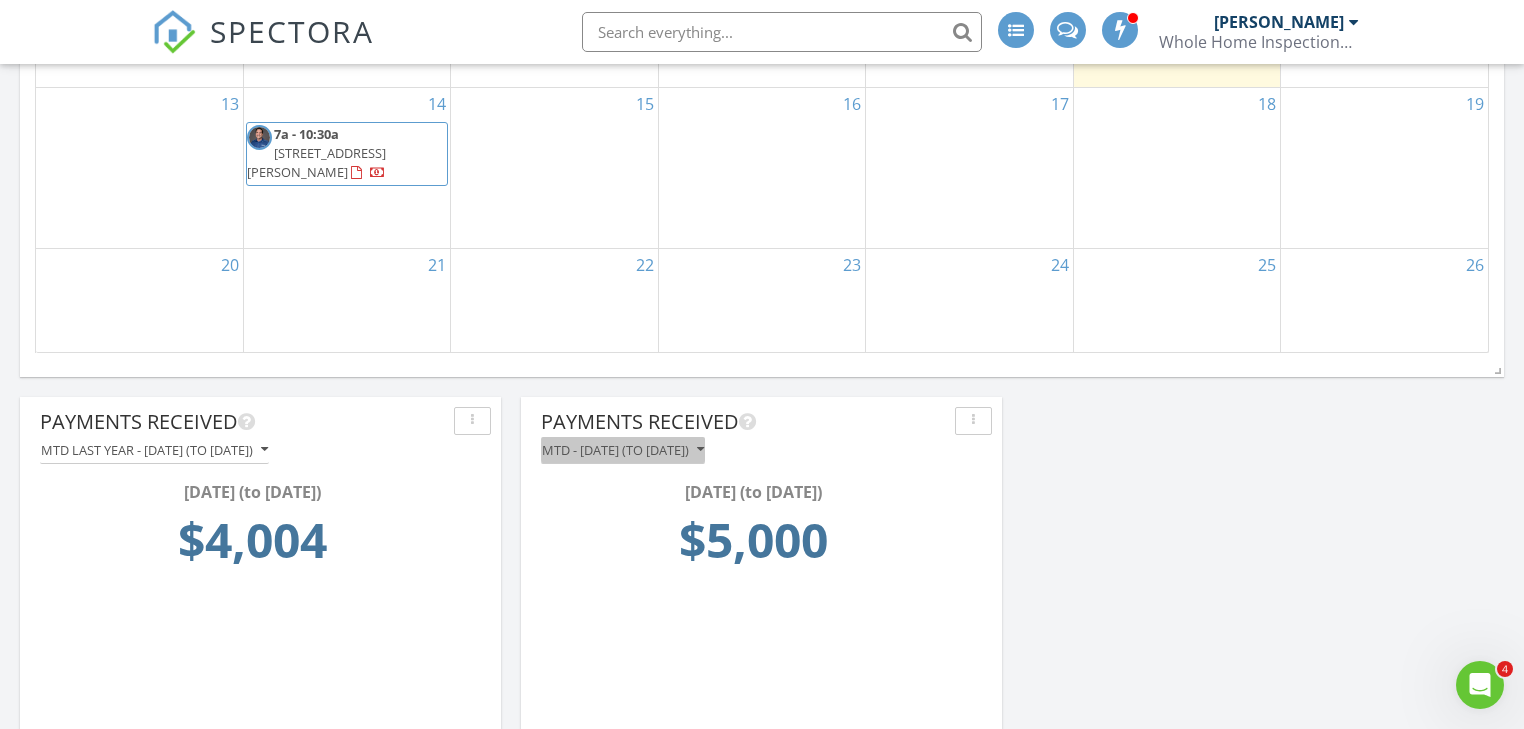 click on "MTD - July 2025 (to Jul 11th)" at bounding box center [623, 450] 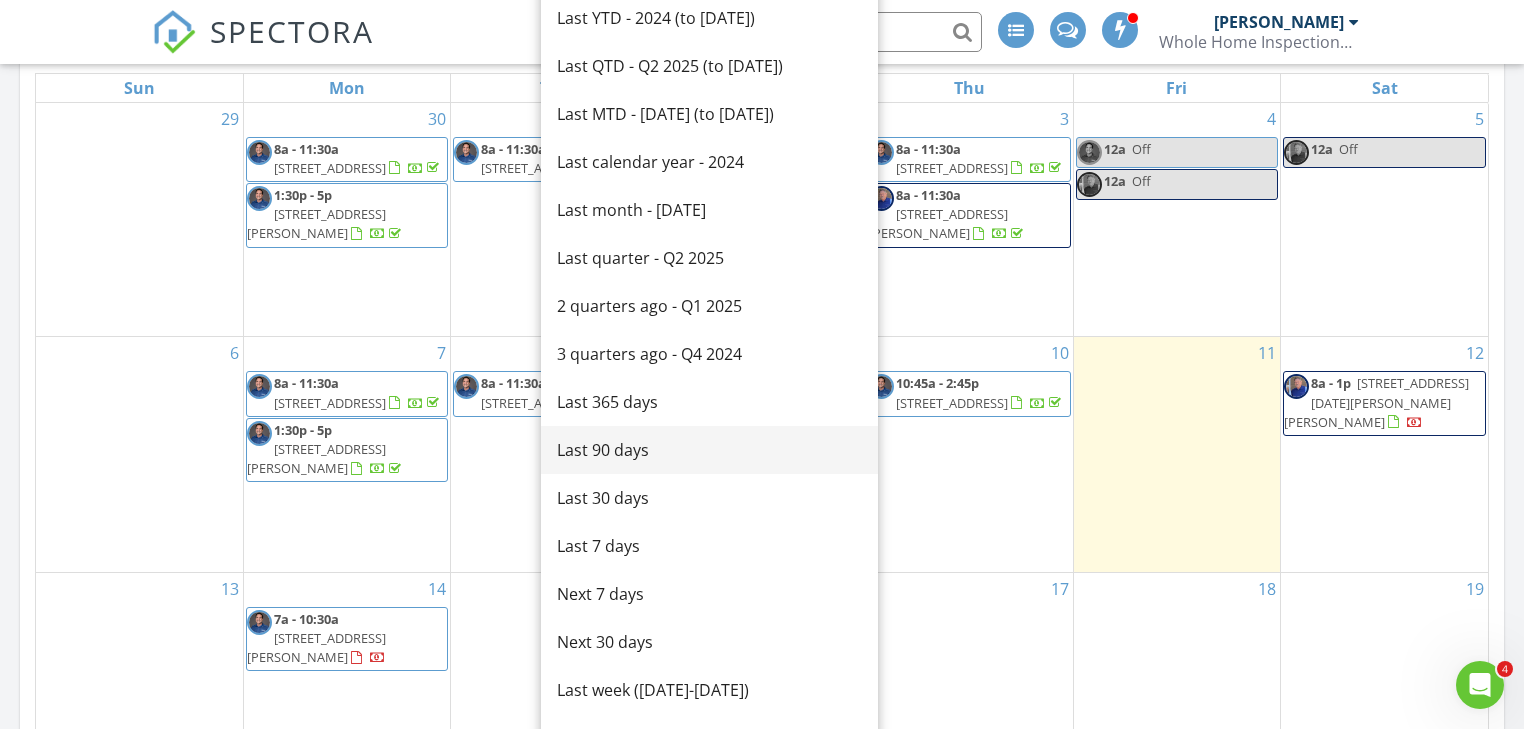 scroll, scrollTop: 800, scrollLeft: 0, axis: vertical 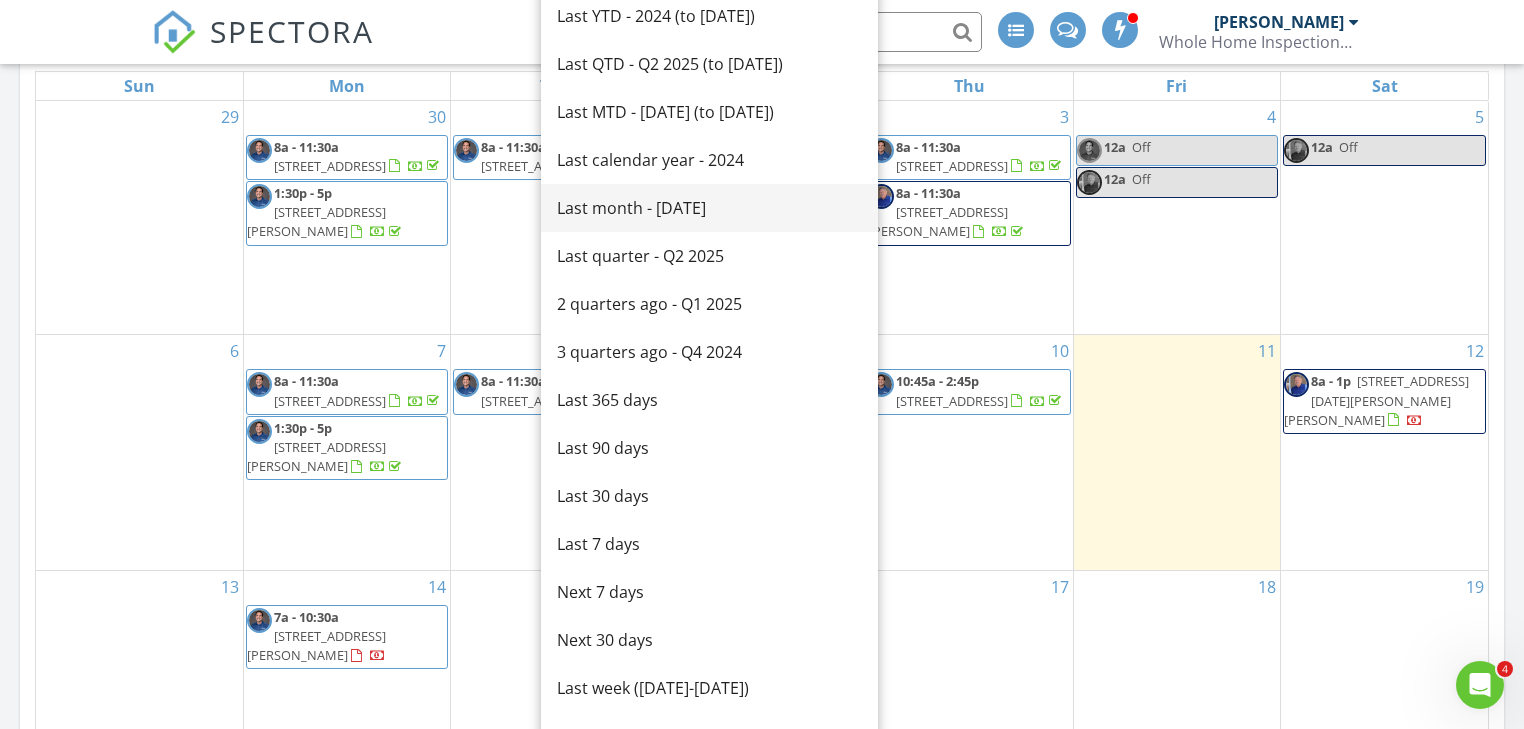 click on "Last month - June 2025" at bounding box center (709, 208) 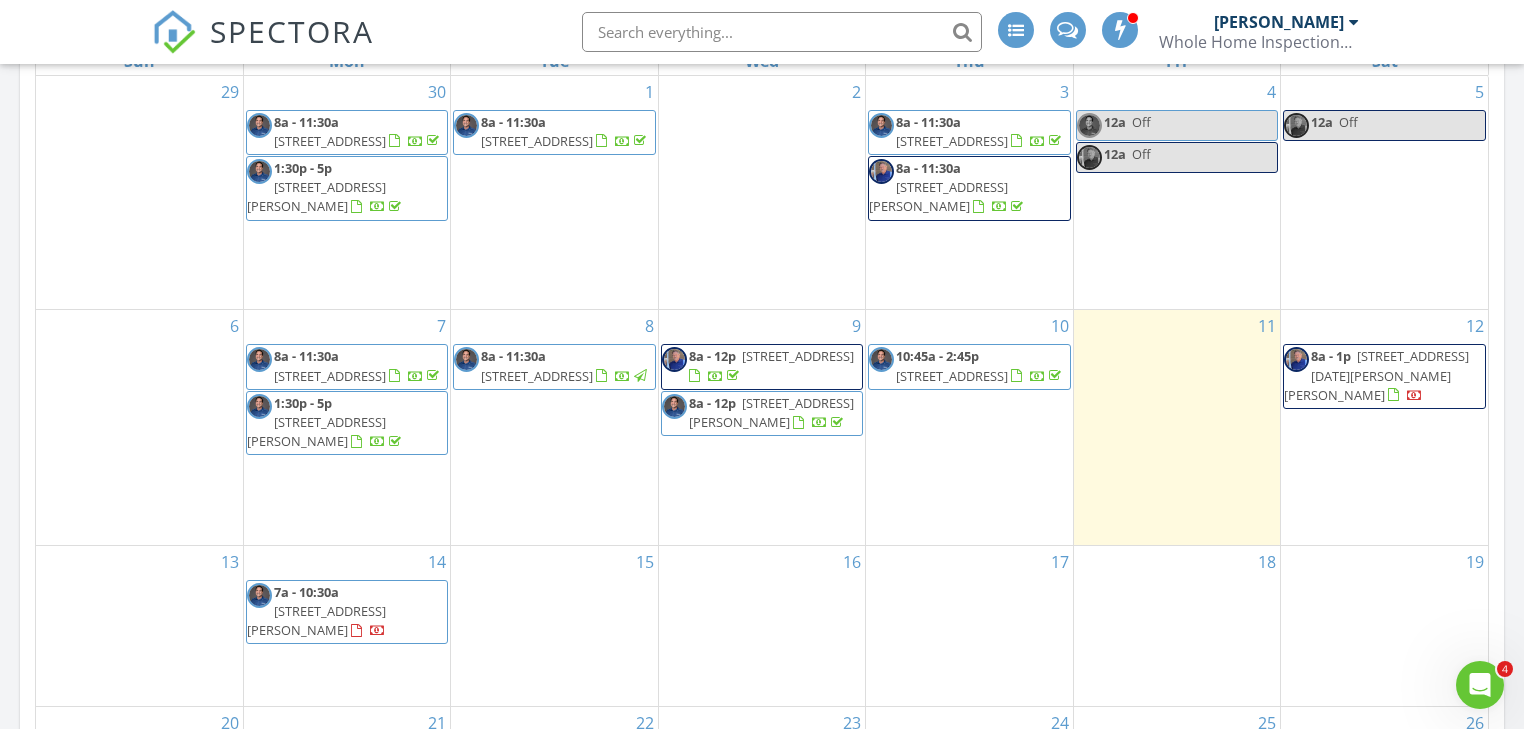scroll, scrollTop: 800, scrollLeft: 0, axis: vertical 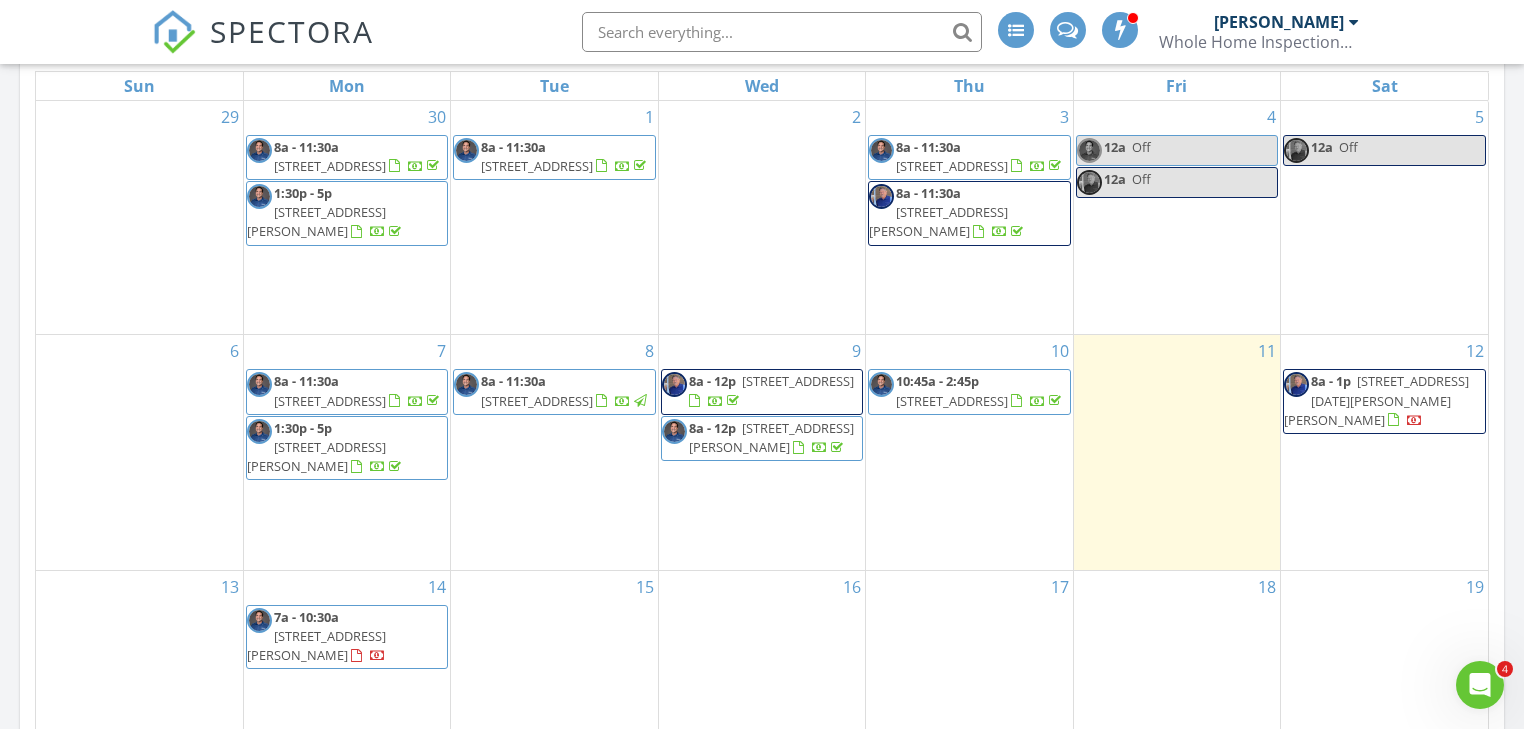 click on "8a - 11:30a
2346 E Lupine Ave, Phoenix 85028" at bounding box center (554, 157) 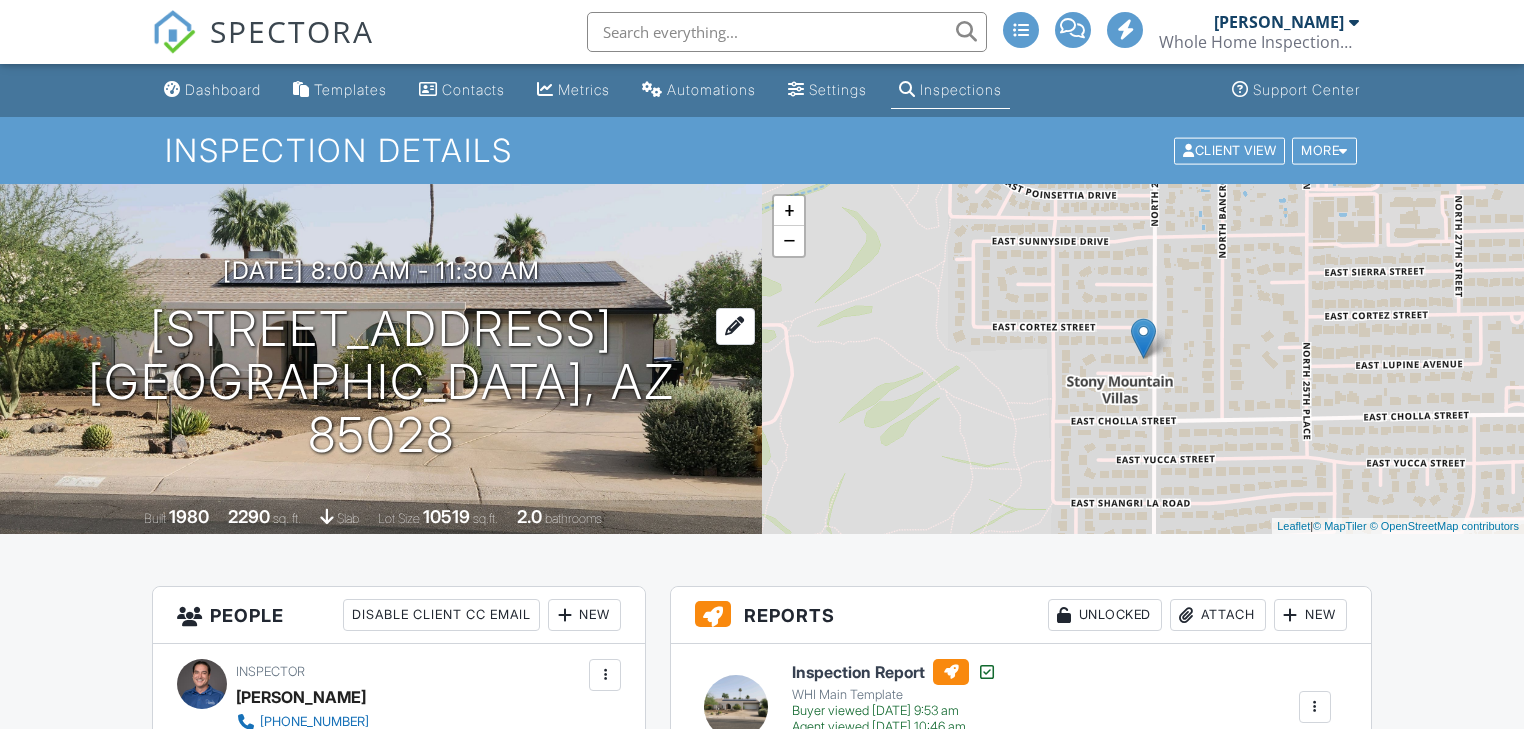 scroll, scrollTop: 0, scrollLeft: 0, axis: both 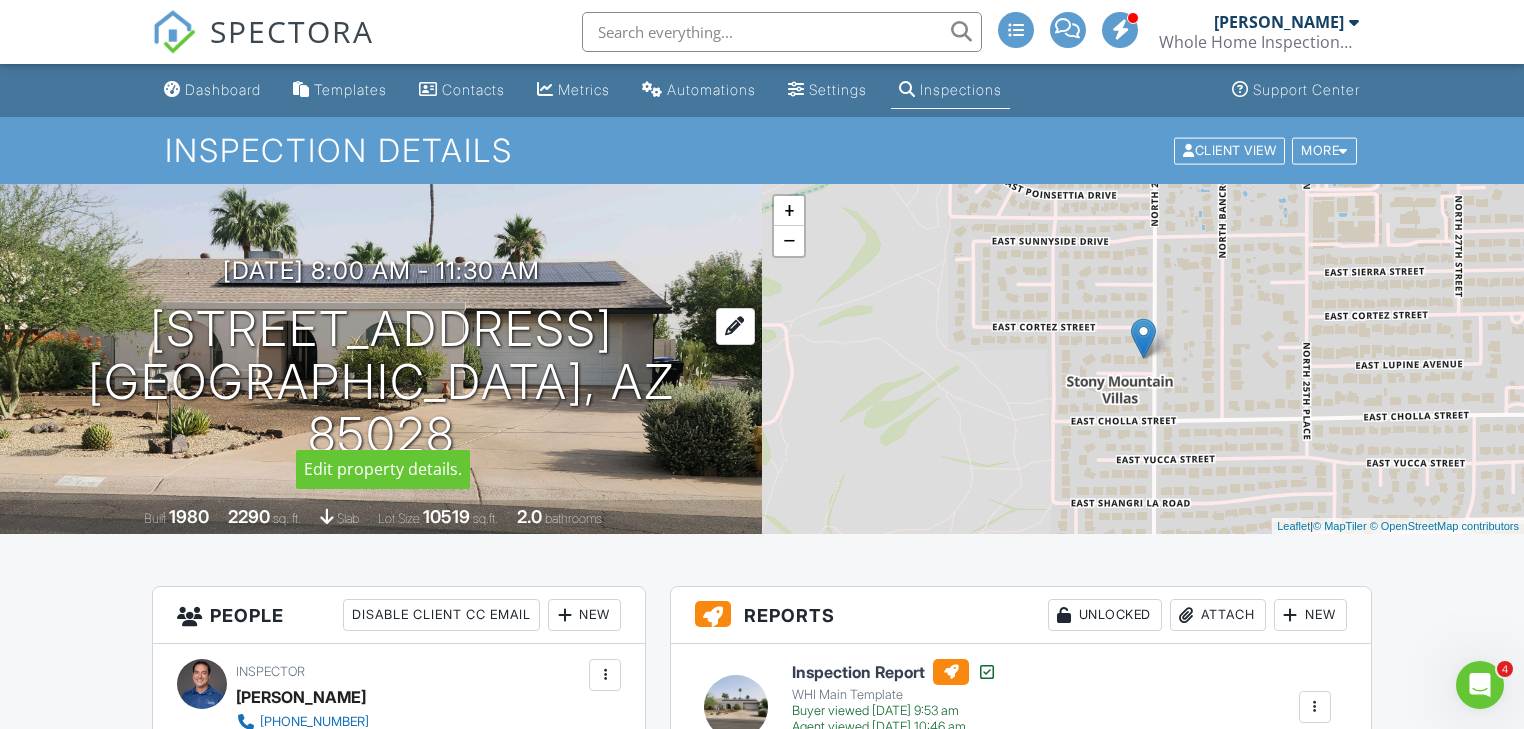 click on "[STREET_ADDRESS]
[GEOGRAPHIC_DATA], AZ 85028" at bounding box center [381, 382] 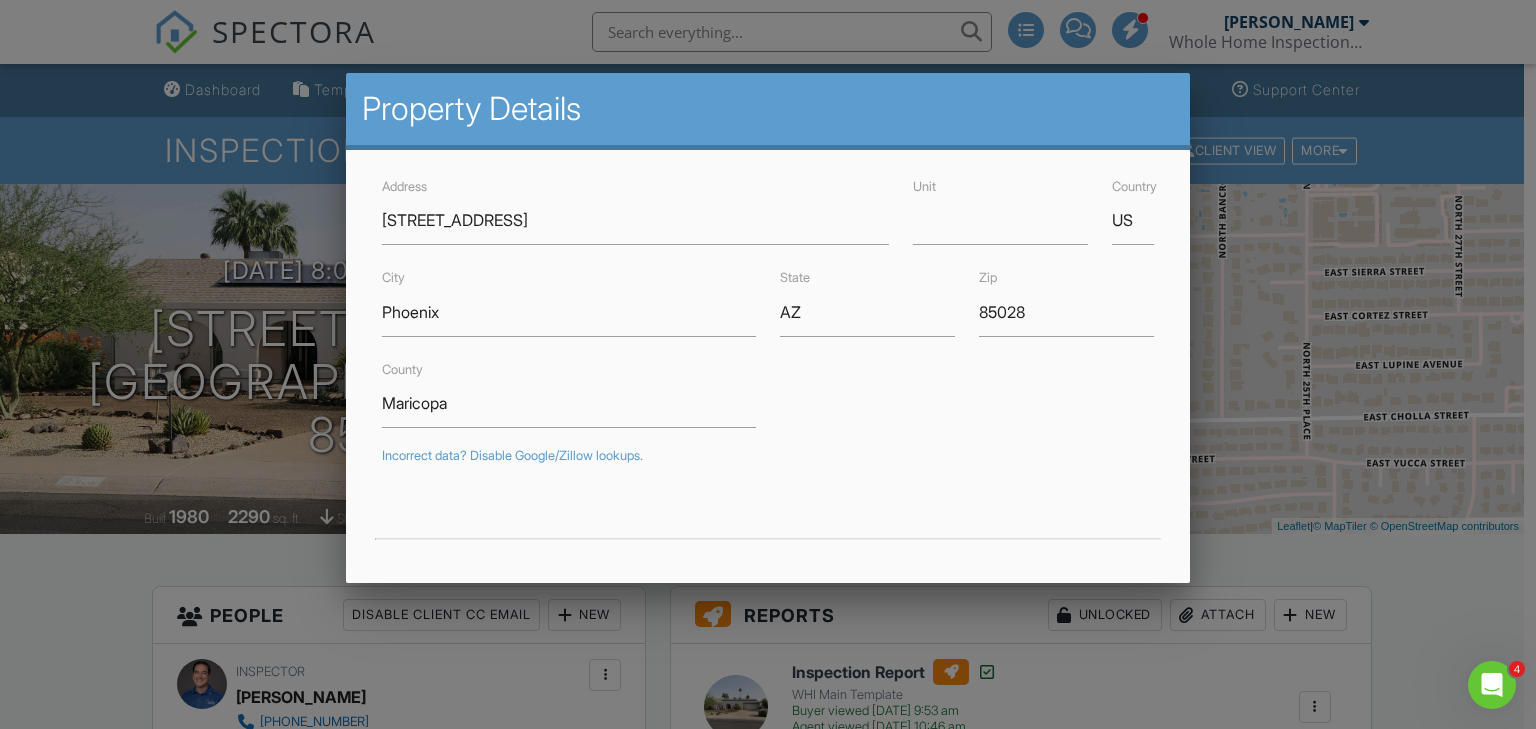 click at bounding box center [768, 355] 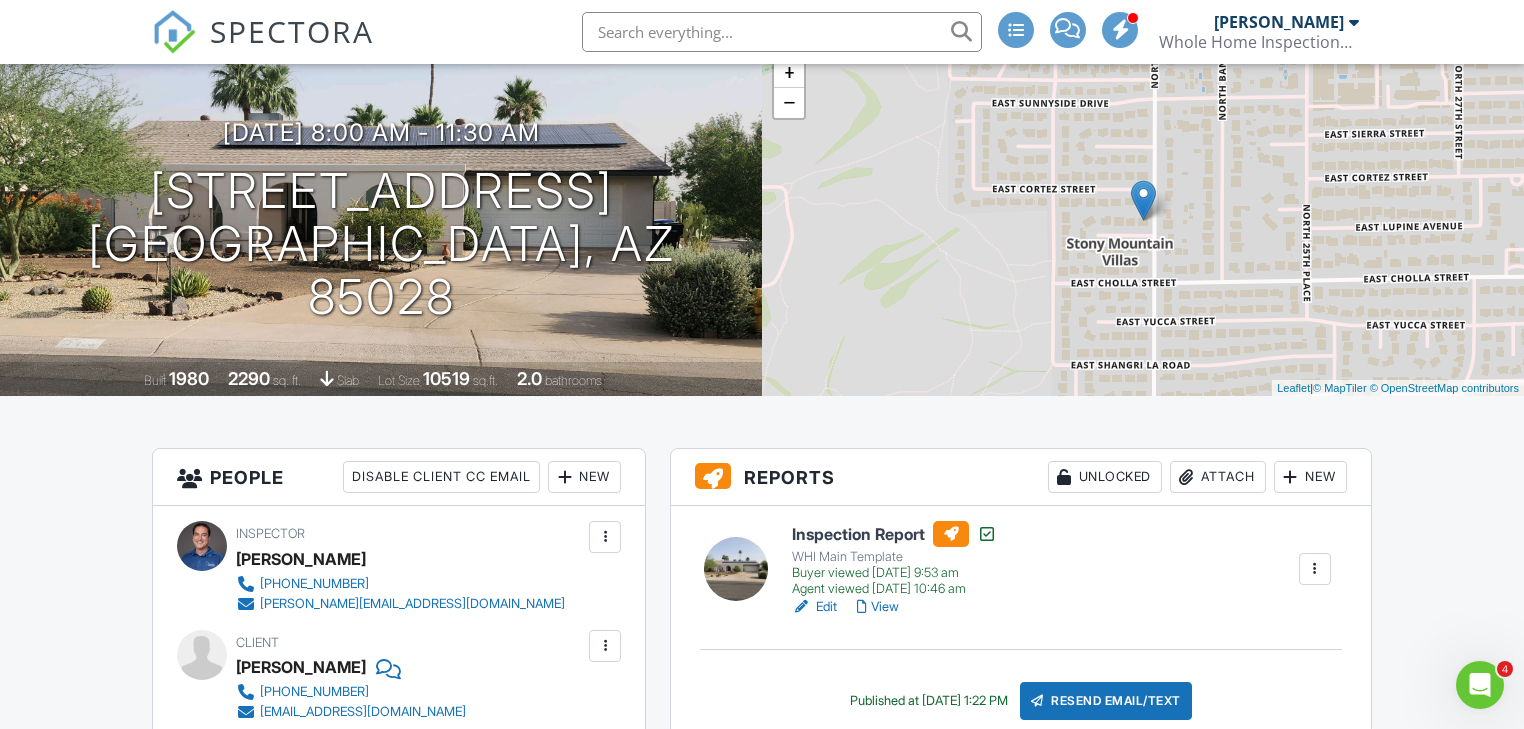 scroll, scrollTop: 0, scrollLeft: 0, axis: both 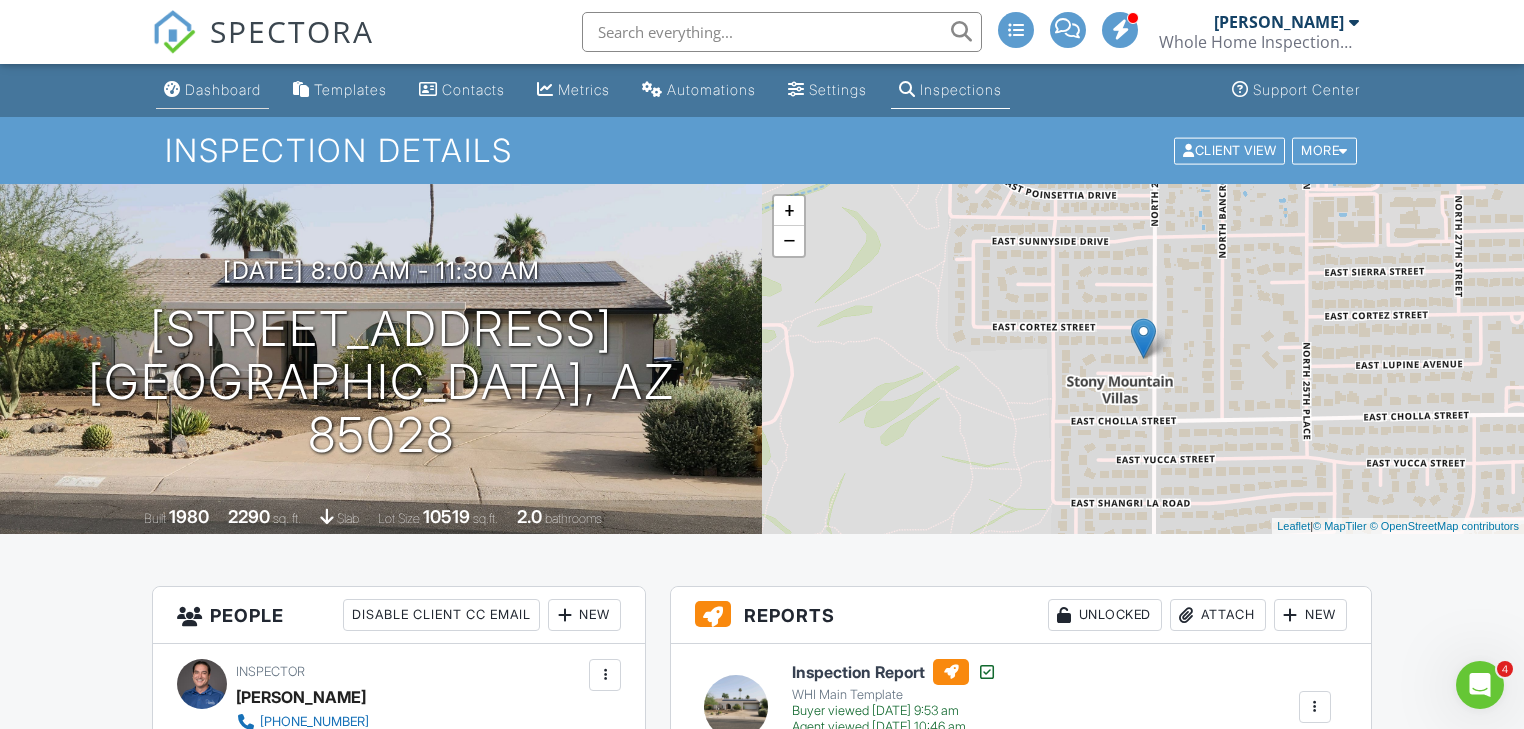 click on "Dashboard" at bounding box center (223, 89) 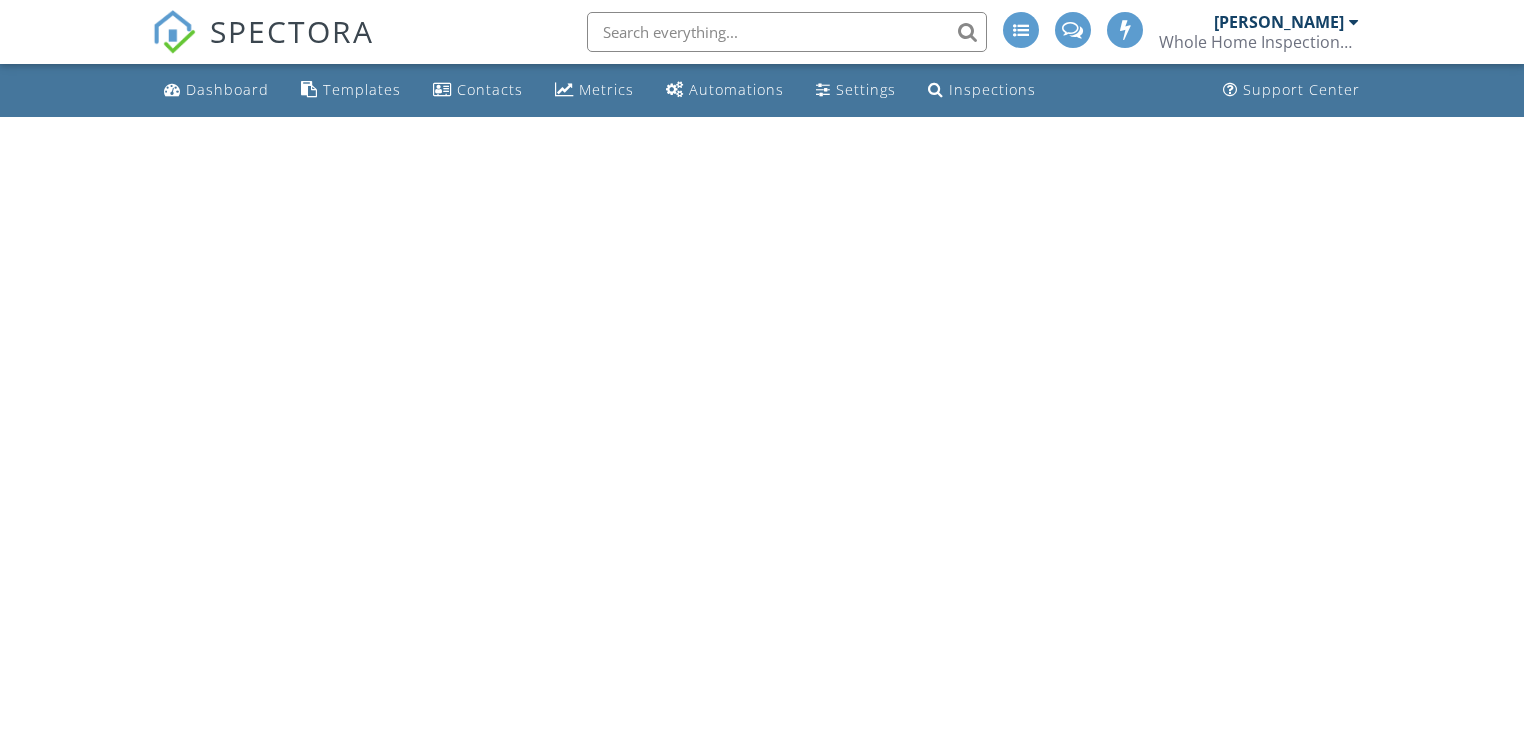 scroll, scrollTop: 0, scrollLeft: 0, axis: both 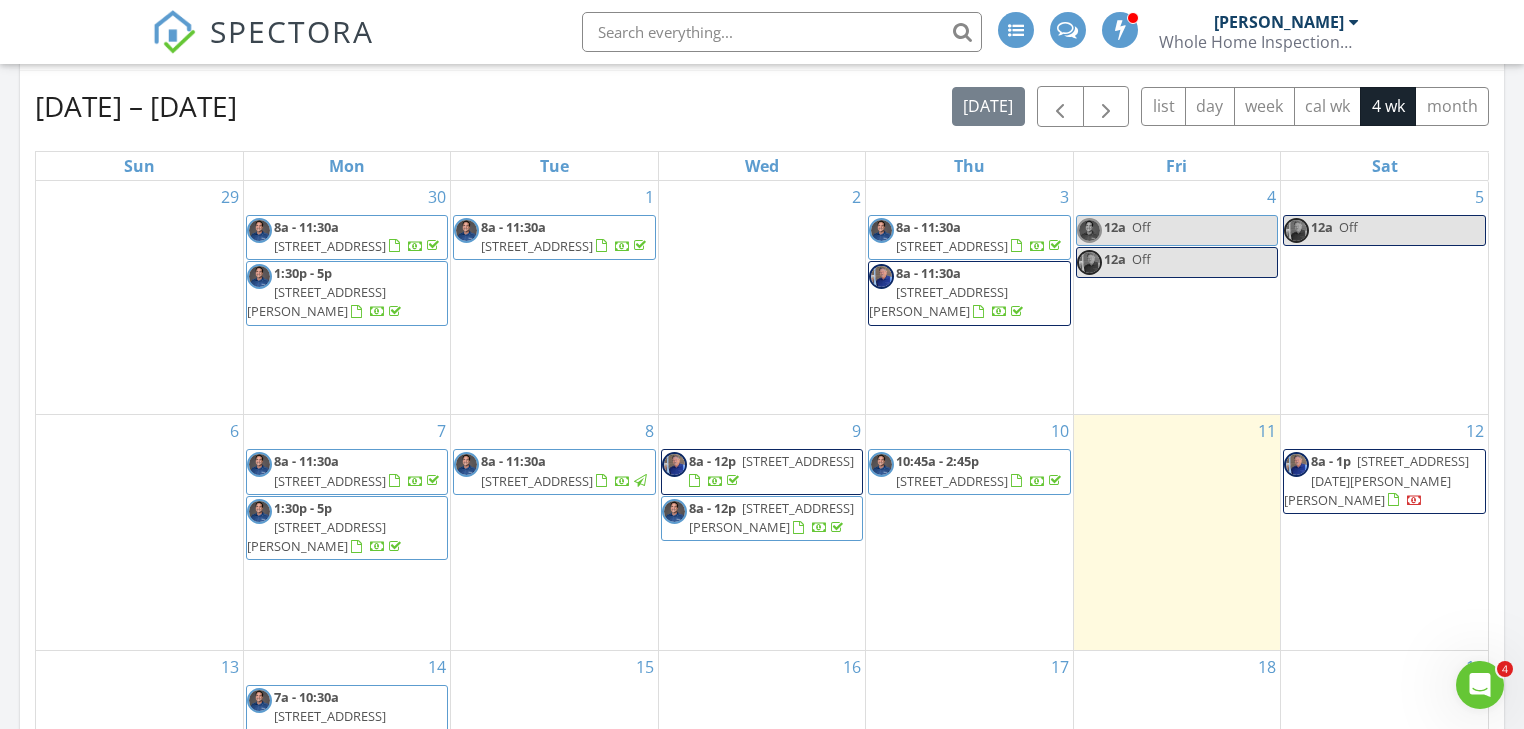 click on "8a - 11:30a" at bounding box center (928, 227) 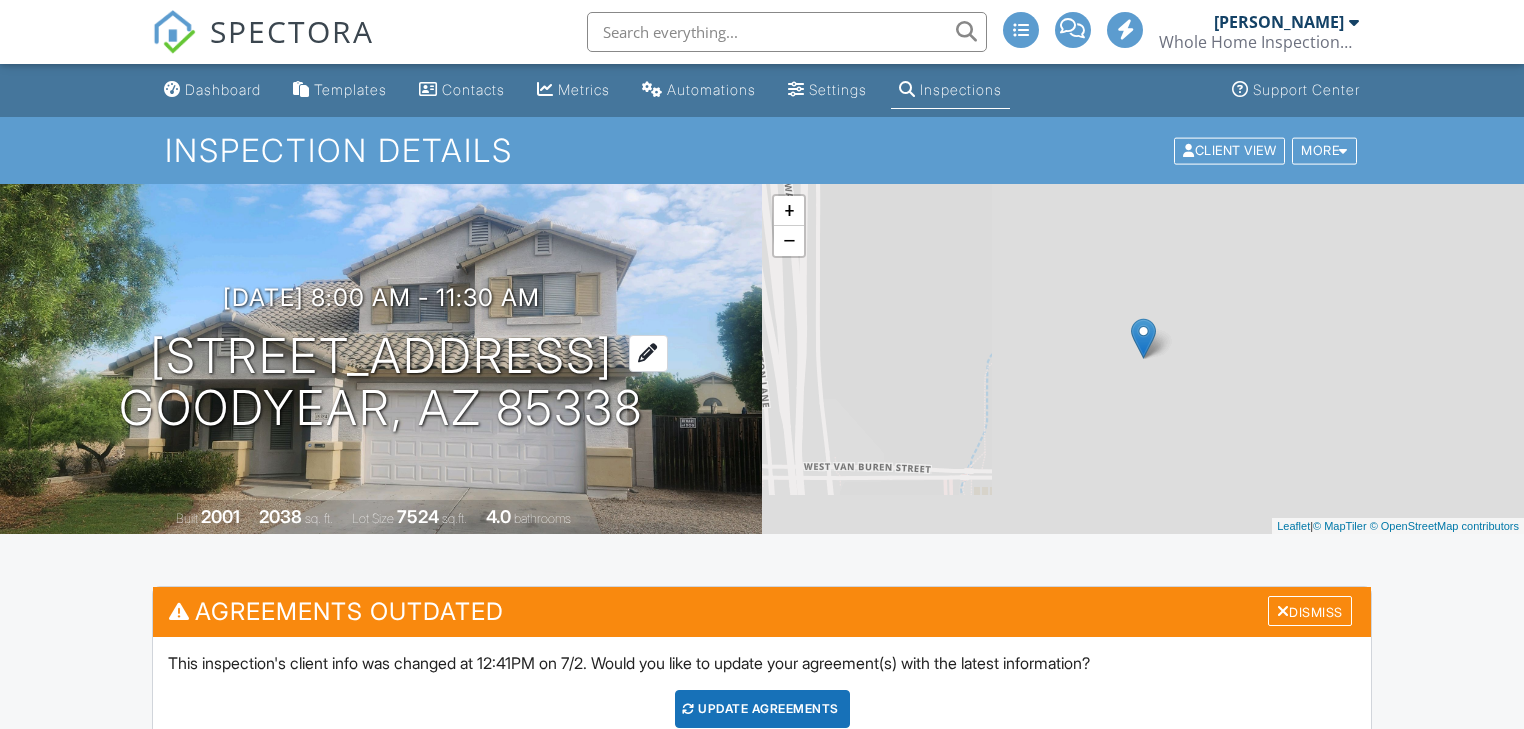 scroll, scrollTop: 0, scrollLeft: 0, axis: both 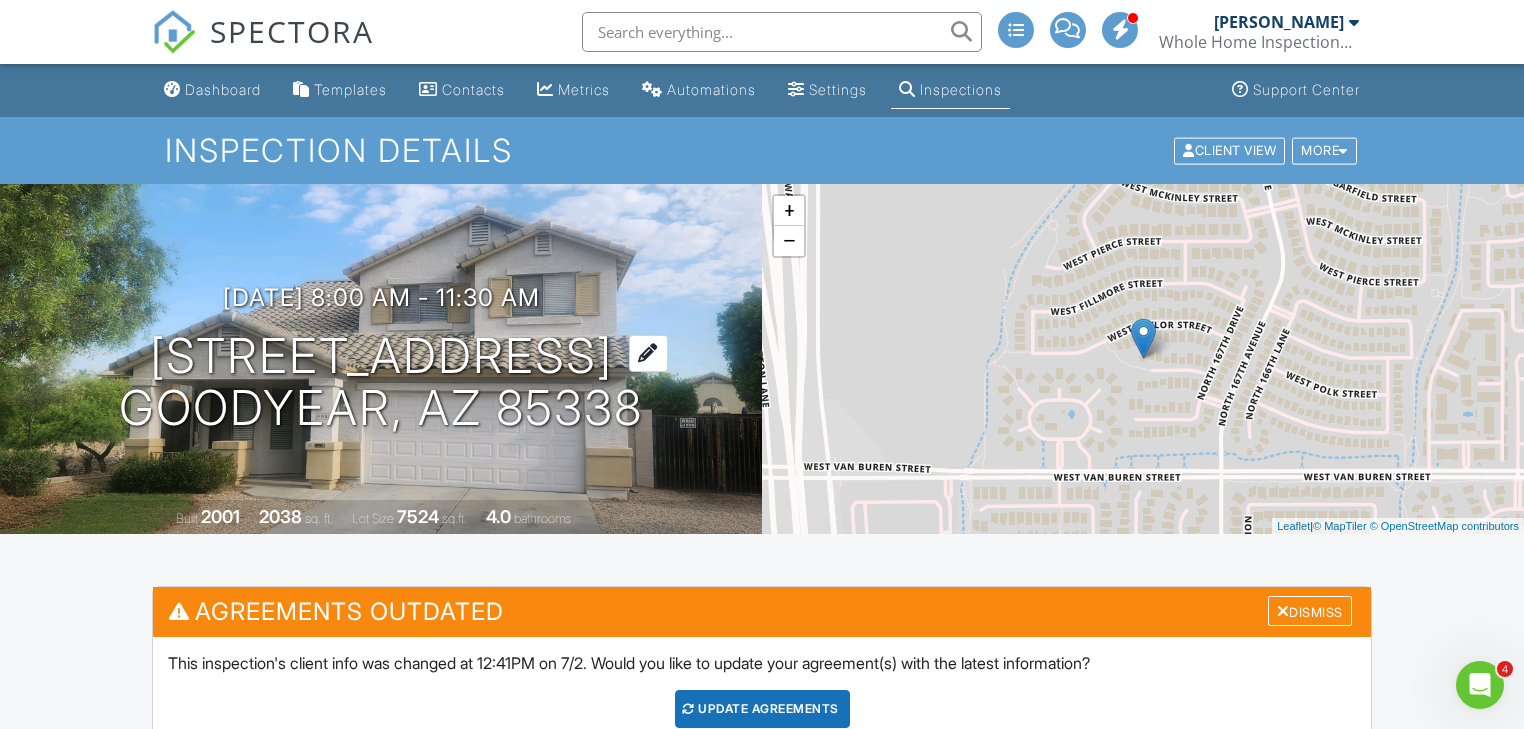 click on "16784 W Polk St
Goodyear, AZ 85338" at bounding box center (381, 383) 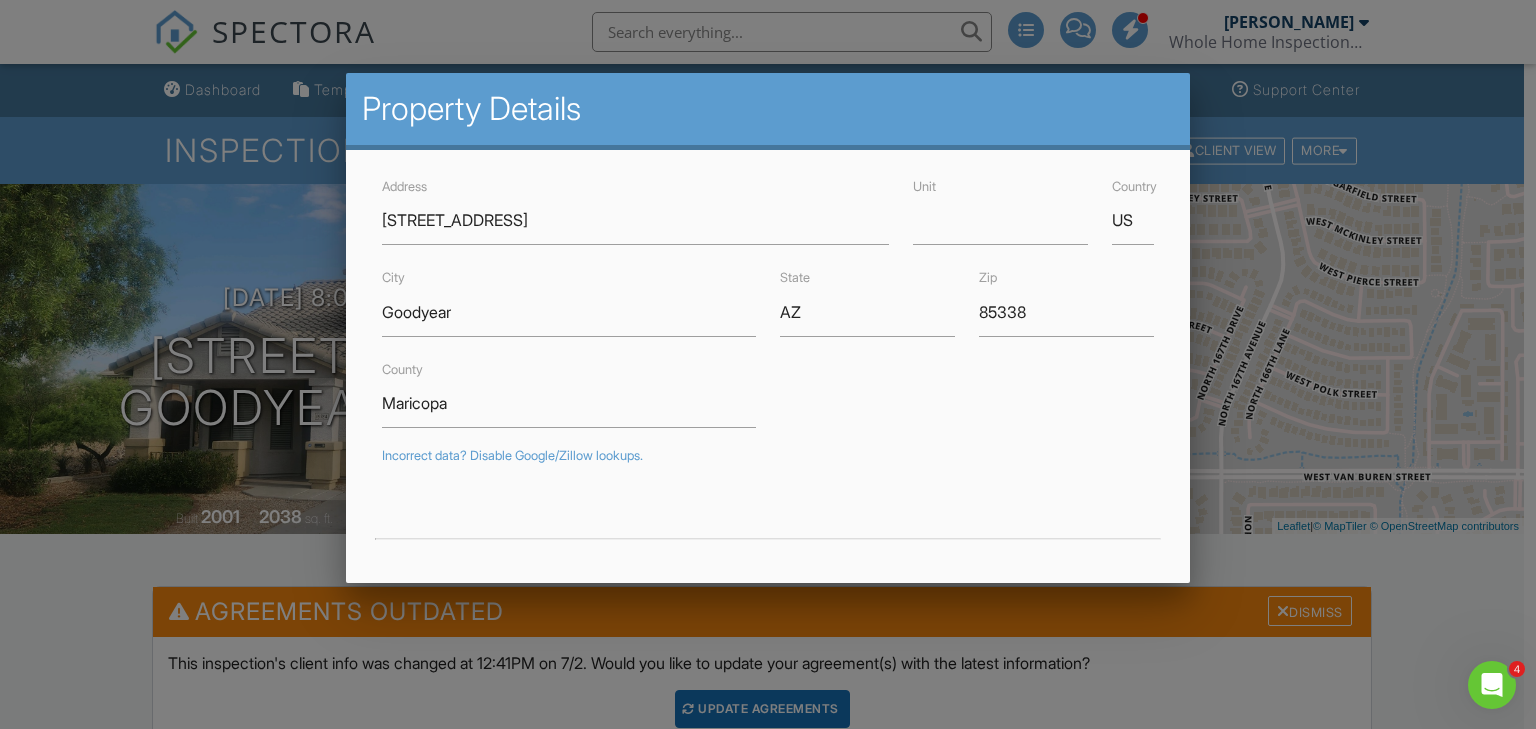 click at bounding box center [768, 355] 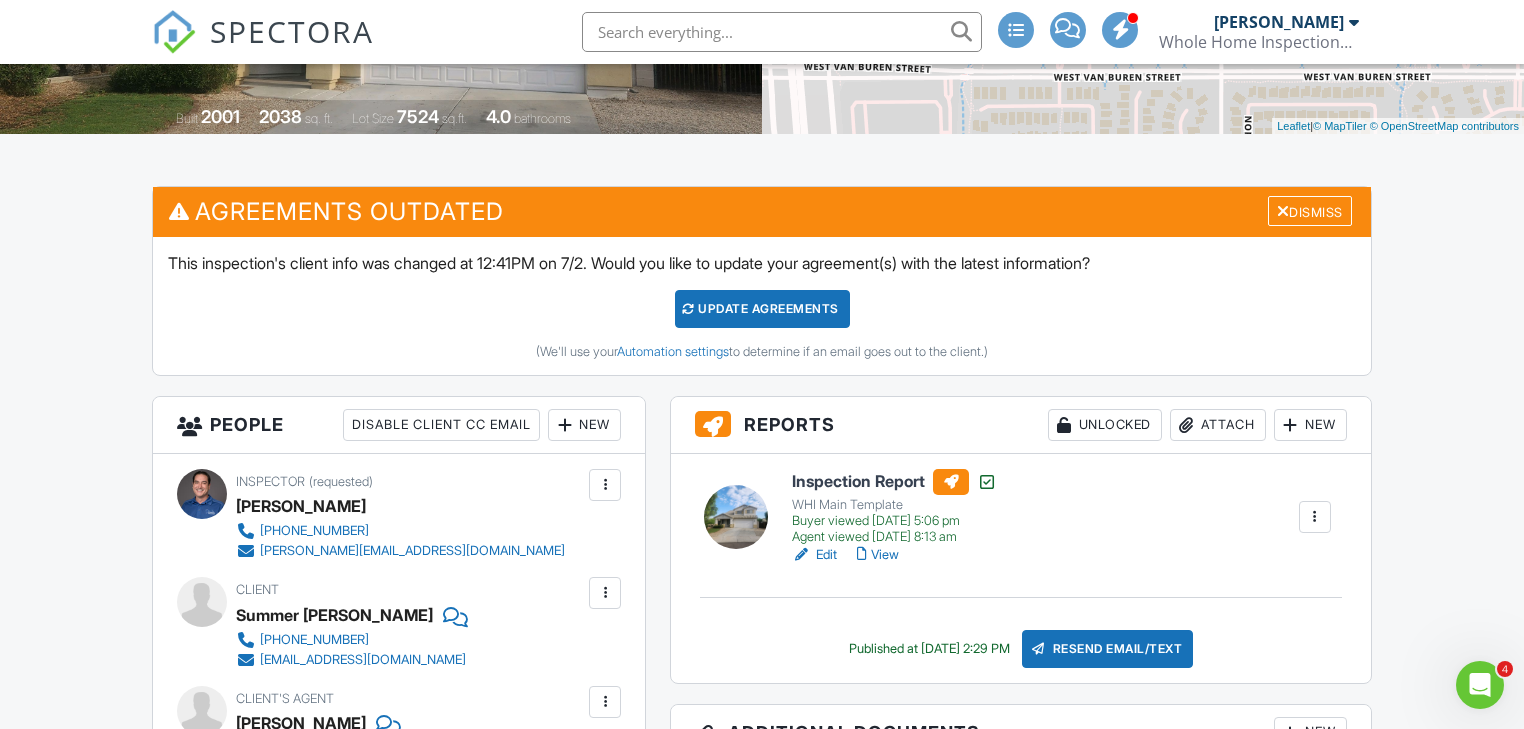 scroll, scrollTop: 0, scrollLeft: 0, axis: both 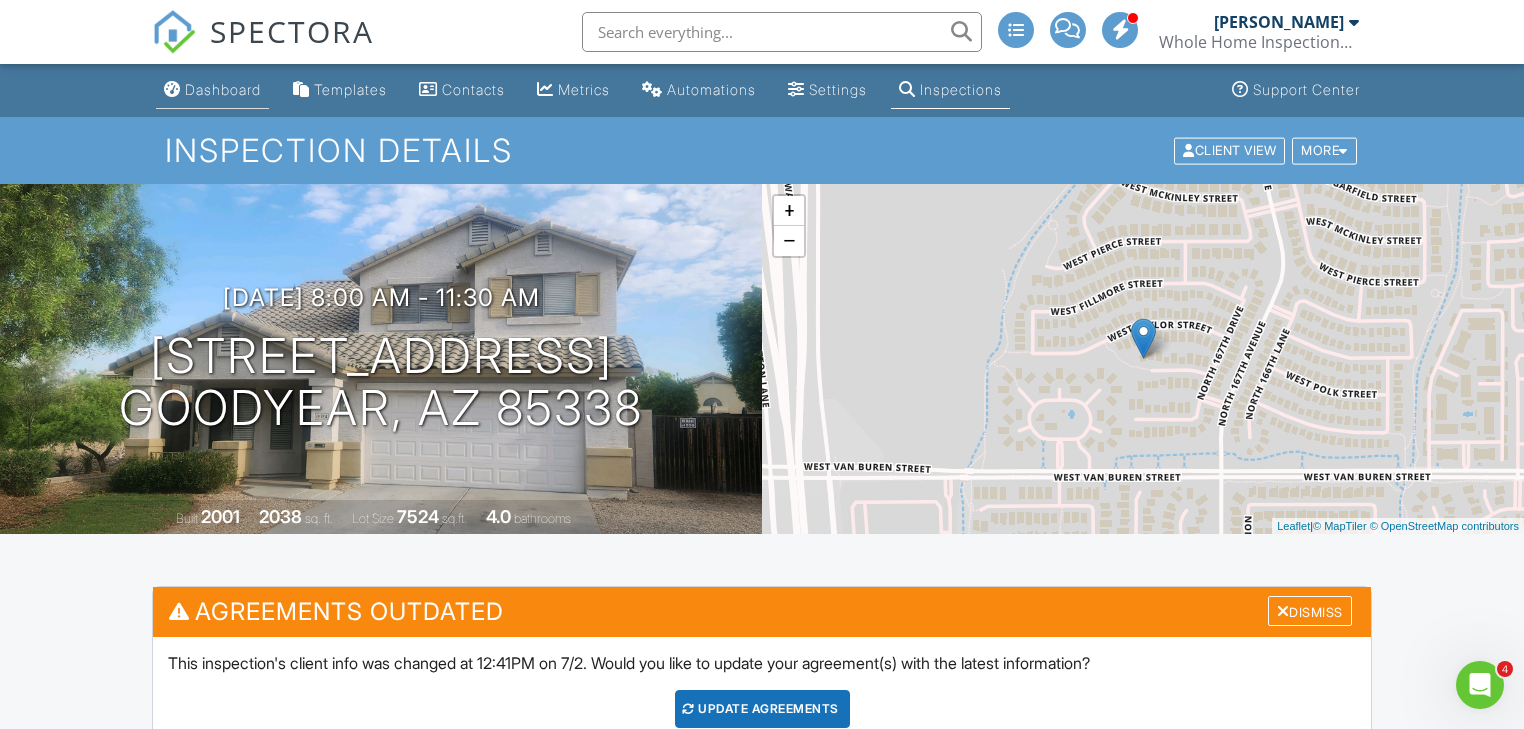 click on "Dashboard" at bounding box center (223, 89) 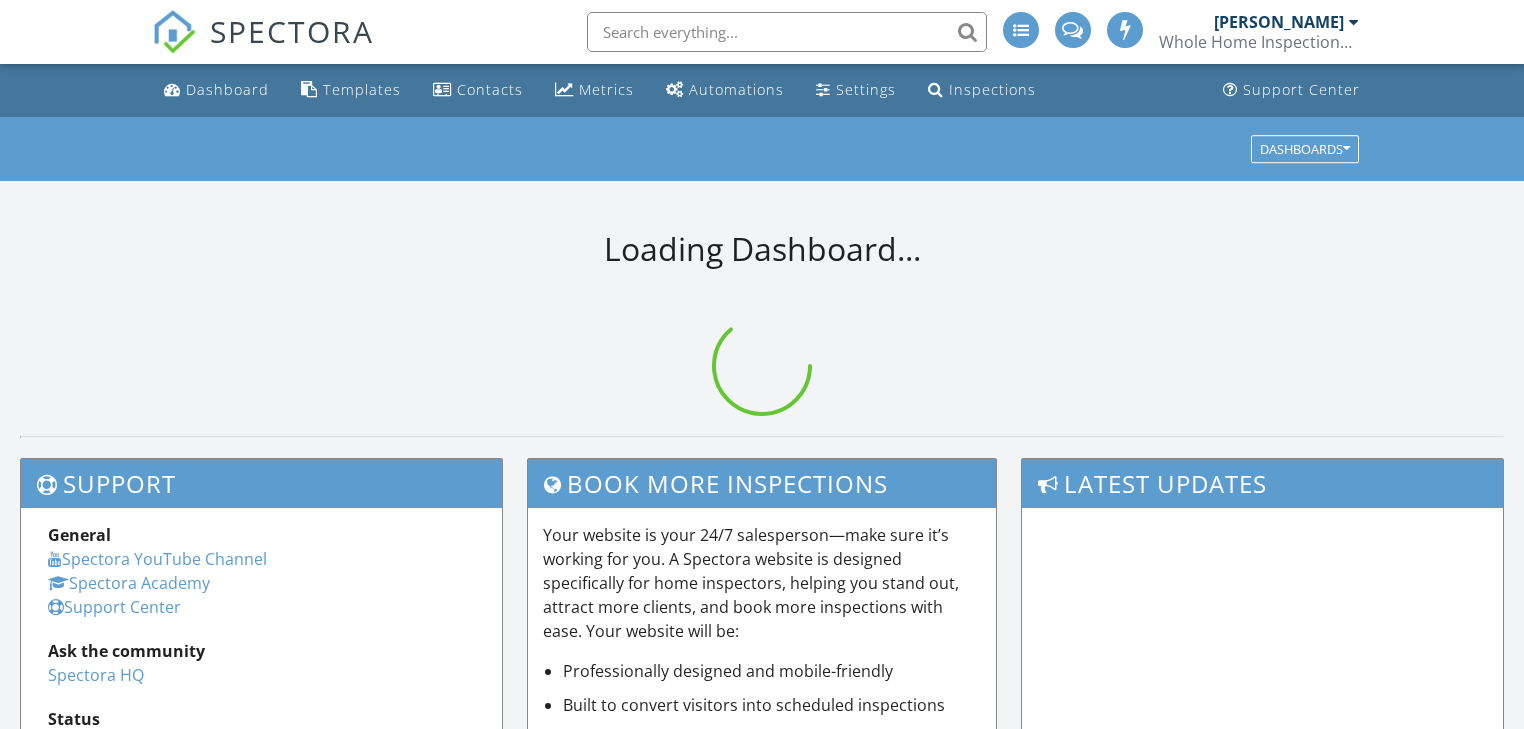 scroll, scrollTop: 0, scrollLeft: 0, axis: both 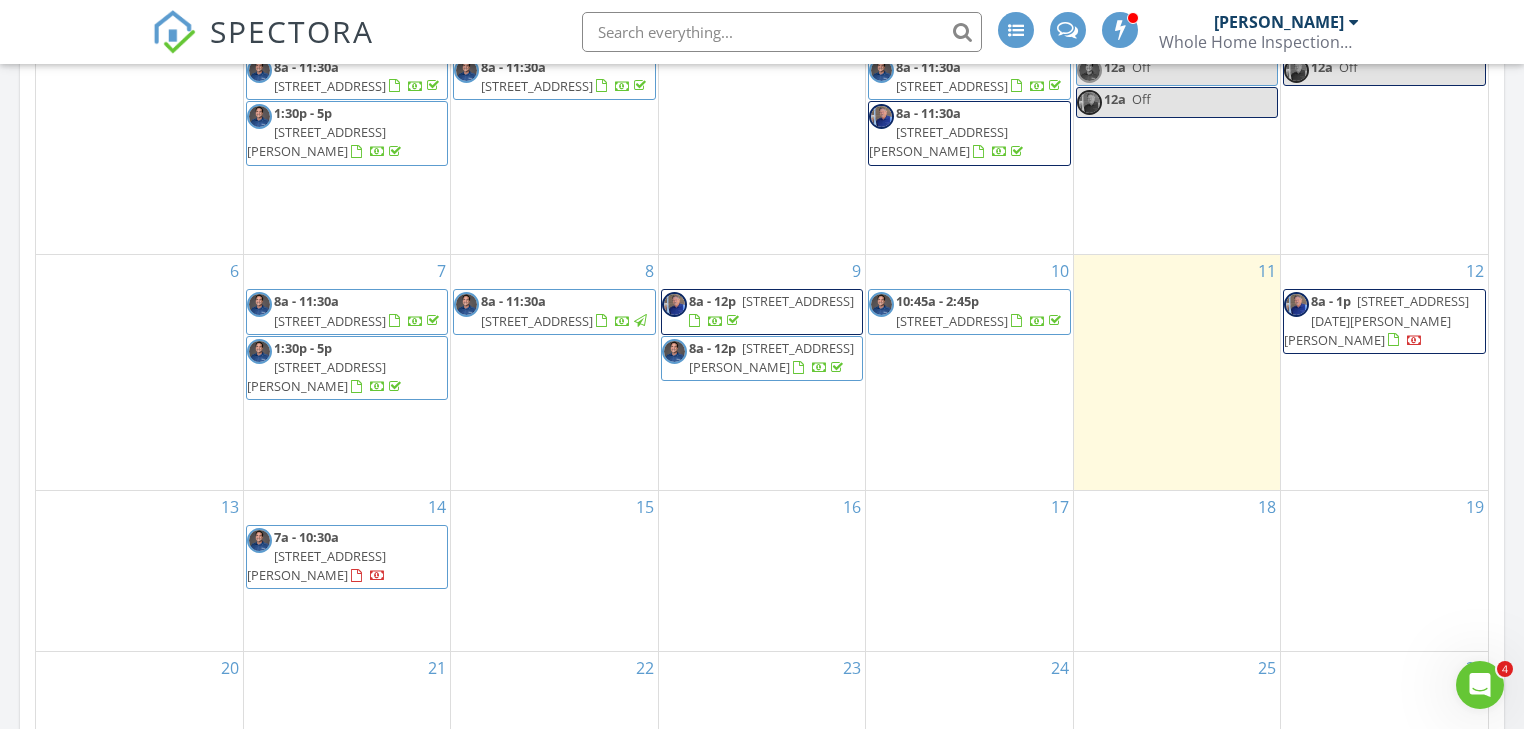 click on "3641 N 309th Dr, Buckeye 85396" at bounding box center (330, 321) 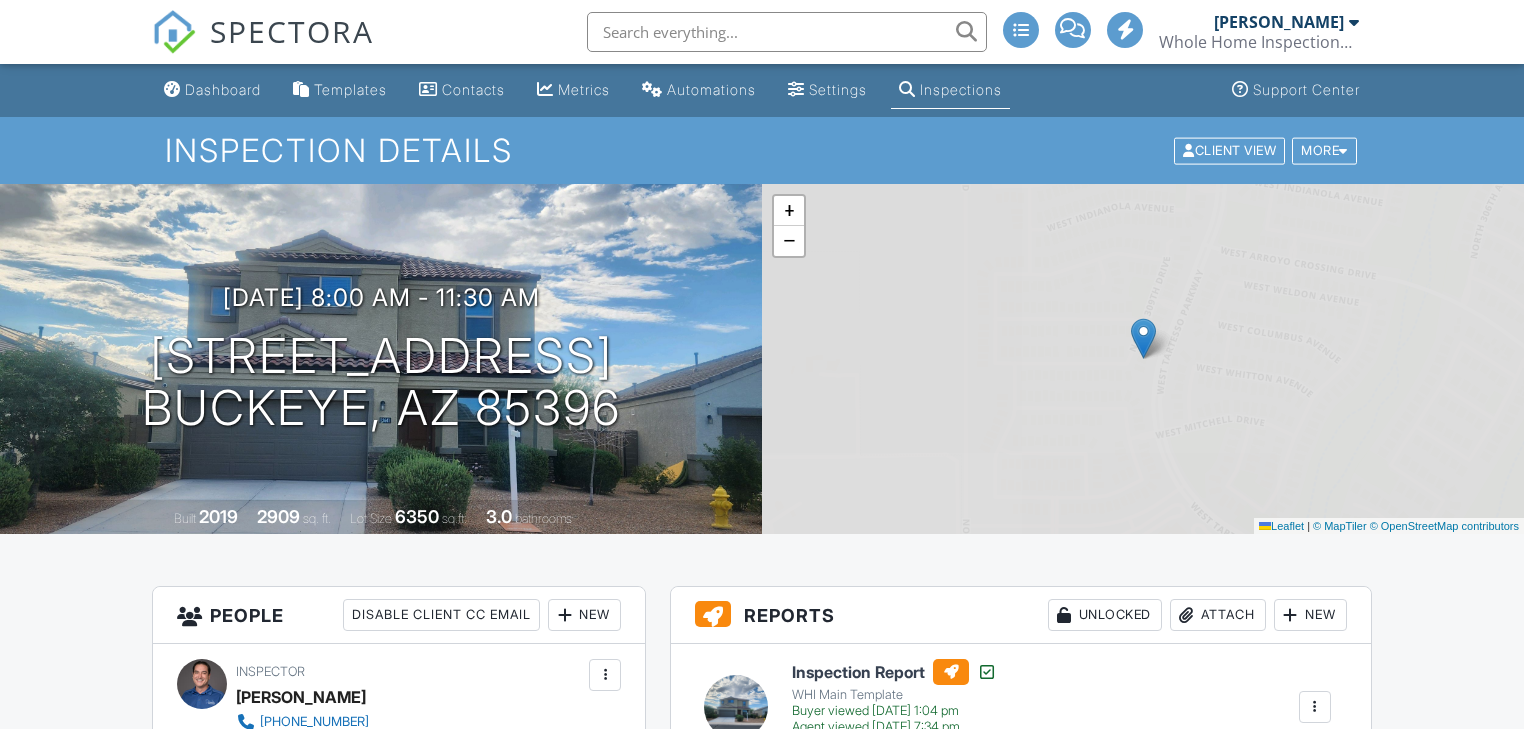 scroll, scrollTop: 0, scrollLeft: 0, axis: both 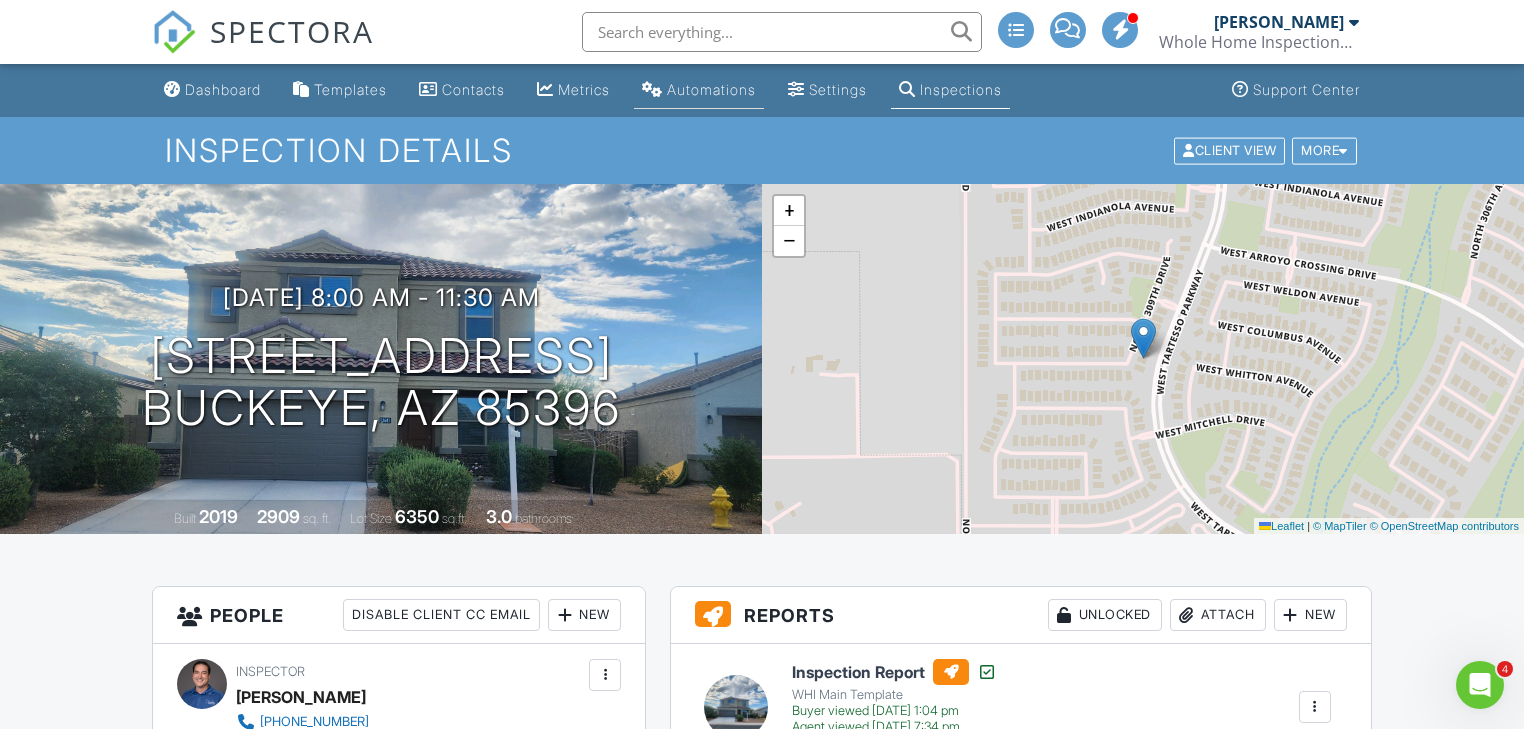 click on "Automations" at bounding box center (711, 89) 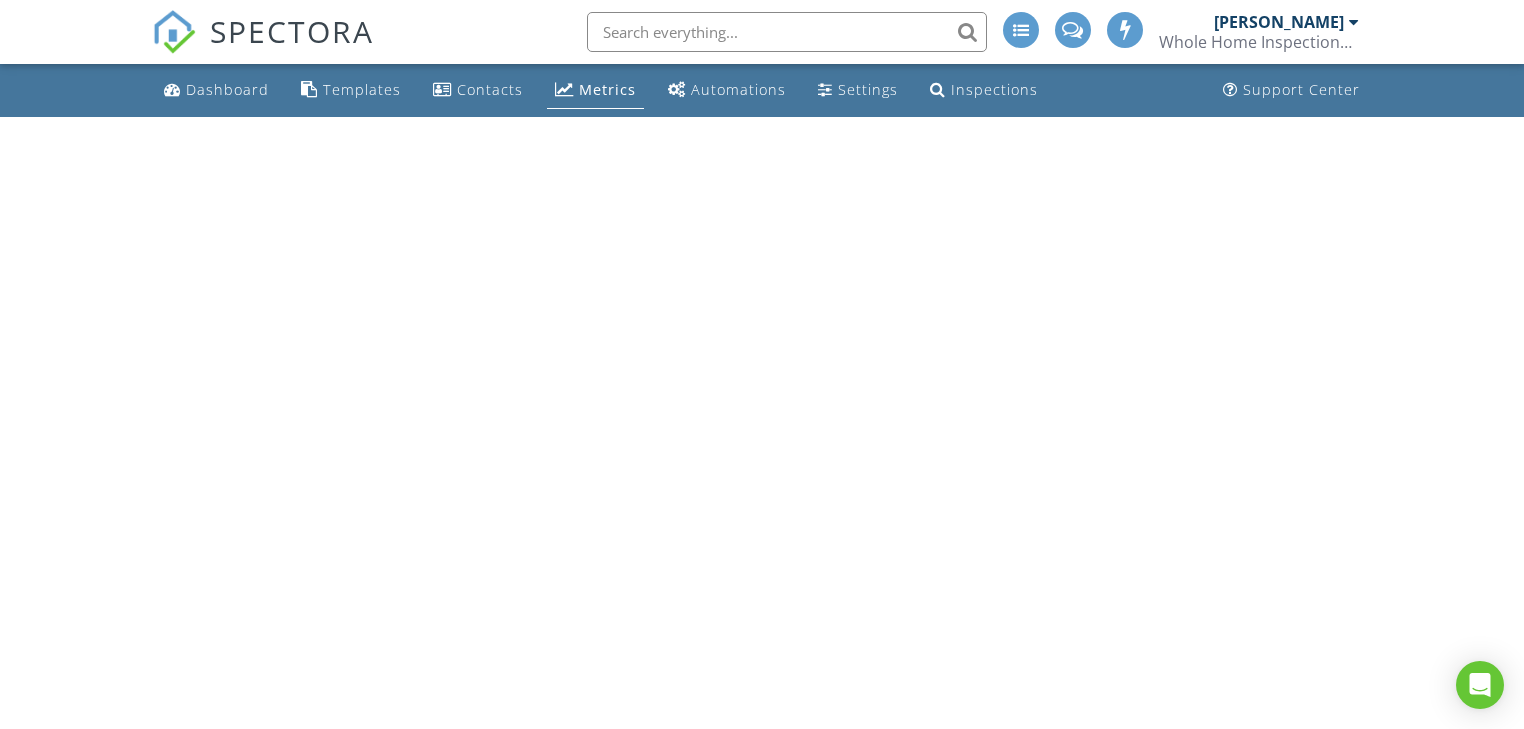 scroll, scrollTop: 0, scrollLeft: 0, axis: both 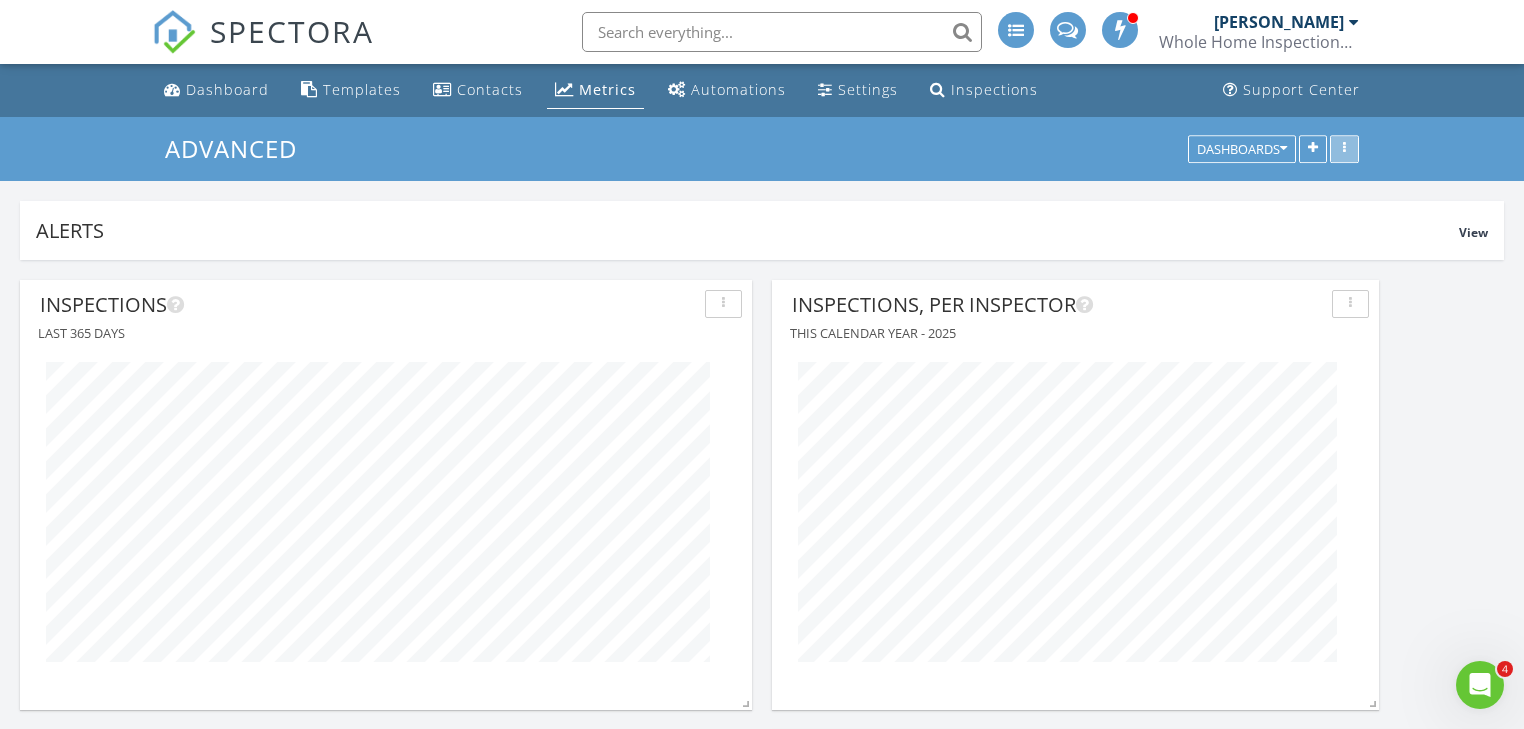 click at bounding box center [1344, 149] 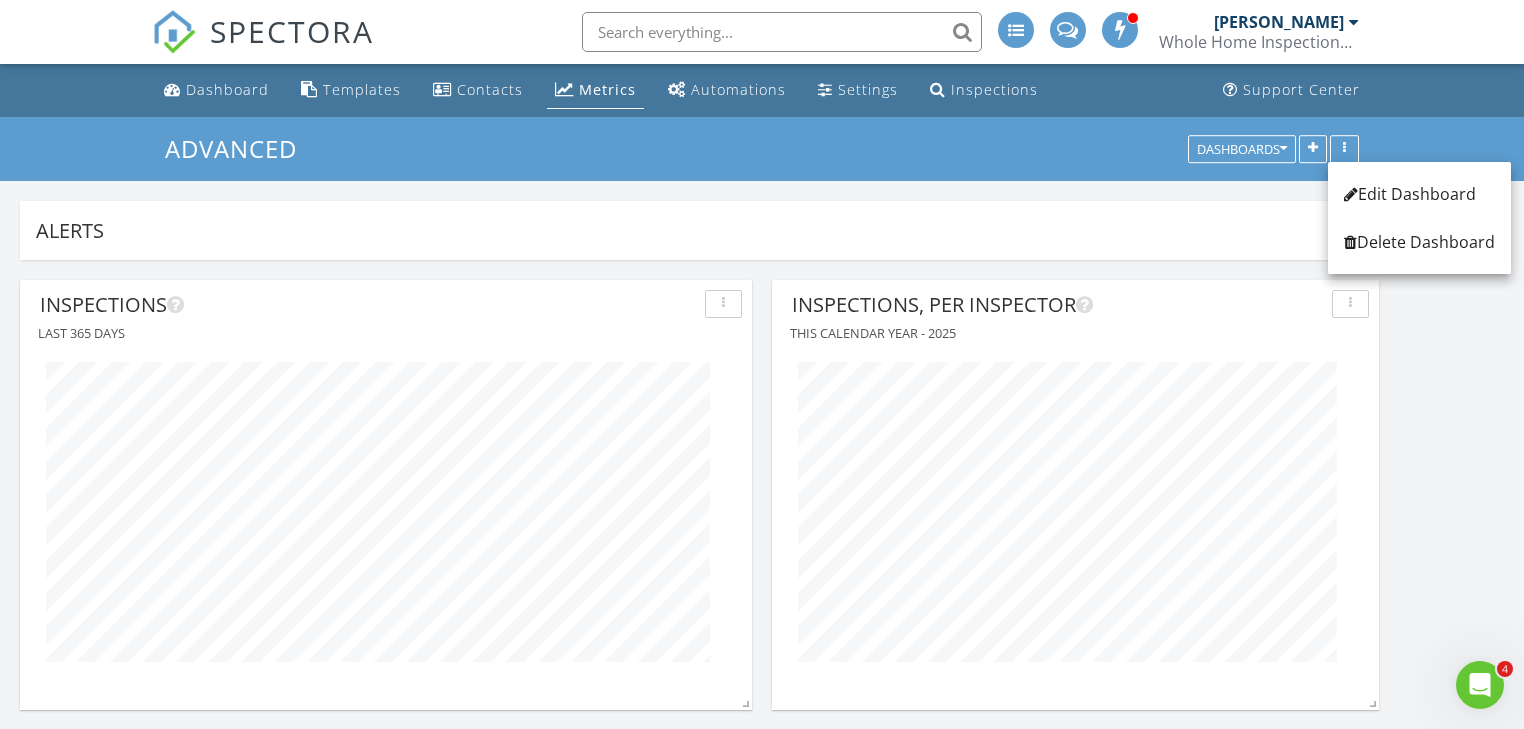click on "Alerts" at bounding box center (747, 230) 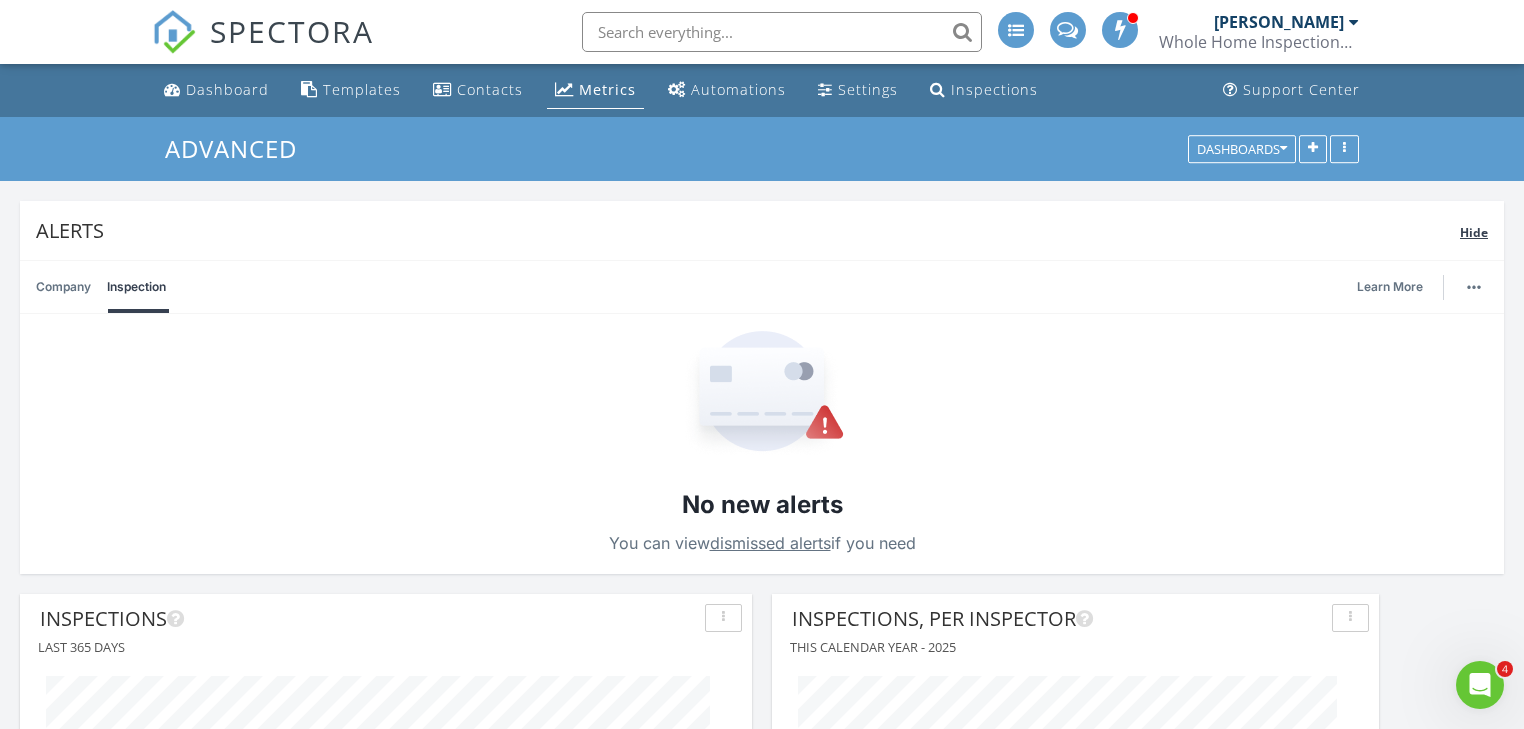 click on "Hide" at bounding box center (1474, 232) 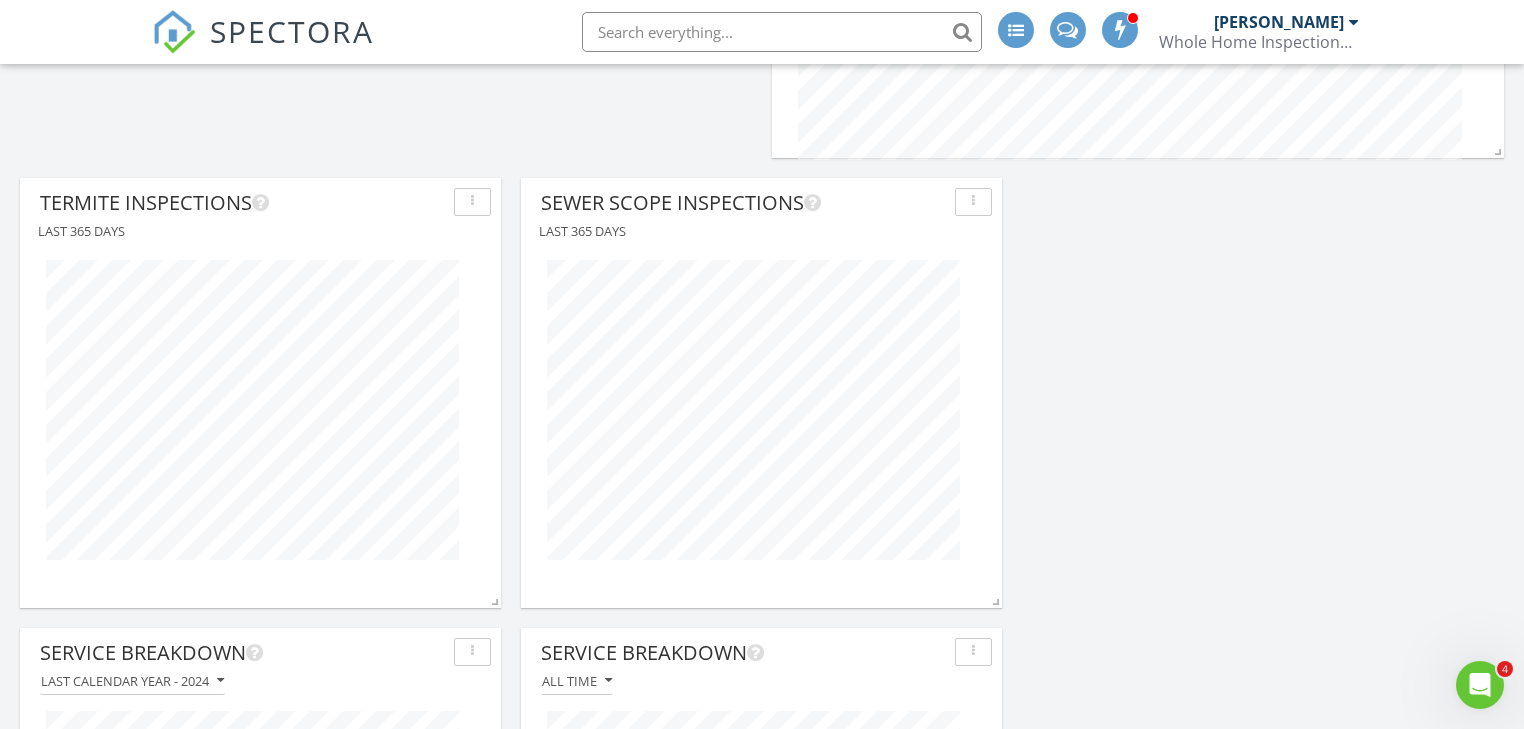 scroll, scrollTop: 951, scrollLeft: 0, axis: vertical 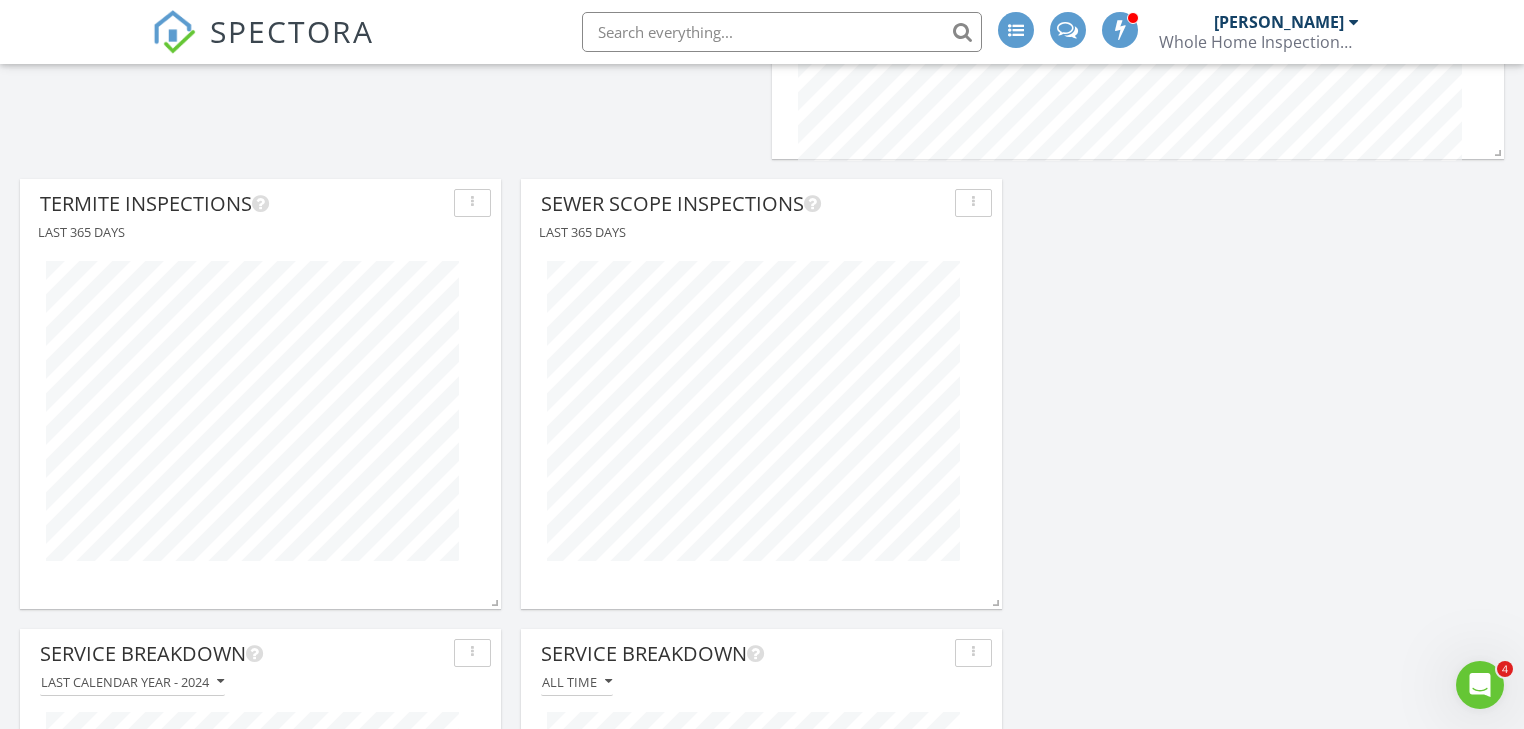 click at bounding box center (1354, 22) 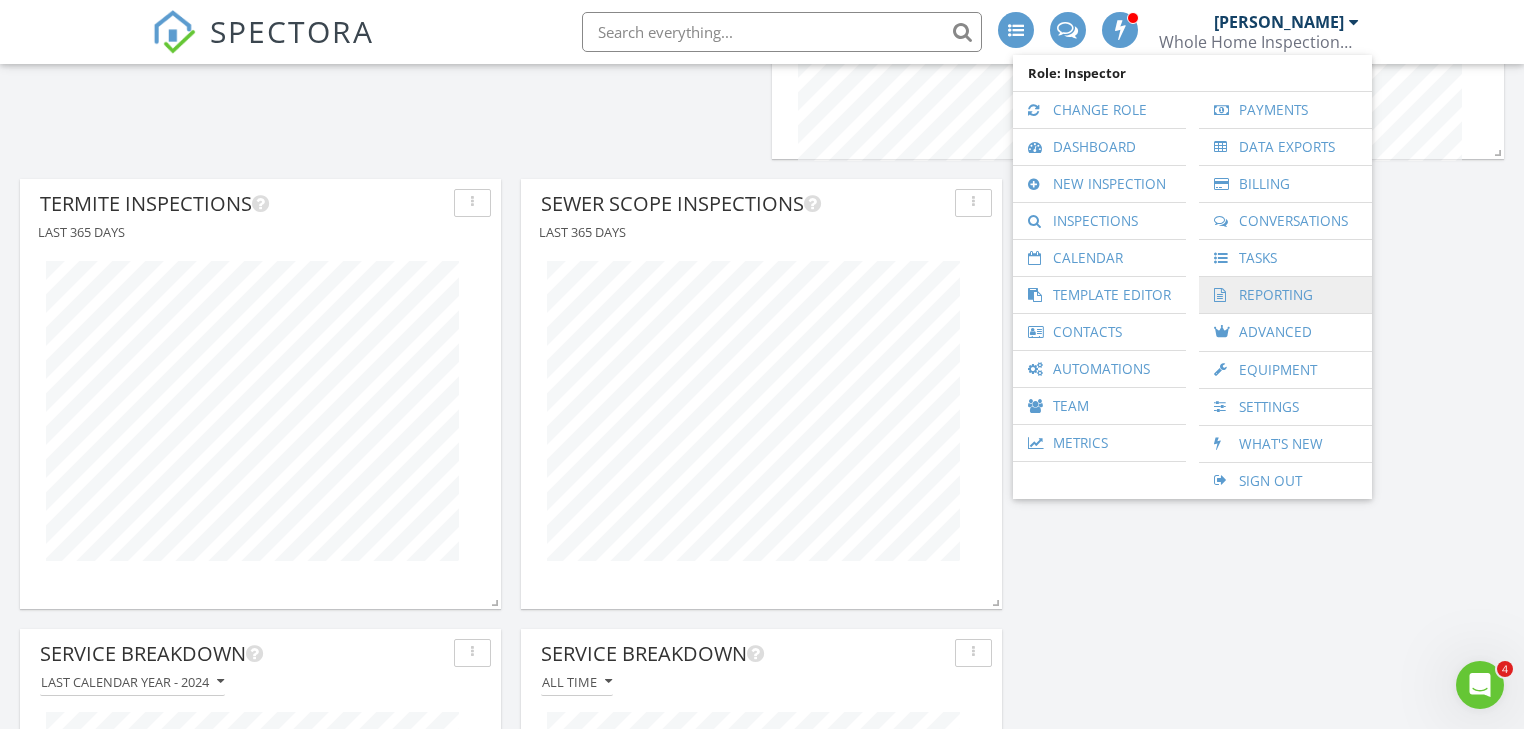 click on "Reporting" at bounding box center [1285, 295] 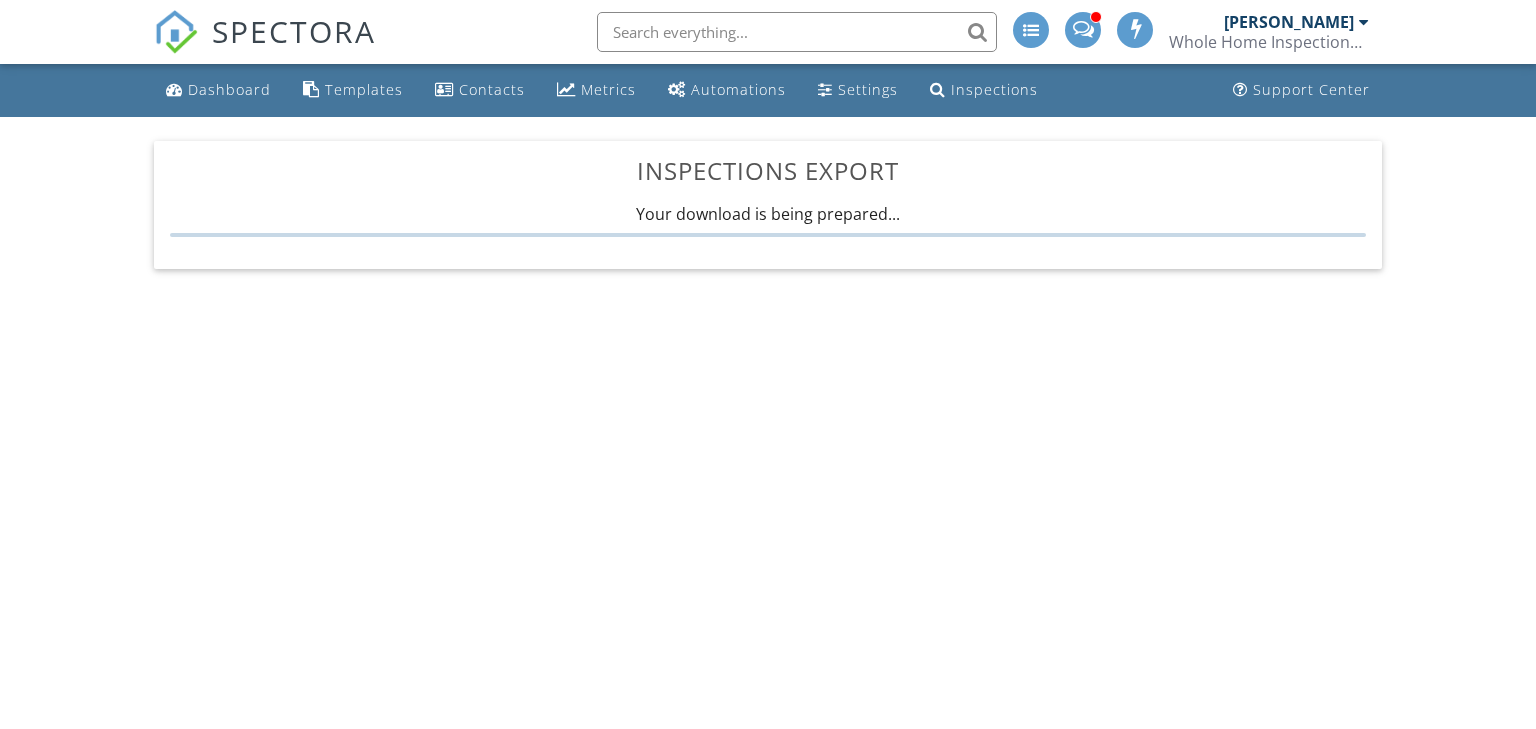 scroll, scrollTop: 0, scrollLeft: 0, axis: both 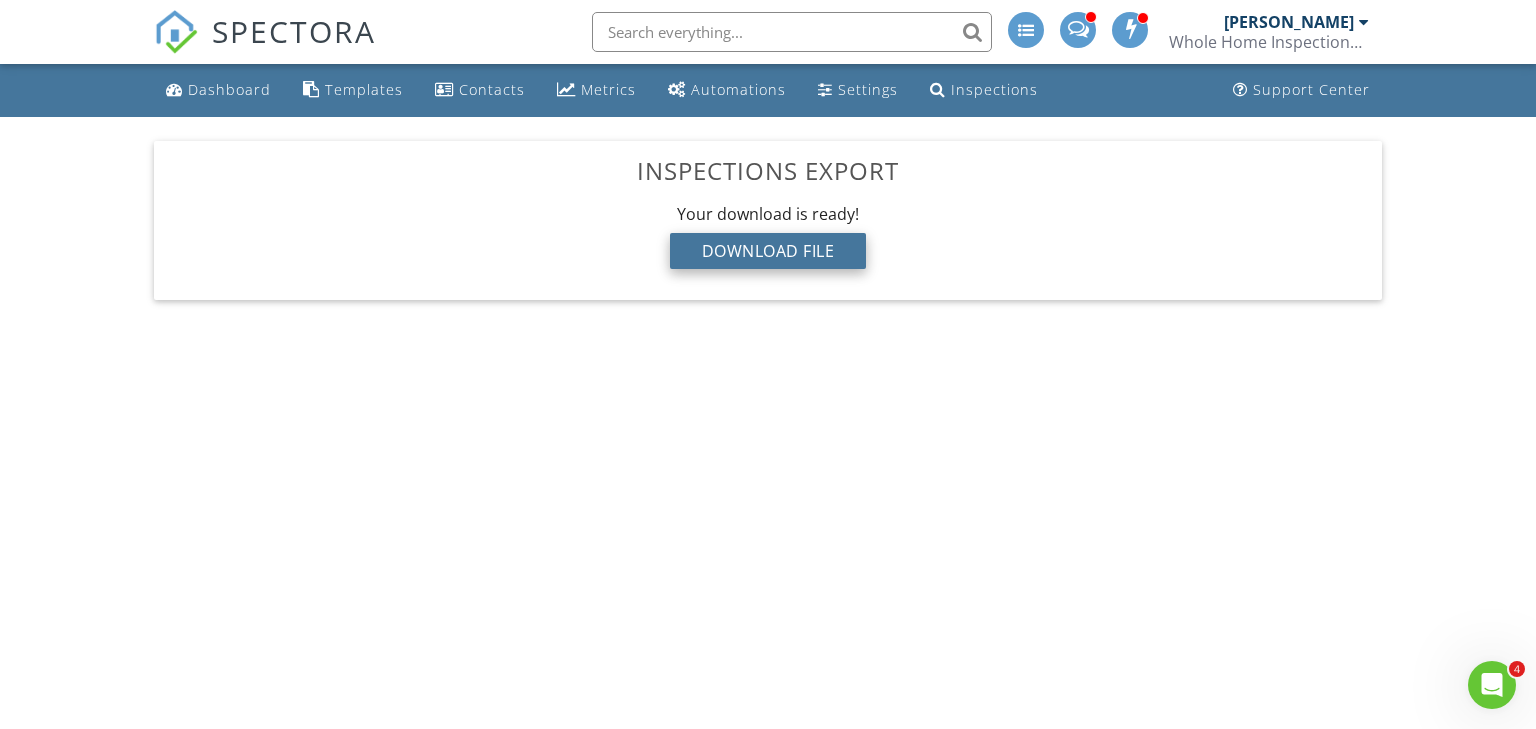 click on "Download File" at bounding box center [768, 251] 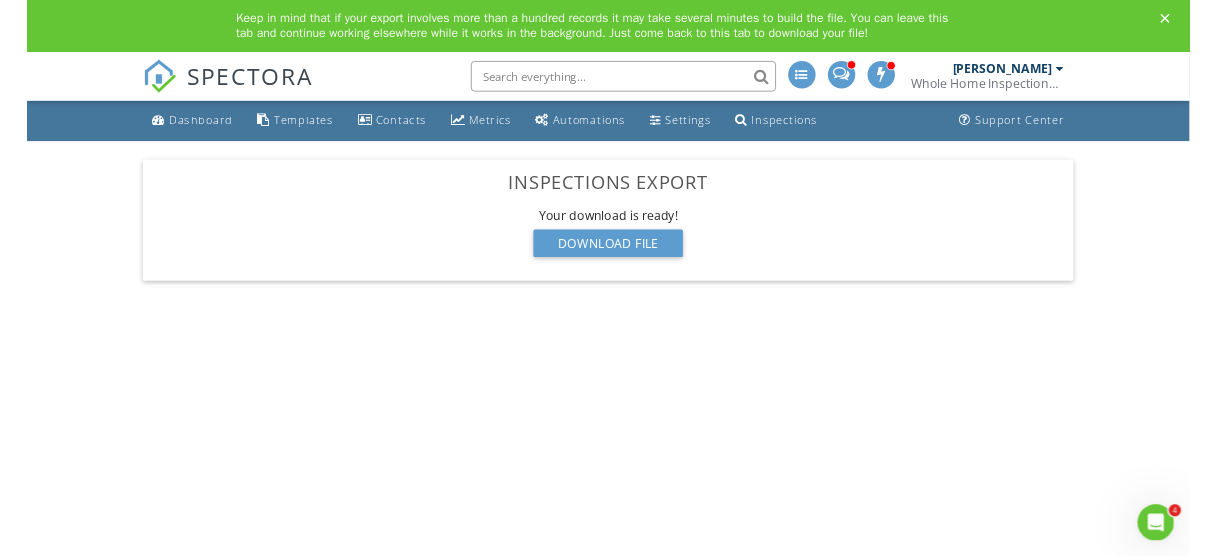 scroll, scrollTop: 0, scrollLeft: 0, axis: both 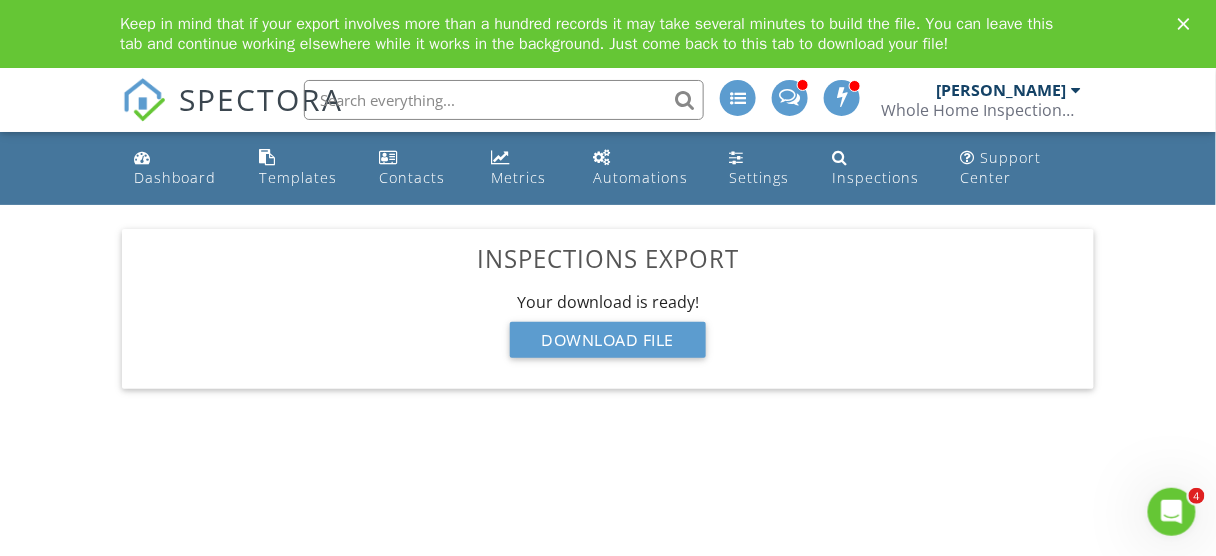 click on "SPECTORA
David Dion
Whole Home Inspections, LLC
Role:
Inspector
Change Role
Dashboard
New Inspection
Inspections
Calendar
Template Editor
Contacts
Automations
Team
Metrics
Payments
Data Exports
Billing
Conversations
Tasks
Reporting
Advanced
Equipment
Settings
What's New
Sign Out
Change Active Role
Your account has more than one possible role. Please choose how you'd like to view the site:
Company/Agency
City
Role
Dashboard
Templates
Contacts
Metrics
Automations
Settings
Inspections
Support Center
Inspections Export
Your download is being prepared..." at bounding box center [608, 338] 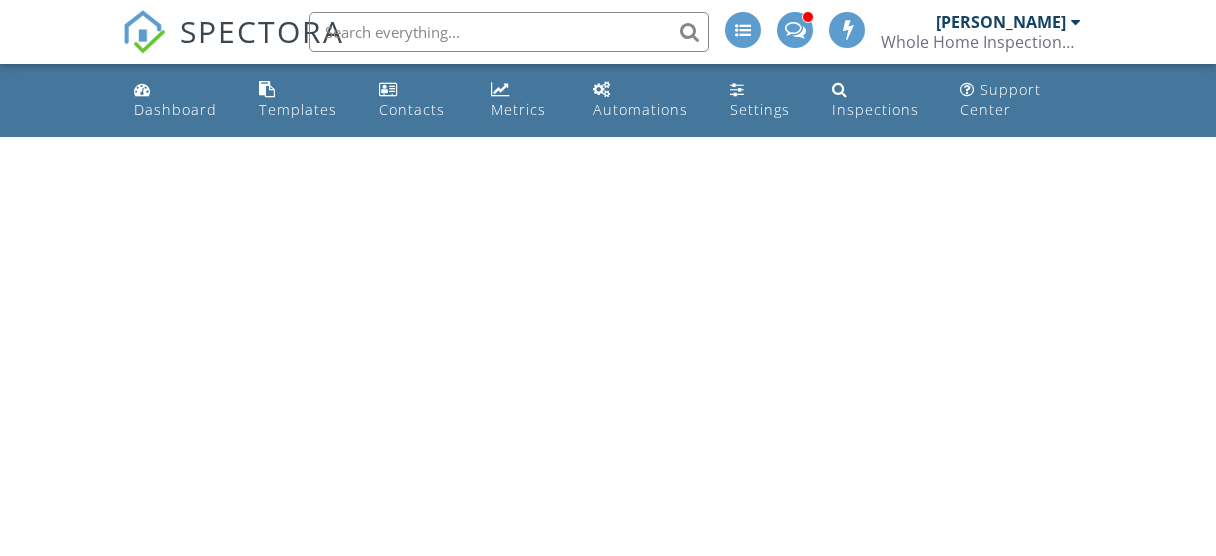 scroll, scrollTop: 0, scrollLeft: 0, axis: both 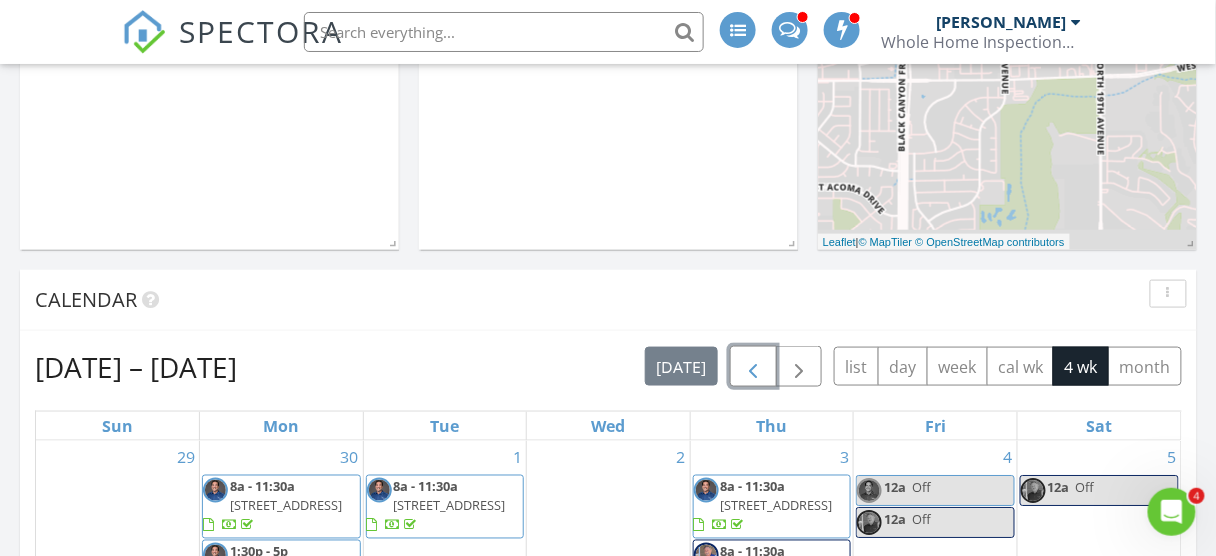click at bounding box center [753, 367] 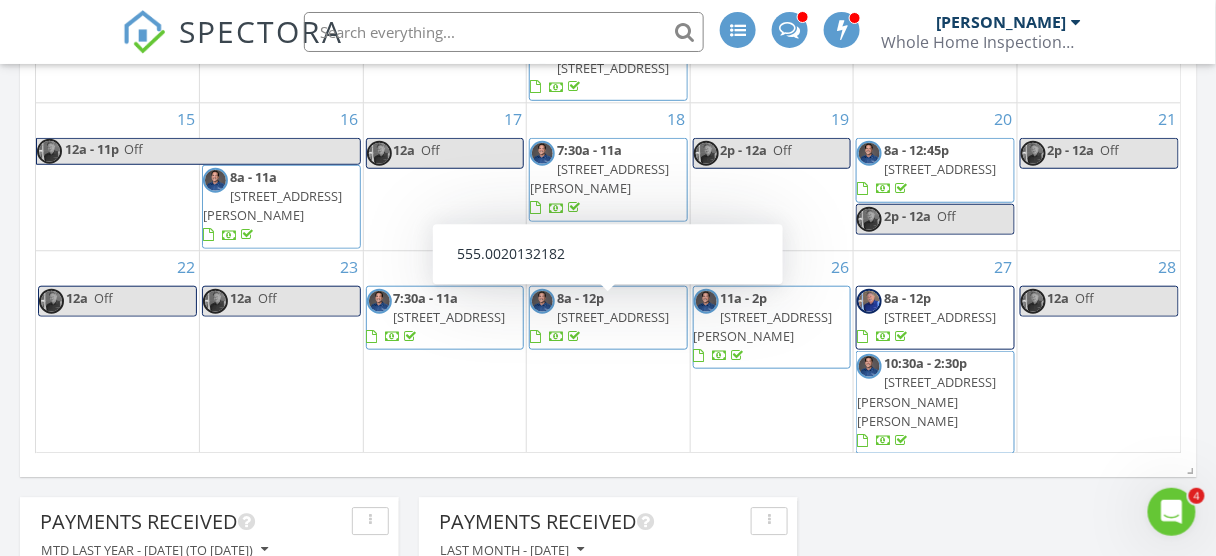 scroll, scrollTop: 1280, scrollLeft: 0, axis: vertical 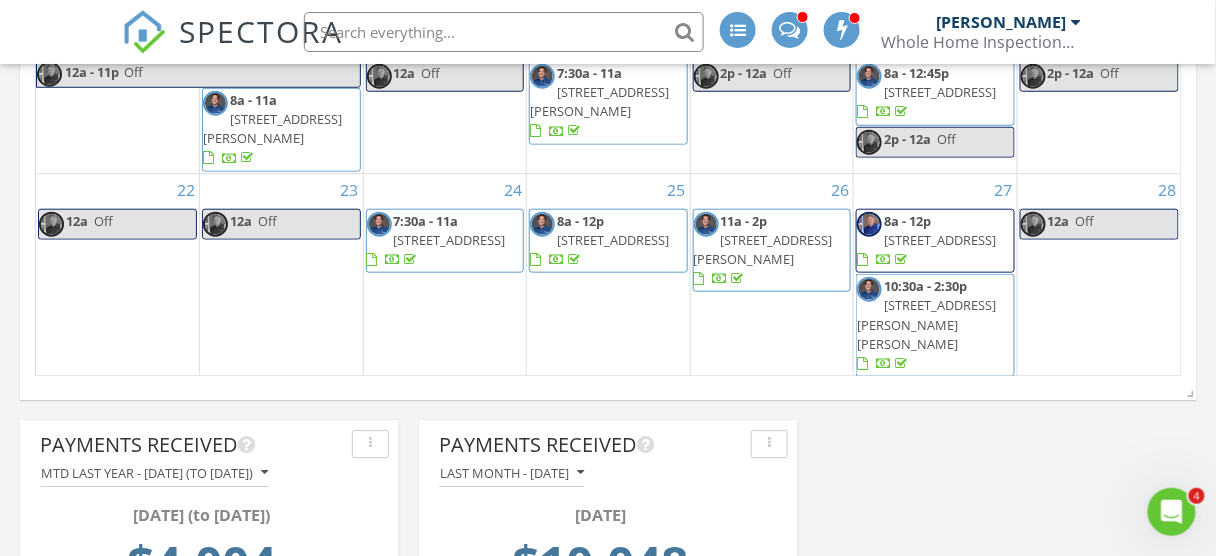 click on "5650 E Ocupado Dr, Cave Creek 85331" at bounding box center (613, 239) 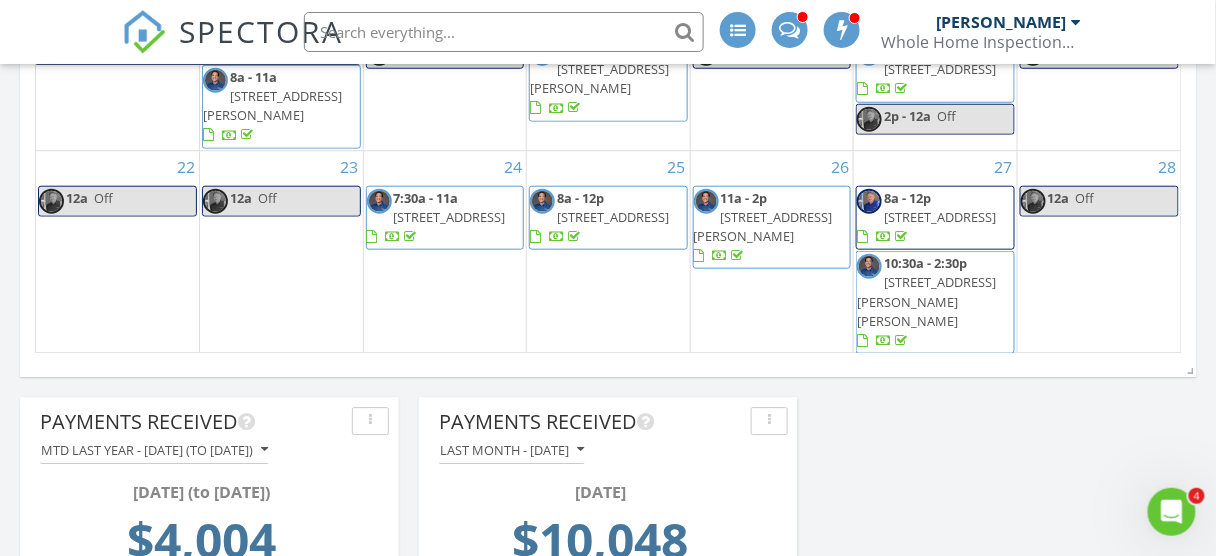 scroll, scrollTop: 1280, scrollLeft: 0, axis: vertical 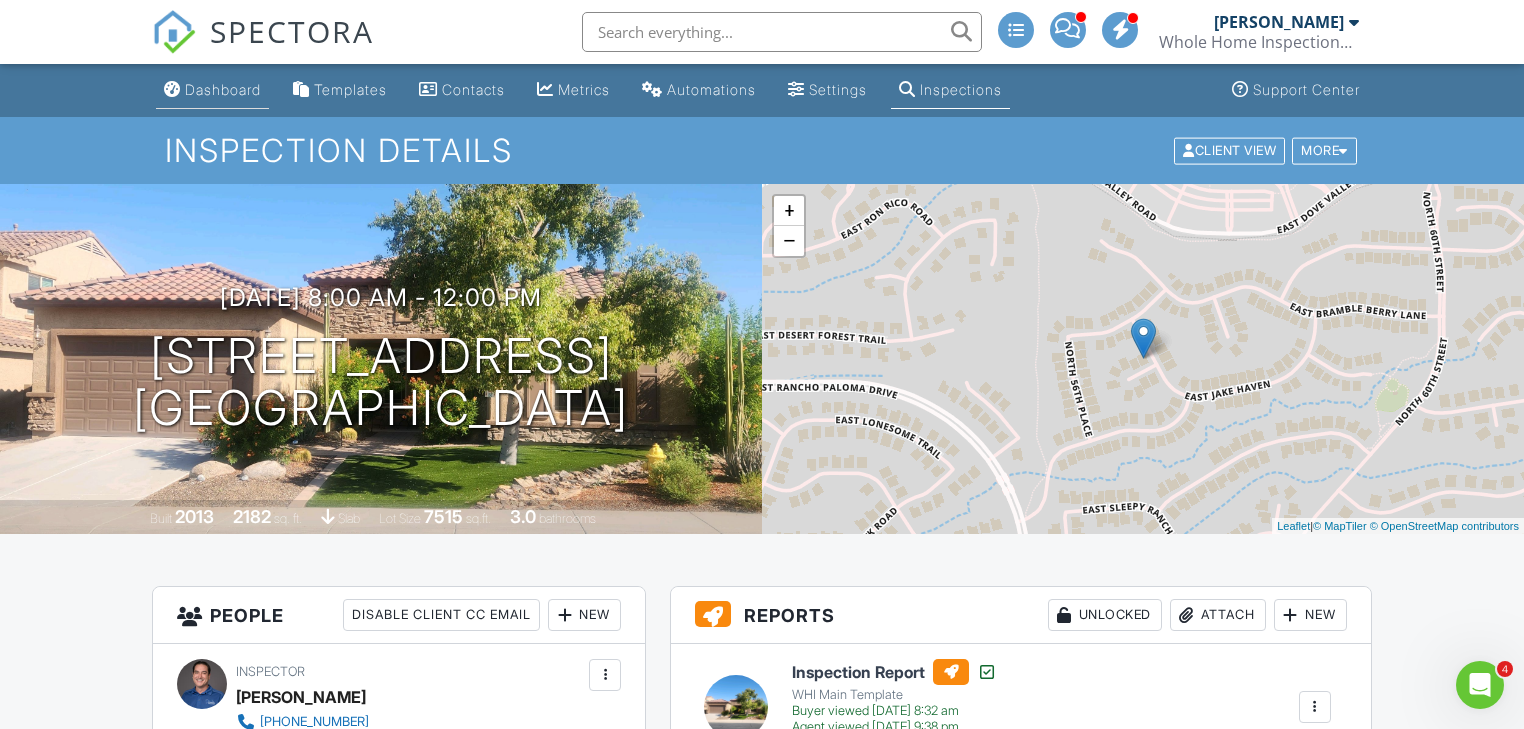click on "Dashboard" at bounding box center [223, 89] 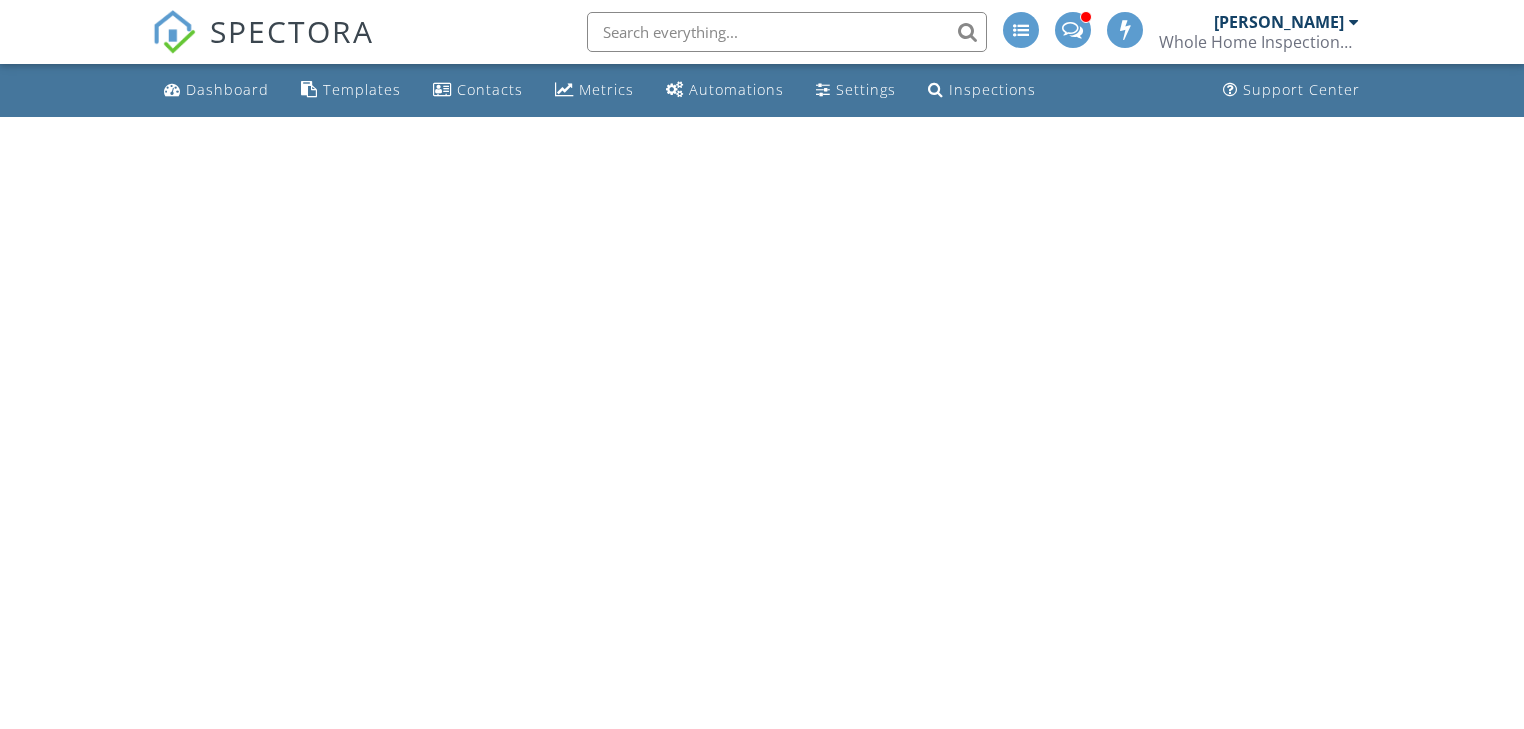 scroll, scrollTop: 0, scrollLeft: 0, axis: both 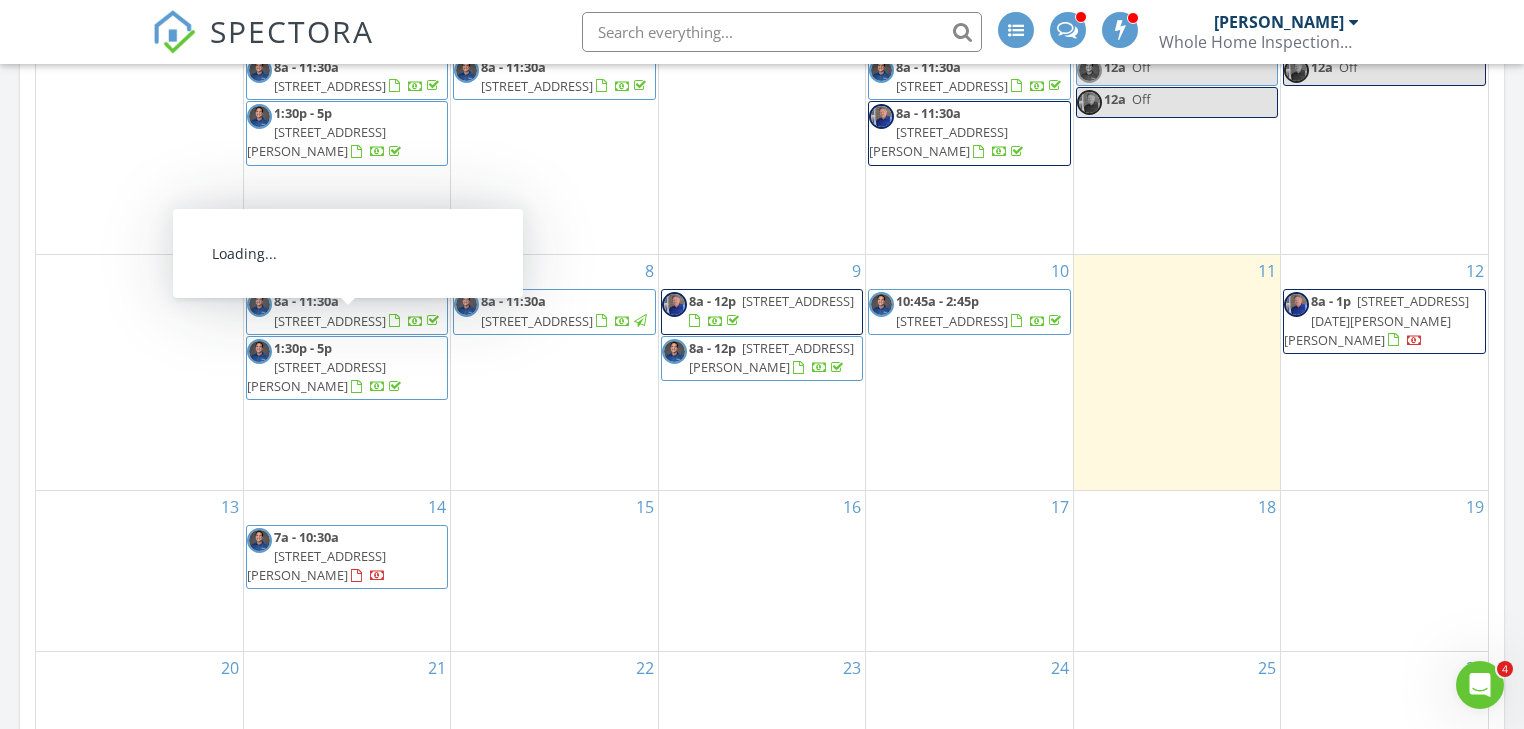 drag, startPoint x: 300, startPoint y: 314, endPoint x: 306, endPoint y: 332, distance: 18.973665 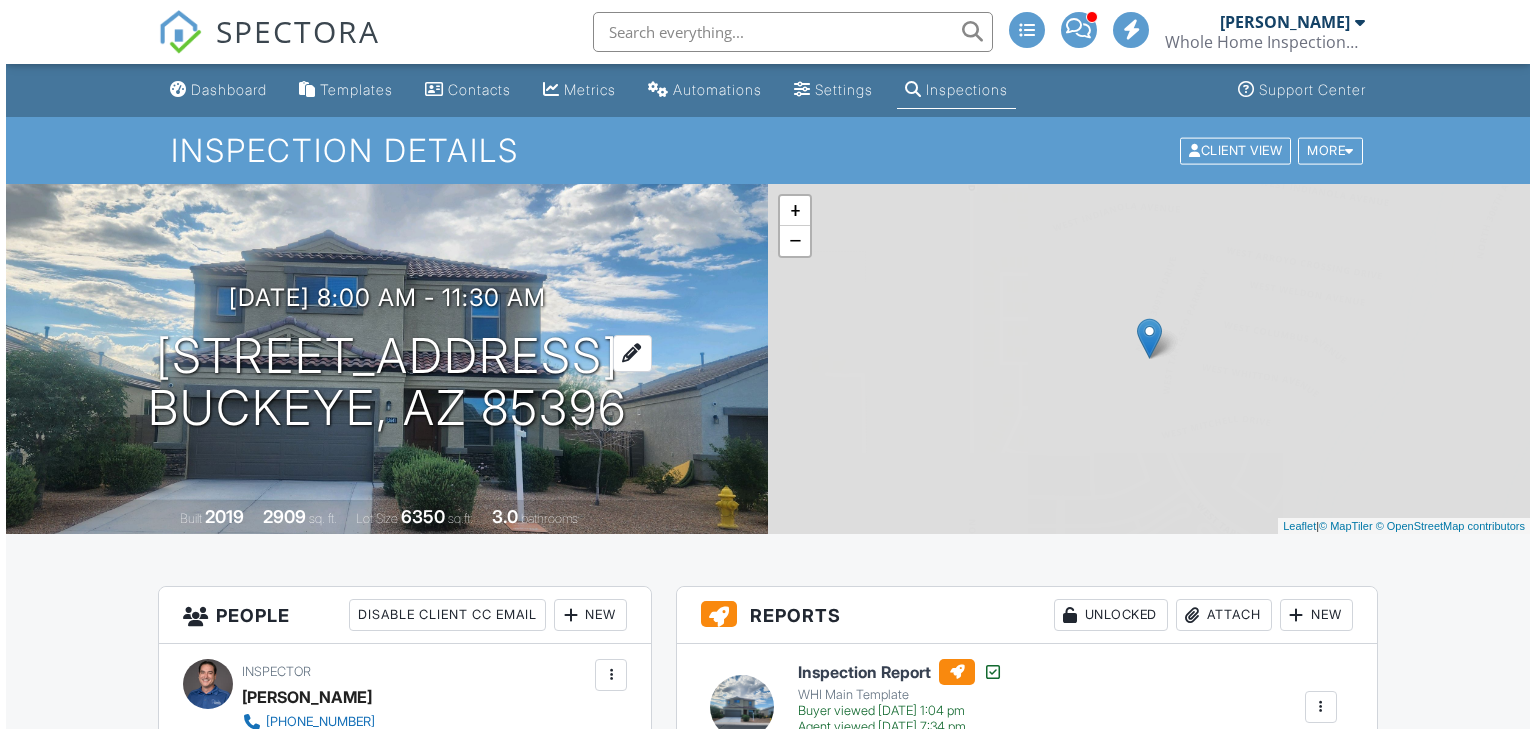 scroll, scrollTop: 0, scrollLeft: 0, axis: both 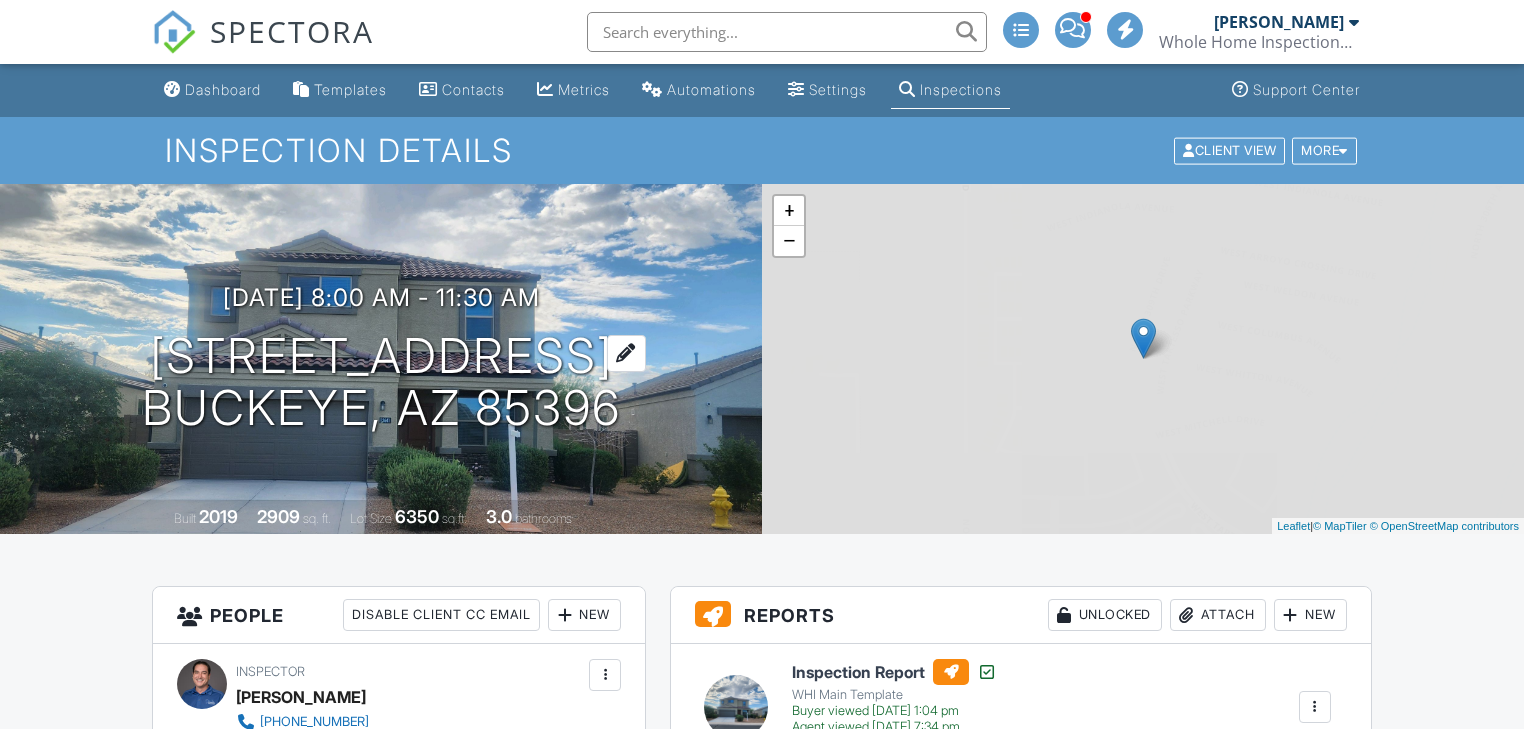 click on "3641 N 309th Dr
Buckeye, AZ 85396" at bounding box center [381, 383] 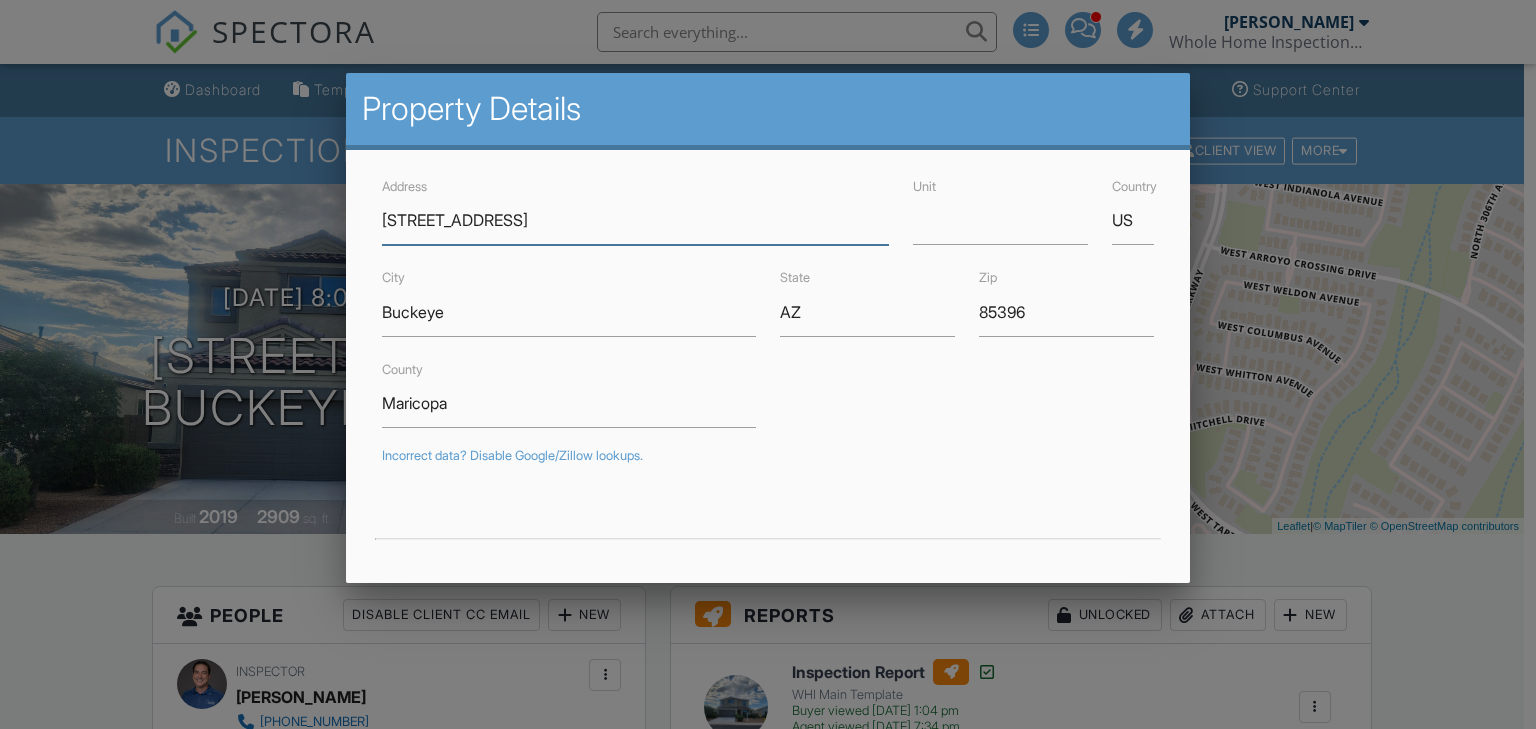 scroll, scrollTop: 0, scrollLeft: 0, axis: both 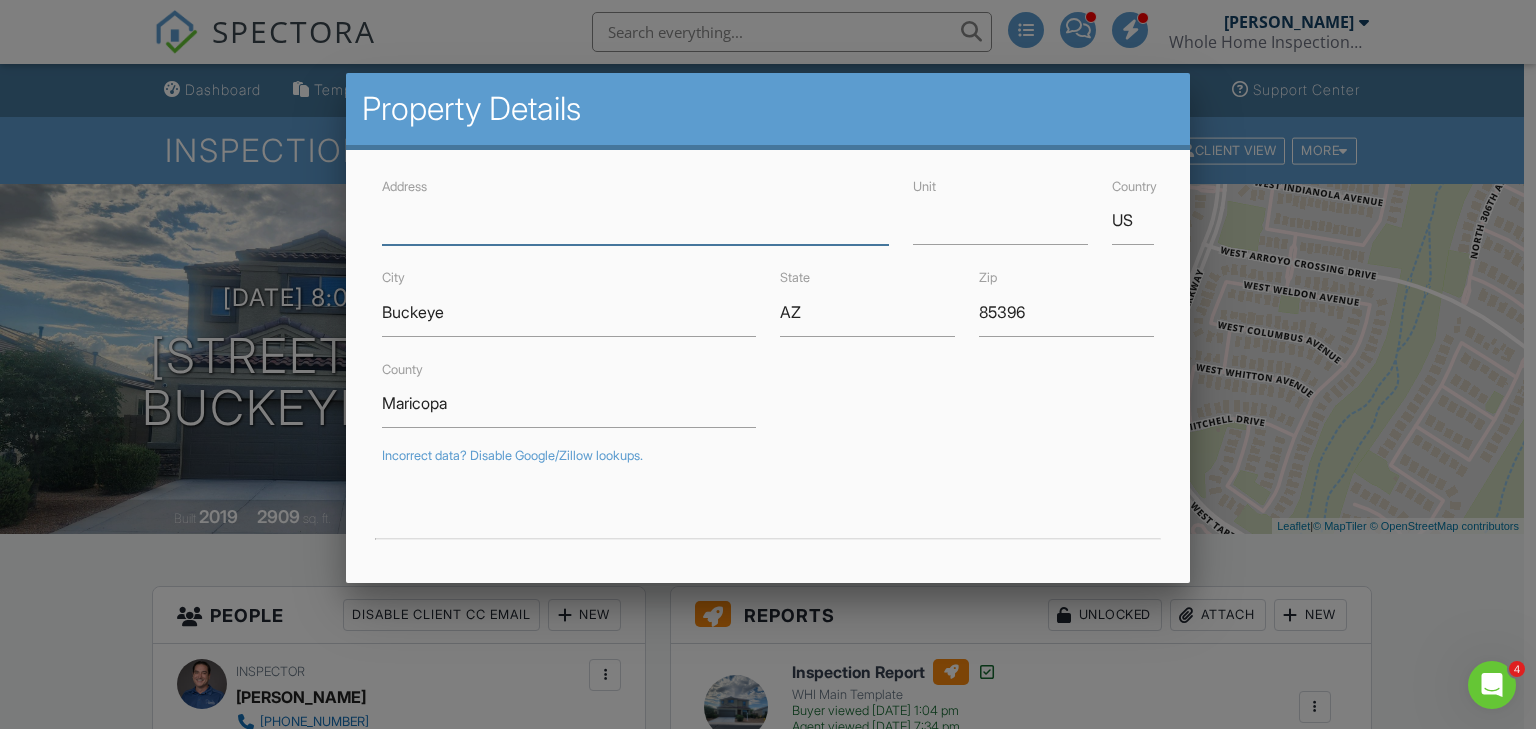 type 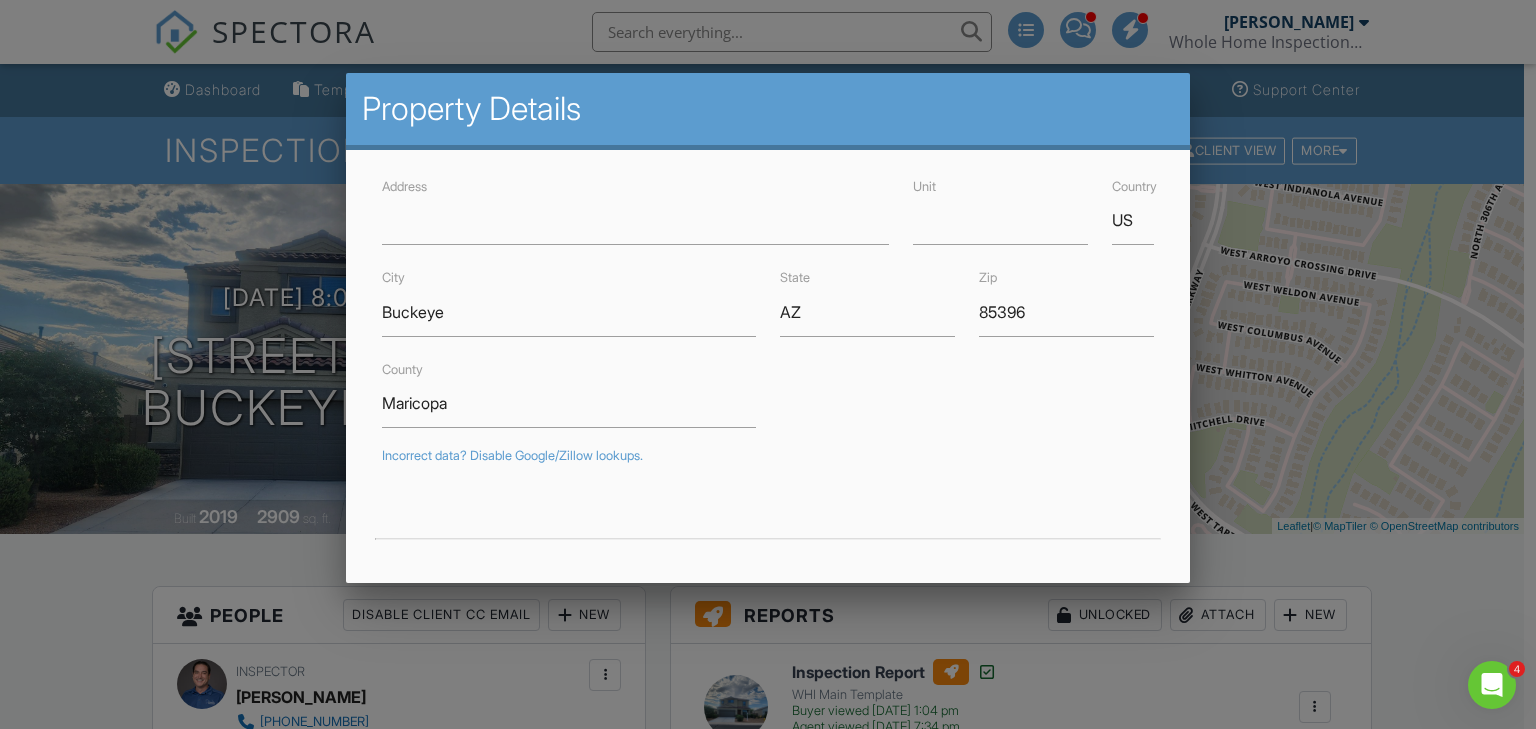 click at bounding box center [768, 355] 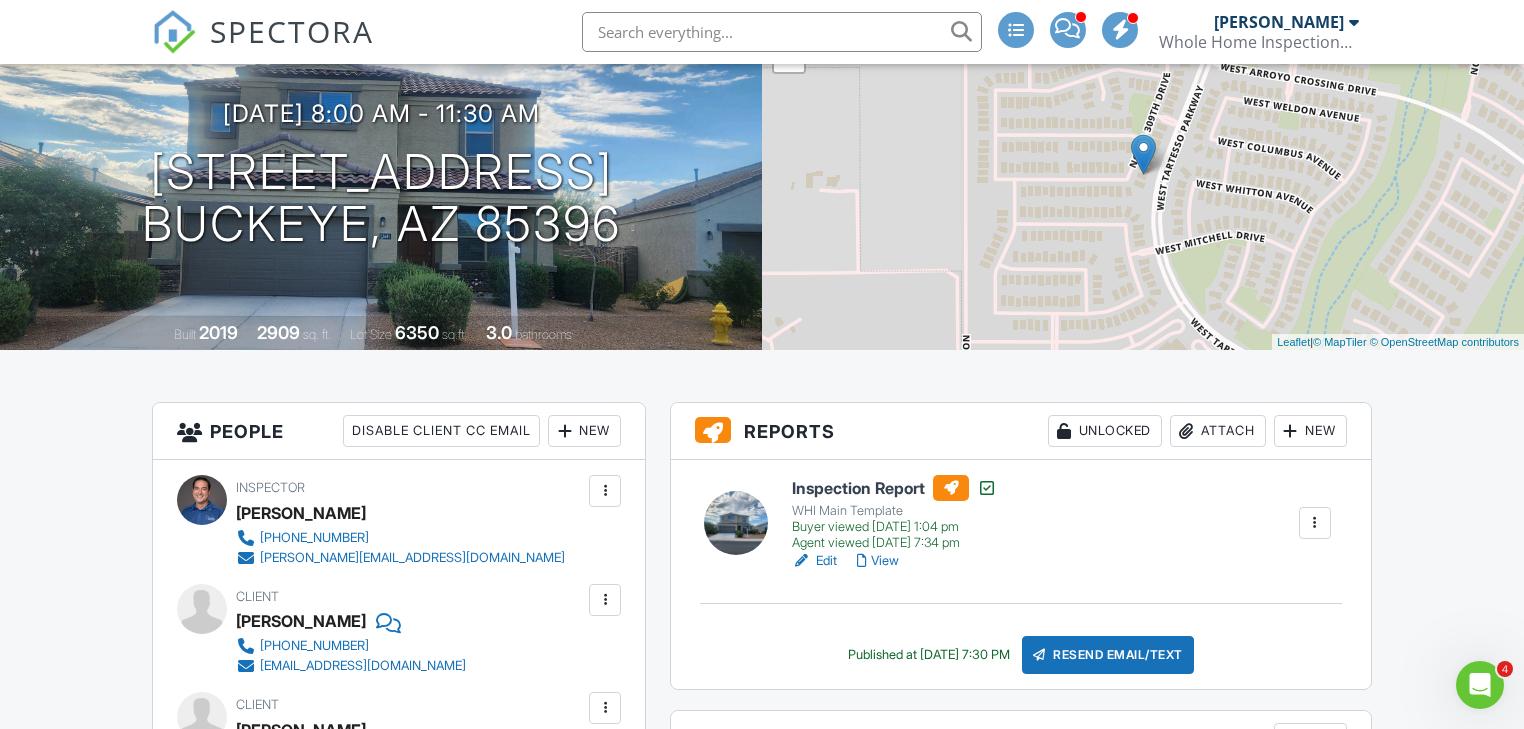 scroll, scrollTop: 0, scrollLeft: 0, axis: both 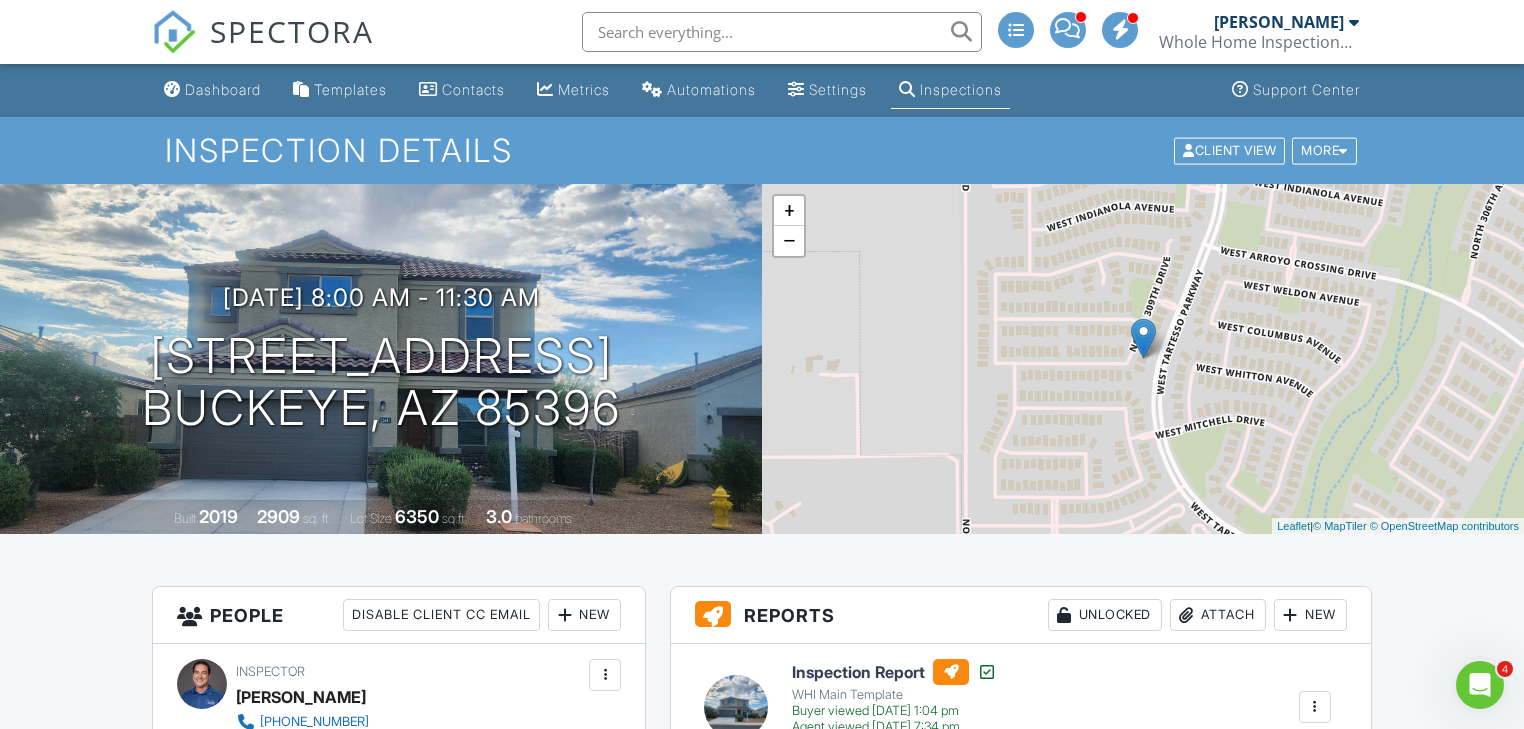 drag, startPoint x: 209, startPoint y: 84, endPoint x: 209, endPoint y: 100, distance: 16 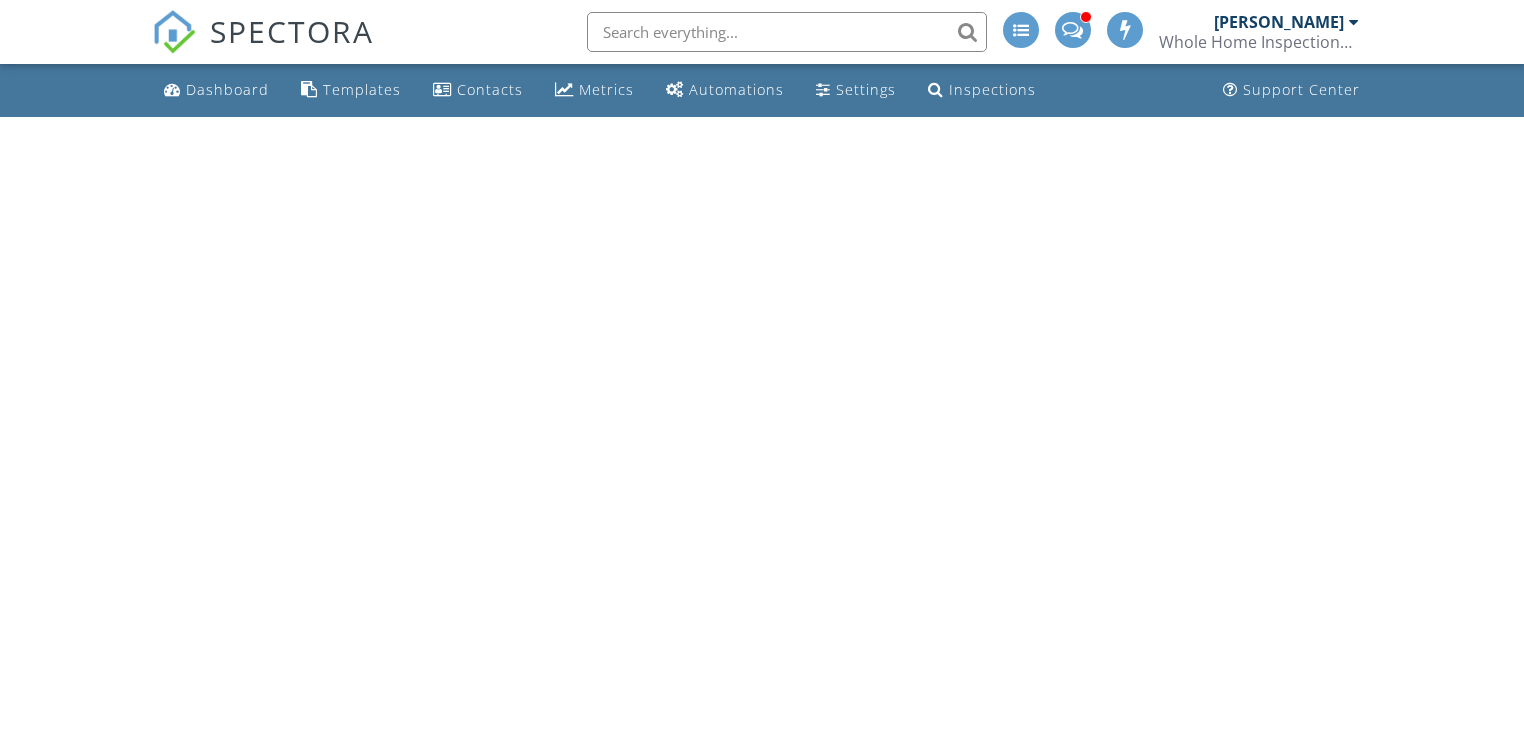 scroll, scrollTop: 0, scrollLeft: 0, axis: both 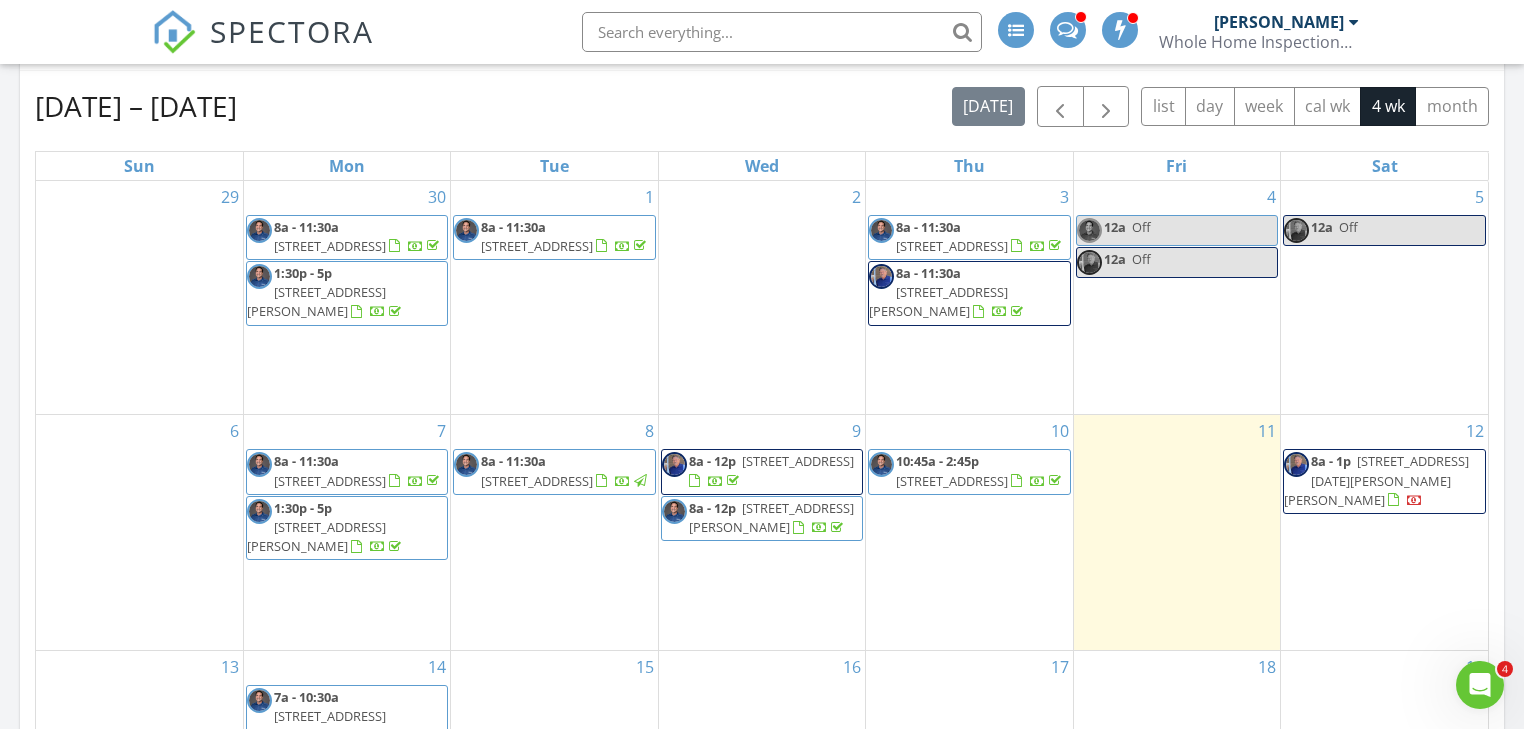 click on "1:30p - 5p" at bounding box center (303, 508) 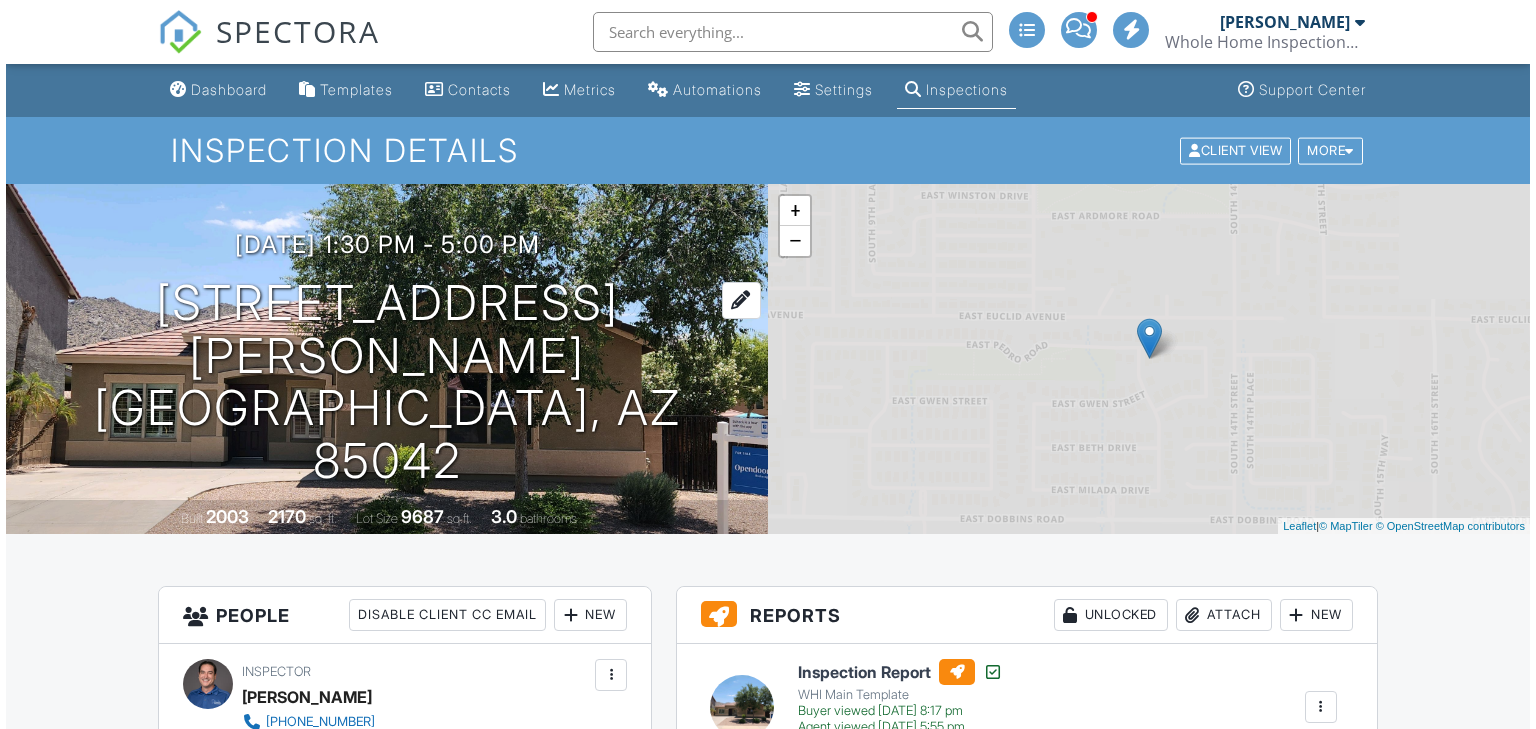 scroll, scrollTop: 0, scrollLeft: 0, axis: both 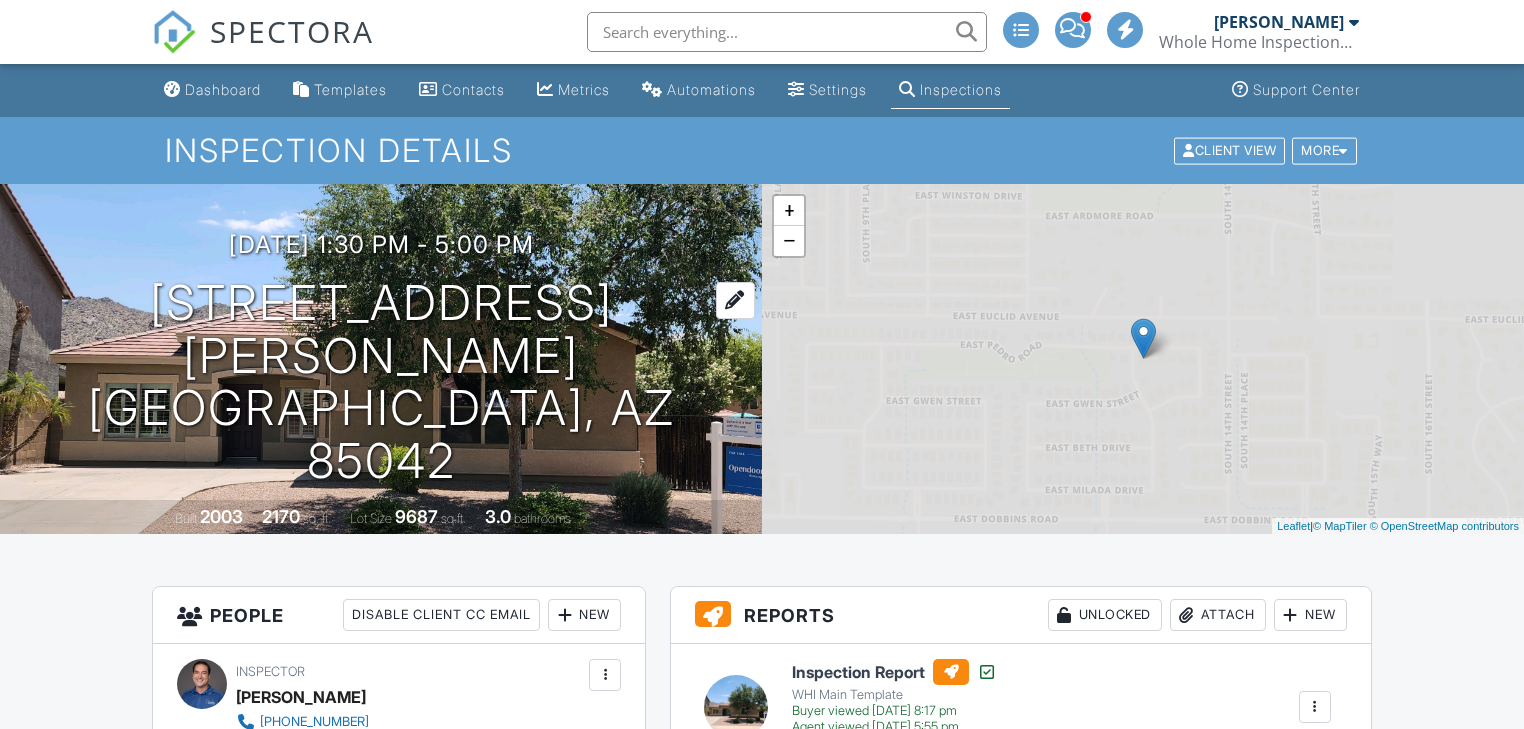 click on "[STREET_ADDRESS][PERSON_NAME]
[GEOGRAPHIC_DATA], AZ 85042" at bounding box center (381, 382) 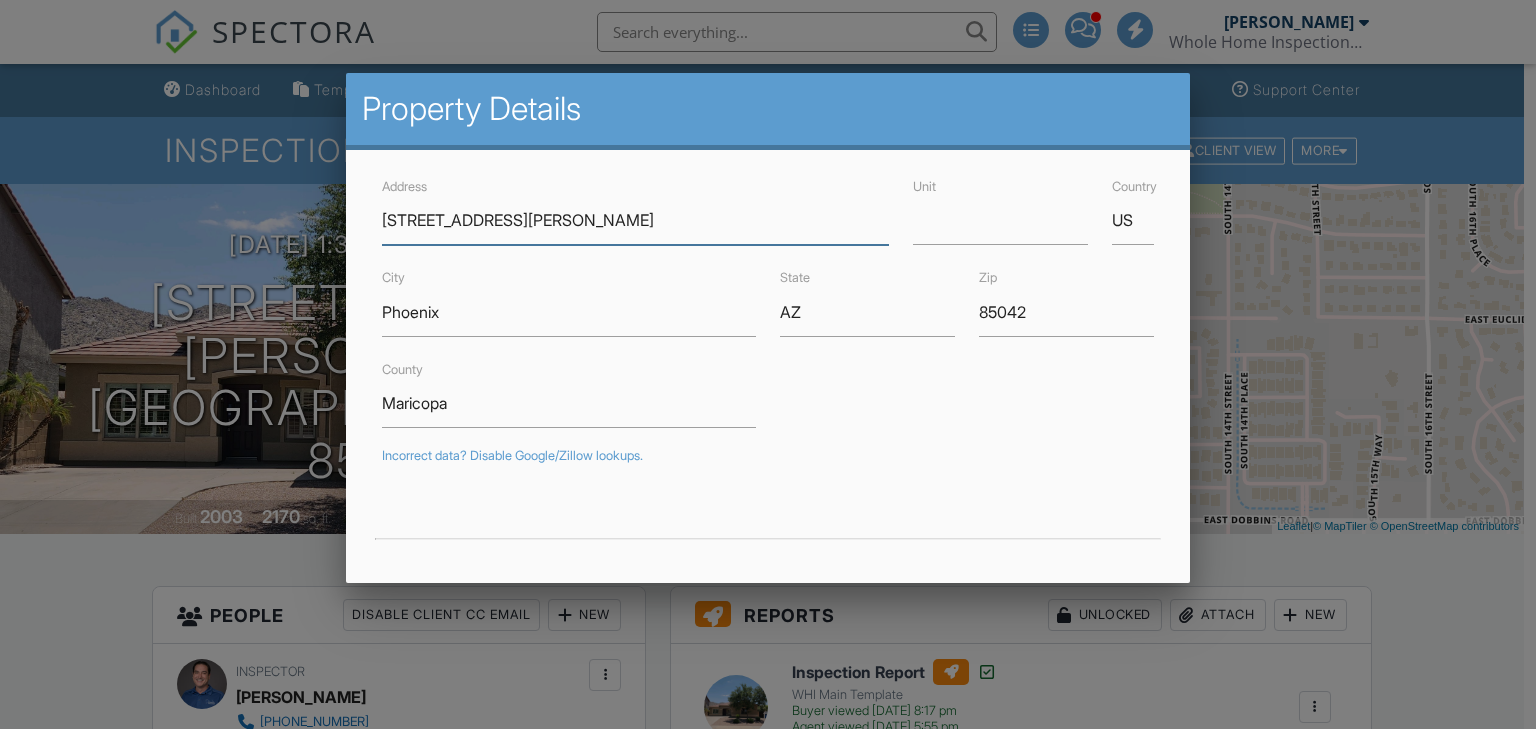 scroll, scrollTop: 0, scrollLeft: 0, axis: both 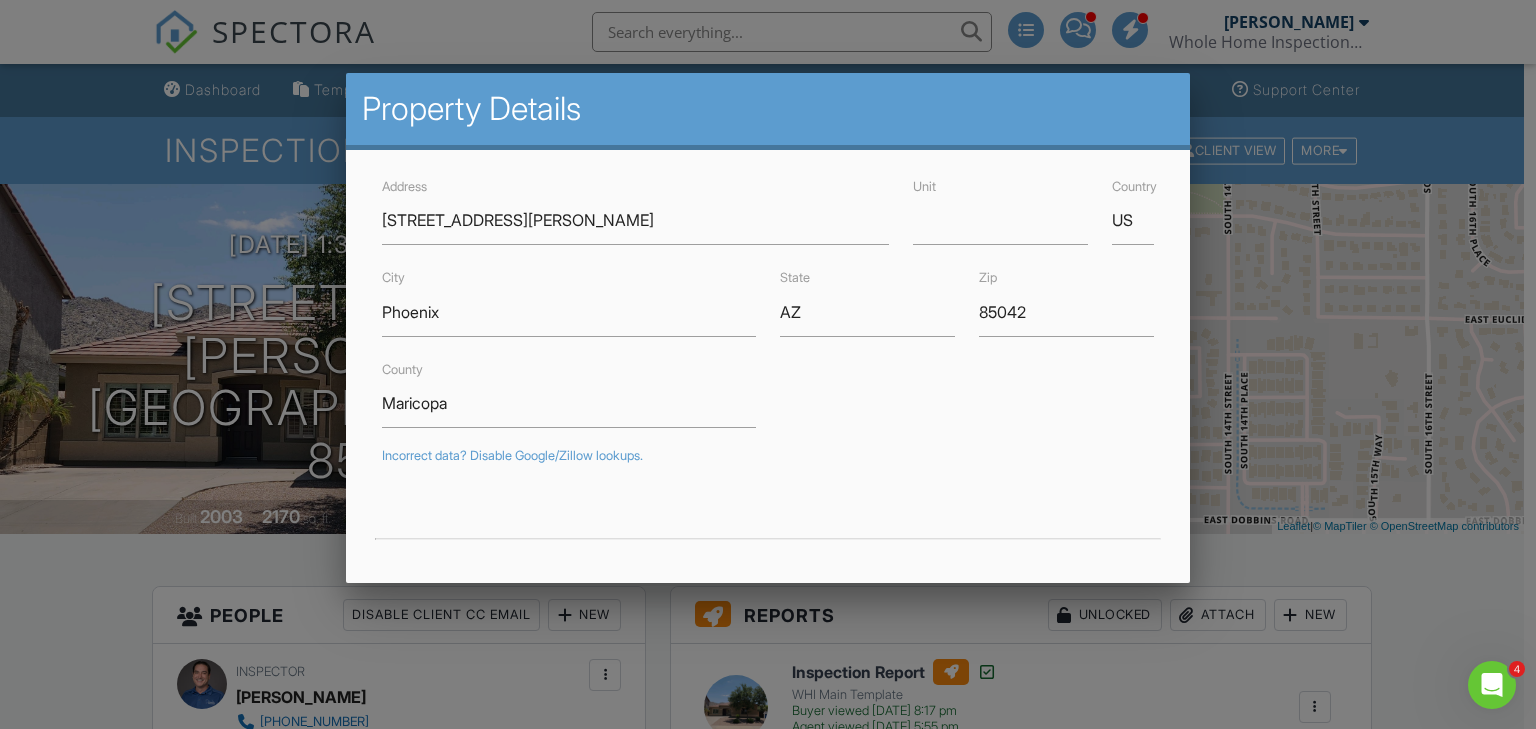 click at bounding box center [768, 355] 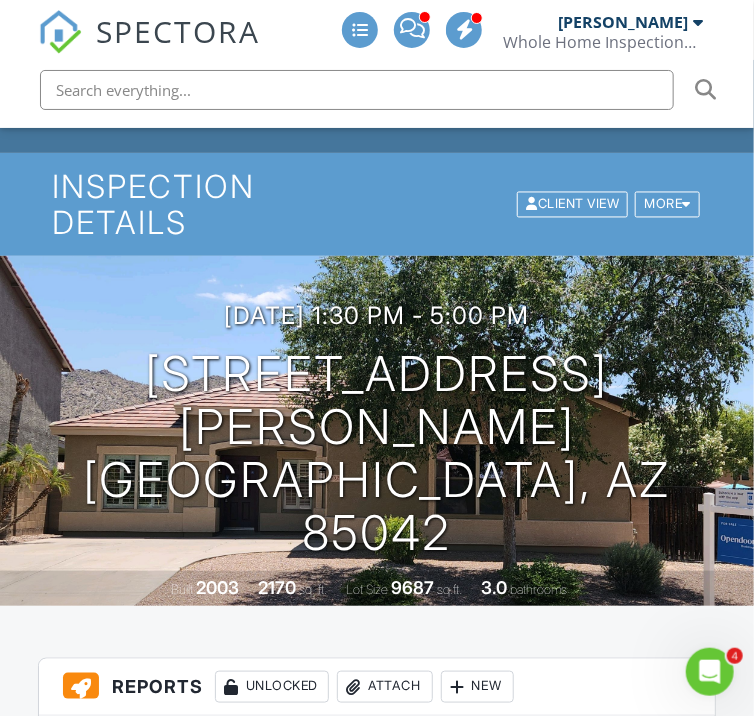 scroll, scrollTop: 0, scrollLeft: 0, axis: both 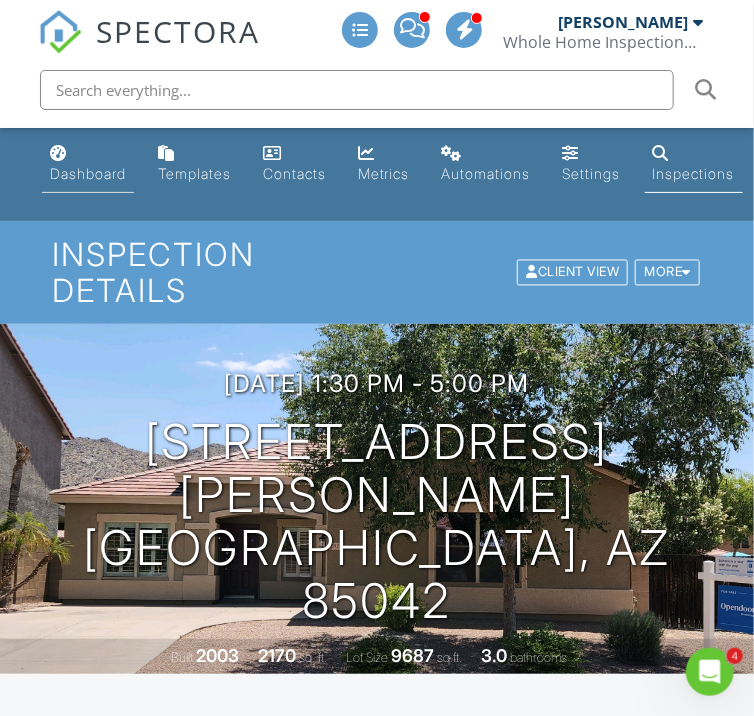click on "Dashboard" at bounding box center [88, 173] 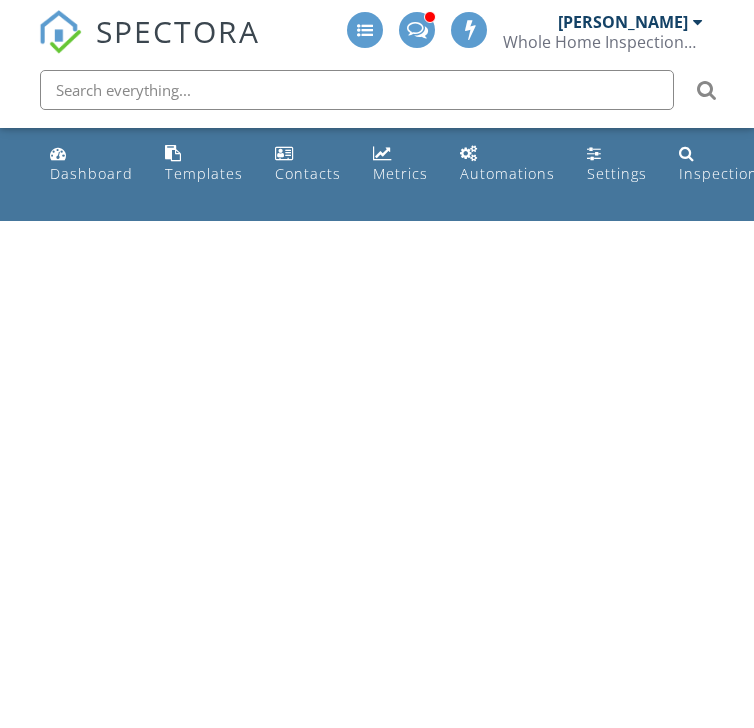 scroll, scrollTop: 0, scrollLeft: 0, axis: both 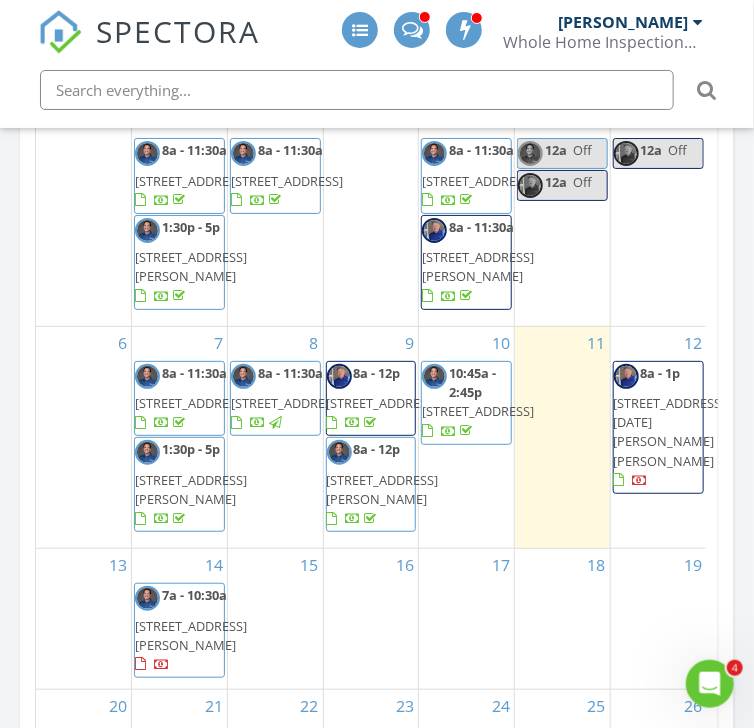 click on "3018 W Horsham Dr , Phoenix 85027" at bounding box center [287, 403] 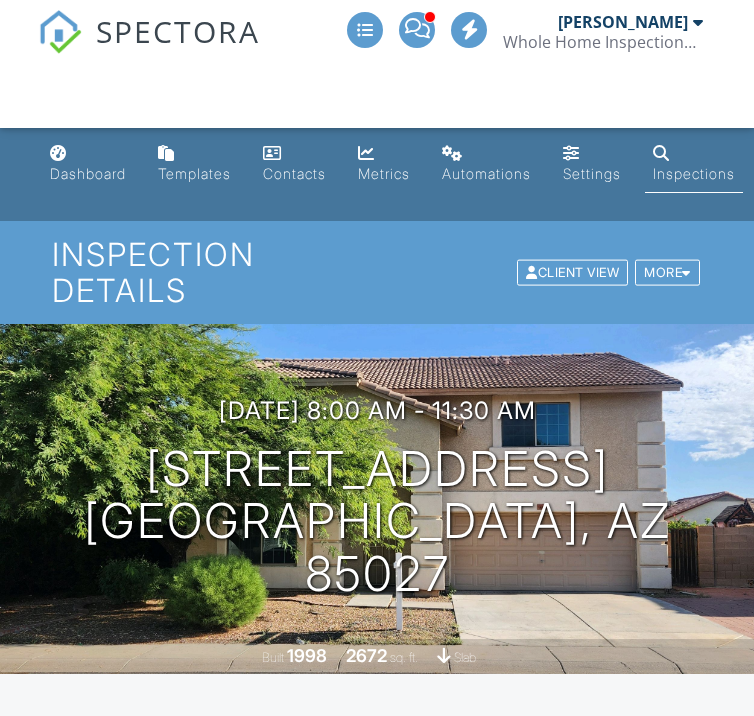 scroll, scrollTop: 0, scrollLeft: 0, axis: both 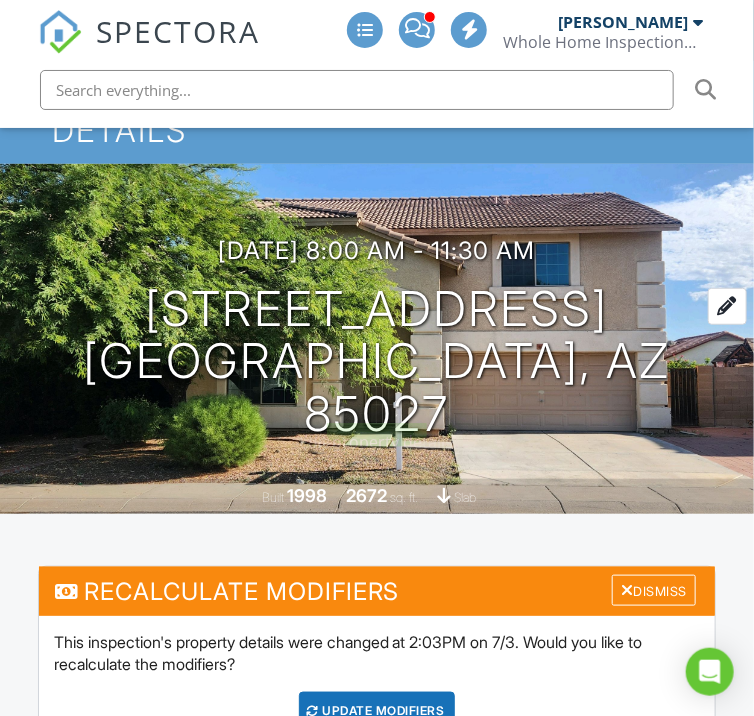 click on "[STREET_ADDRESS]
[GEOGRAPHIC_DATA], AZ 85027" at bounding box center (377, 362) 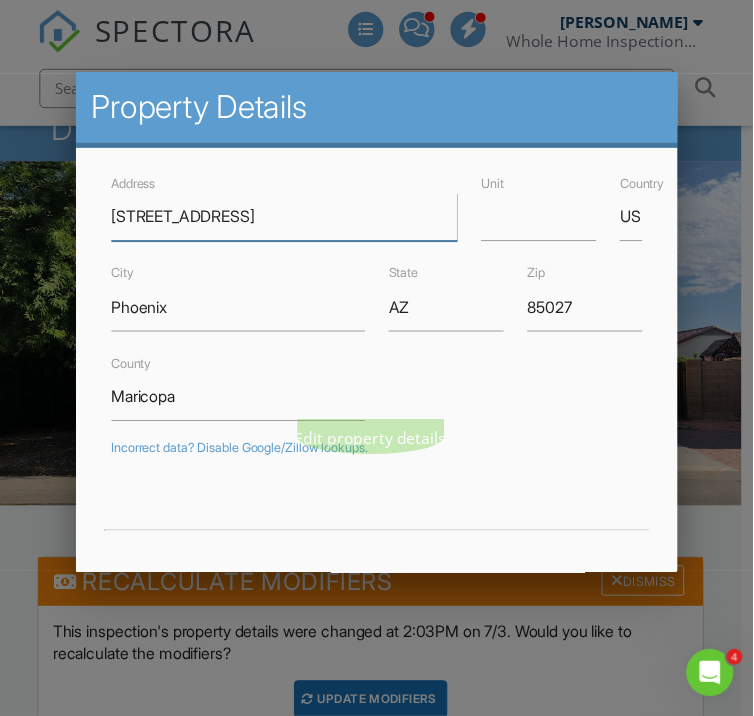scroll, scrollTop: 0, scrollLeft: 0, axis: both 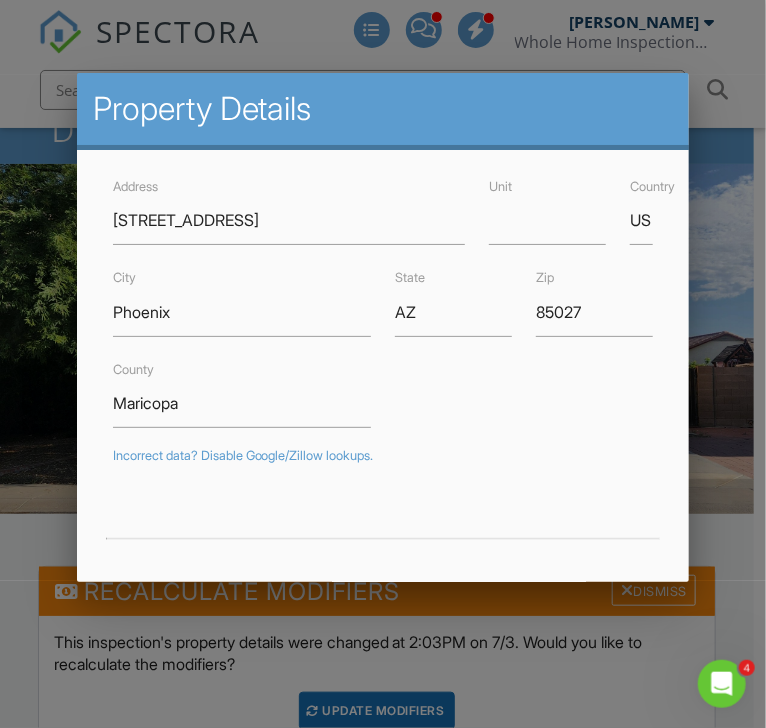 click at bounding box center (383, 355) 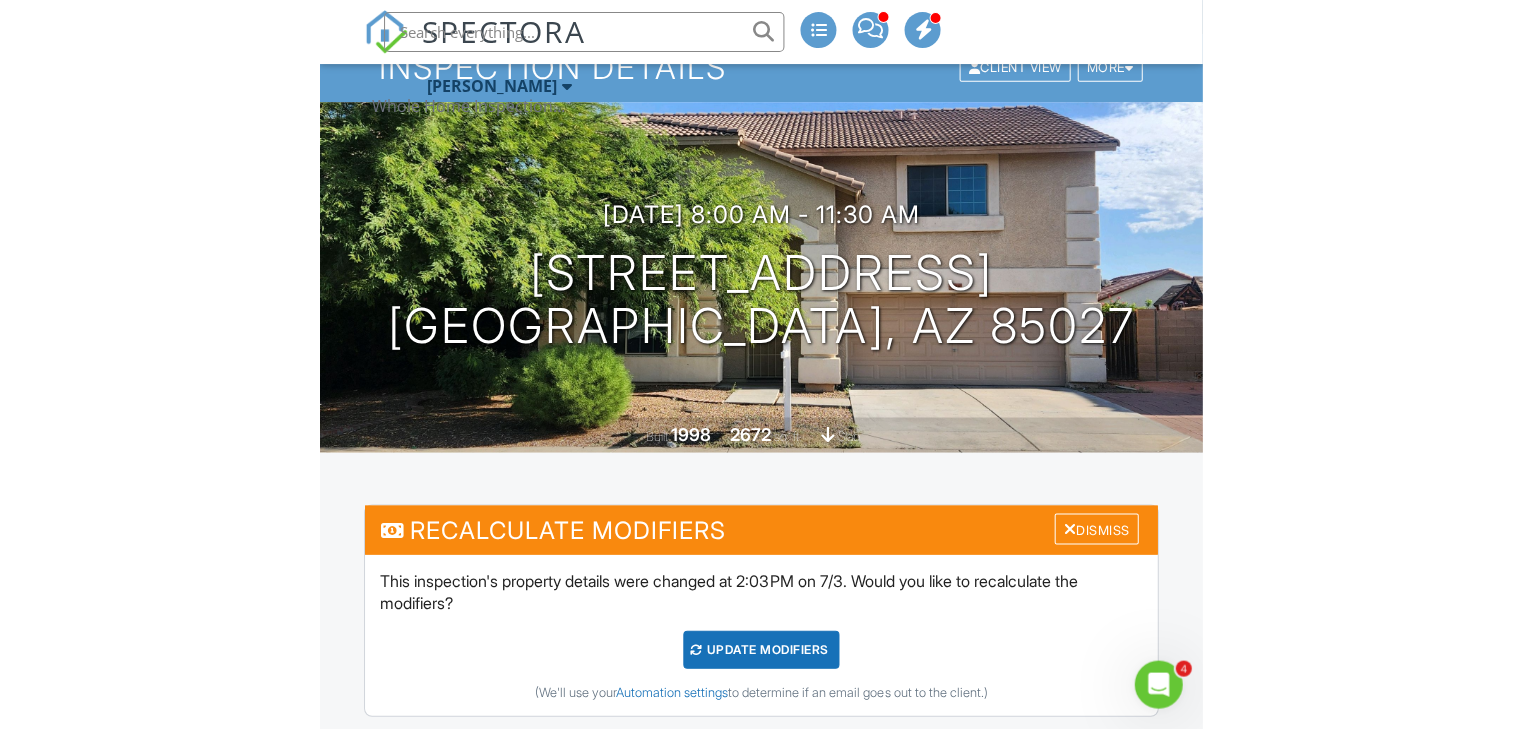 scroll, scrollTop: 0, scrollLeft: 0, axis: both 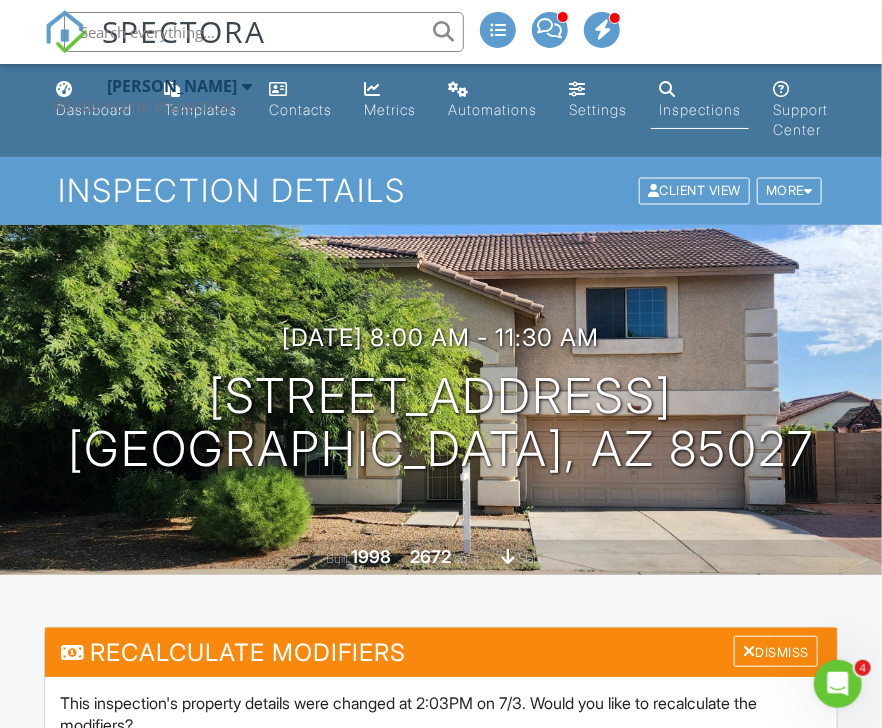 click on "Dashboard
Templates
Contacts
Metrics
Automations
Settings
Inspections
Support Center" at bounding box center [441, 110] 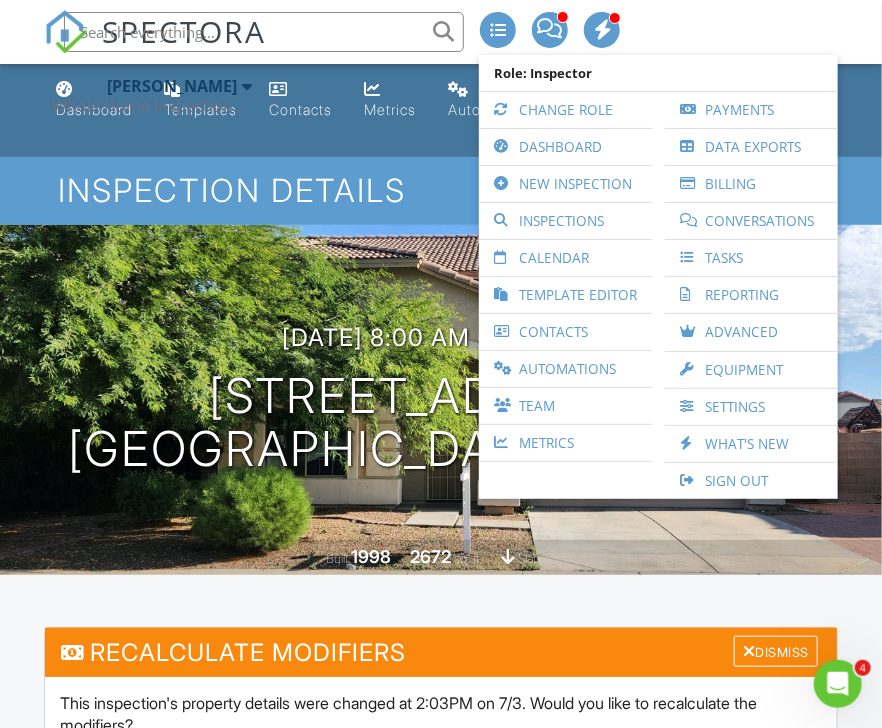 click on "Whole Home Inspections, LLC" at bounding box center [152, 106] 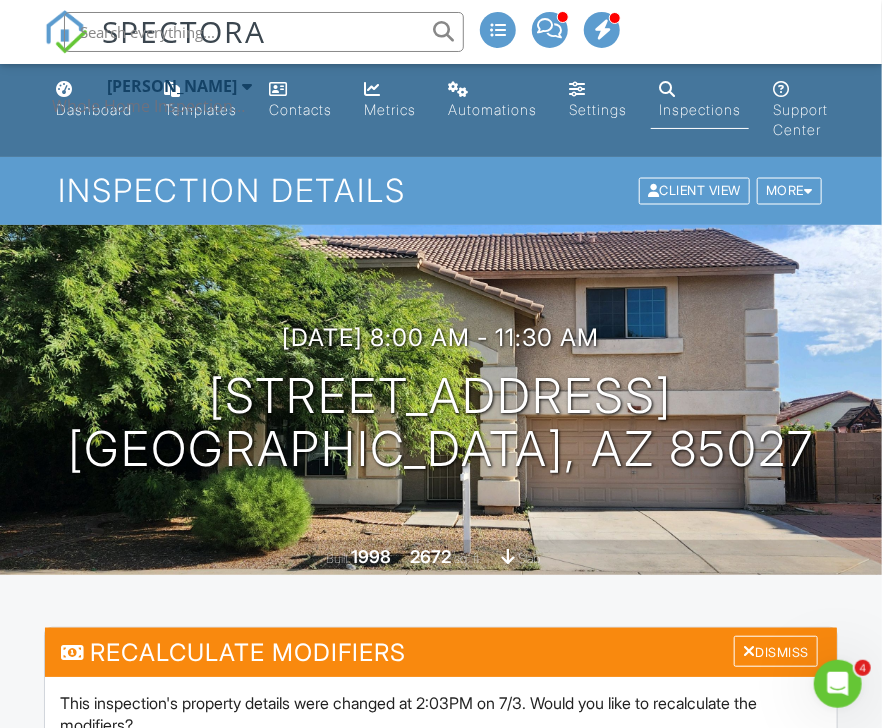 click on "Whole Home Inspections, LLC" at bounding box center [152, 106] 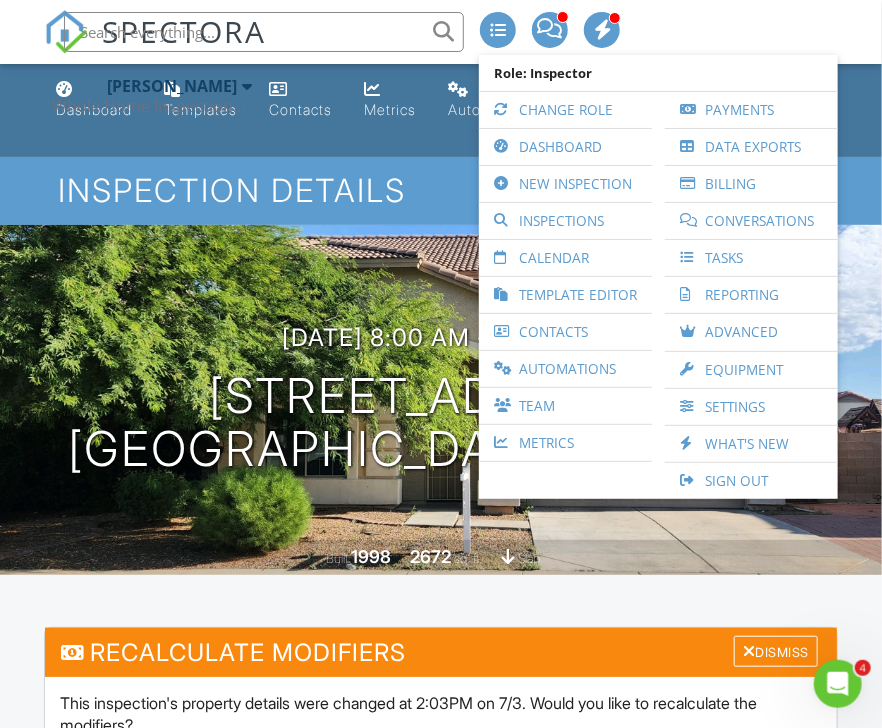 click on "David Dion
Whole Home Inspections, LLC" at bounding box center (152, 96) 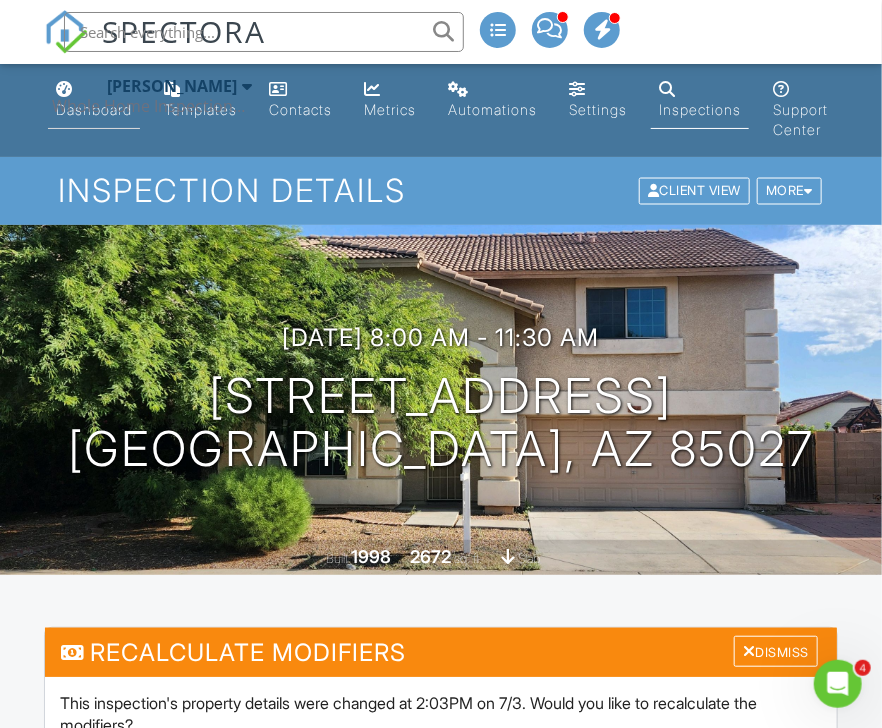 click on "Dashboard" at bounding box center [94, 100] 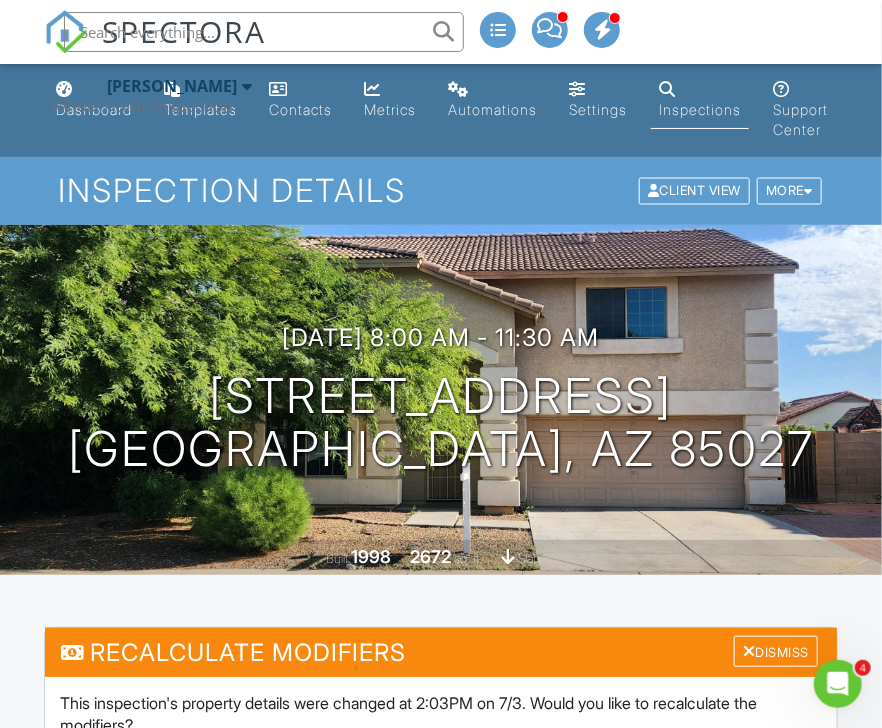 click on "Whole Home Inspections, LLC" at bounding box center [152, 106] 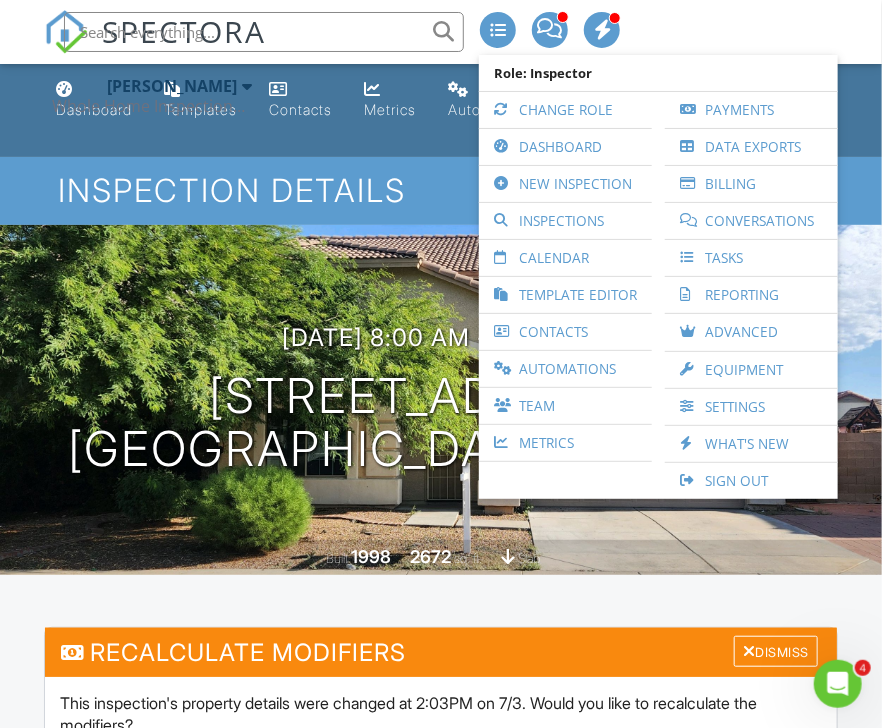 click on "Dashboard
Templates
Contacts
Metrics
Automations
Settings
Inspections
Support Center" at bounding box center [441, 110] 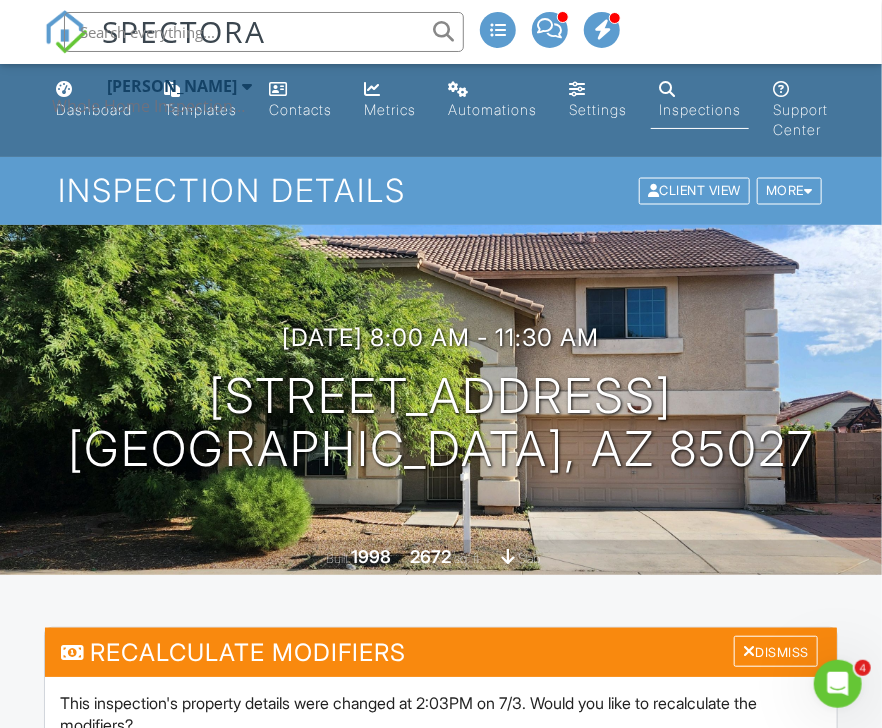 click on "David Dion
Whole Home Inspections, LLC
Role:
Inspector
Change Role
Dashboard
New Inspection
Inspections
Calendar
Template Editor
Contacts
Automations
Team
Metrics
Payments
Data Exports
Billing
Conversations
Tasks
Reporting
Advanced
Equipment
Settings
What's New
Sign Out" at bounding box center [154, 96] 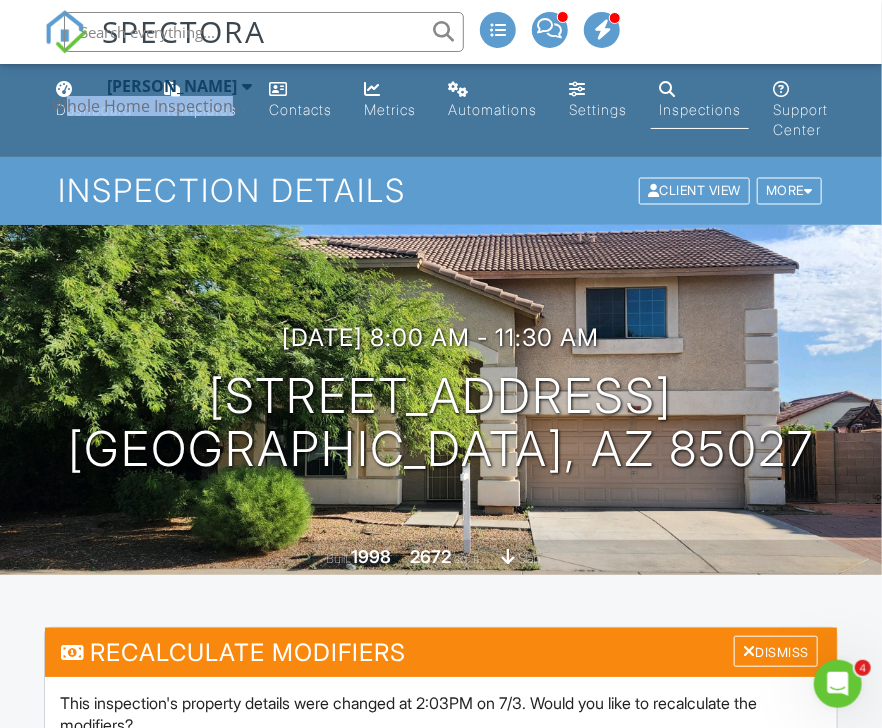 click on "SPECTORA
David Dion
Whole Home Inspections, LLC
Role:
Inspector
Change Role
Dashboard
New Inspection
Inspections
Calendar
Template Editor
Contacts
Automations
Team
Metrics
Payments
Data Exports
Billing
Conversations
Tasks
Reporting
Advanced
Equipment
Settings
What's New
Sign Out
Change Active Role
Your account has more than one possible role. Please choose how you'd like to view the site:
Company/Agency
City
Role
Dashboard
Templates
Contacts
Metrics
Automations
Settings
Inspections
Support Center
Inspection Details
Client View
More" at bounding box center [441, 3891] 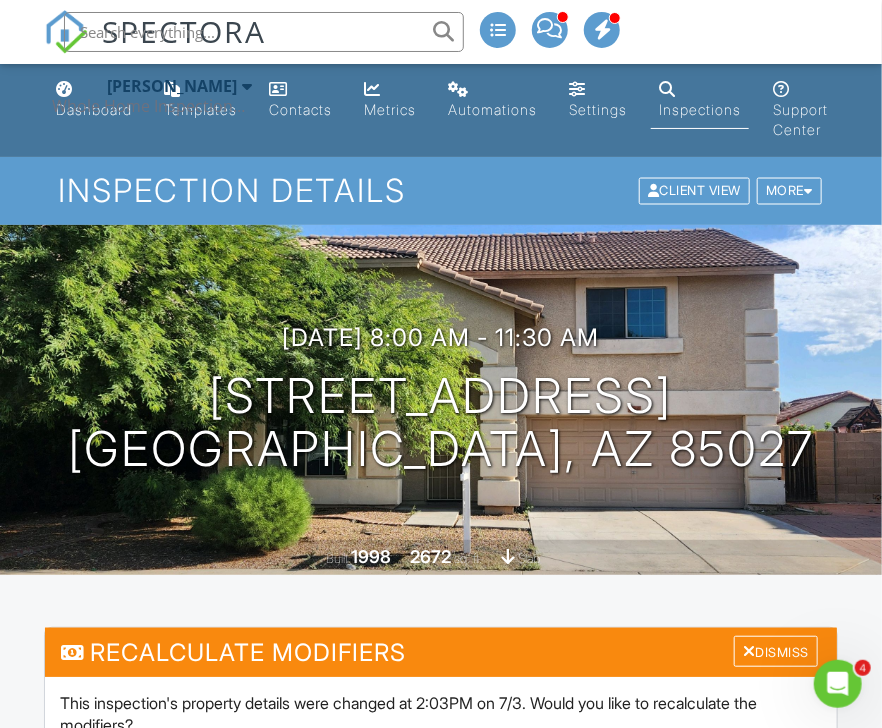 click on "Dashboard
Templates
Contacts
Metrics
Automations
Settings
Inspections
Support Center" at bounding box center [441, 110] 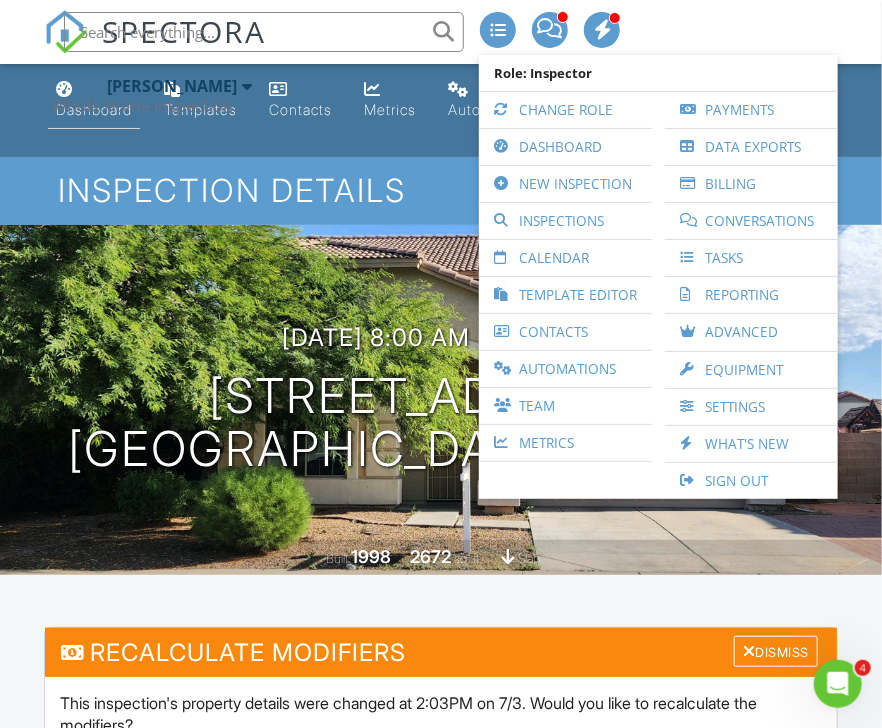 click on "Dashboard" at bounding box center [94, 100] 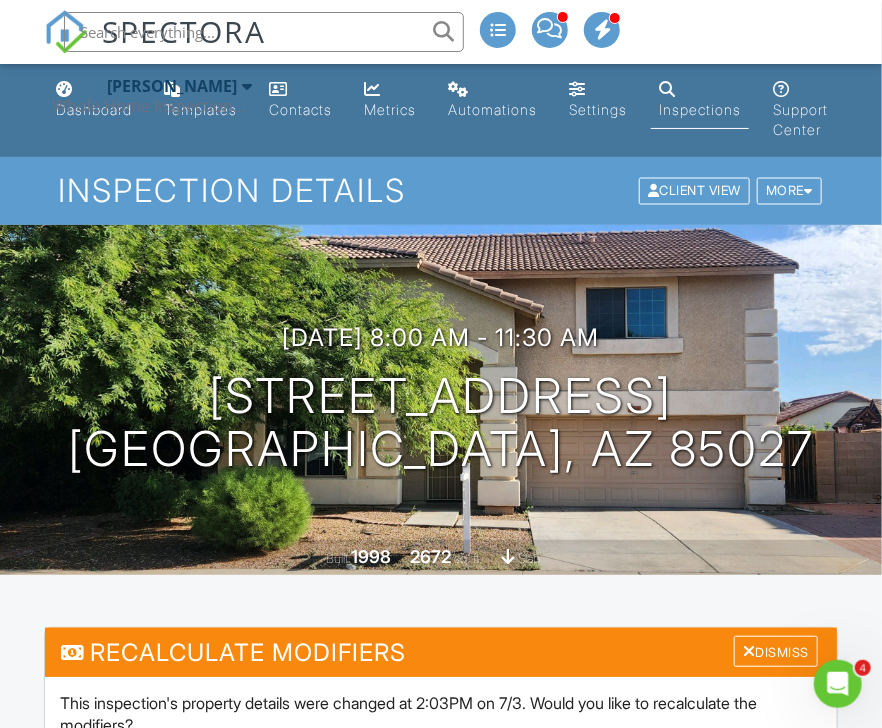 click on "Whole Home Inspections, LLC" at bounding box center (152, 106) 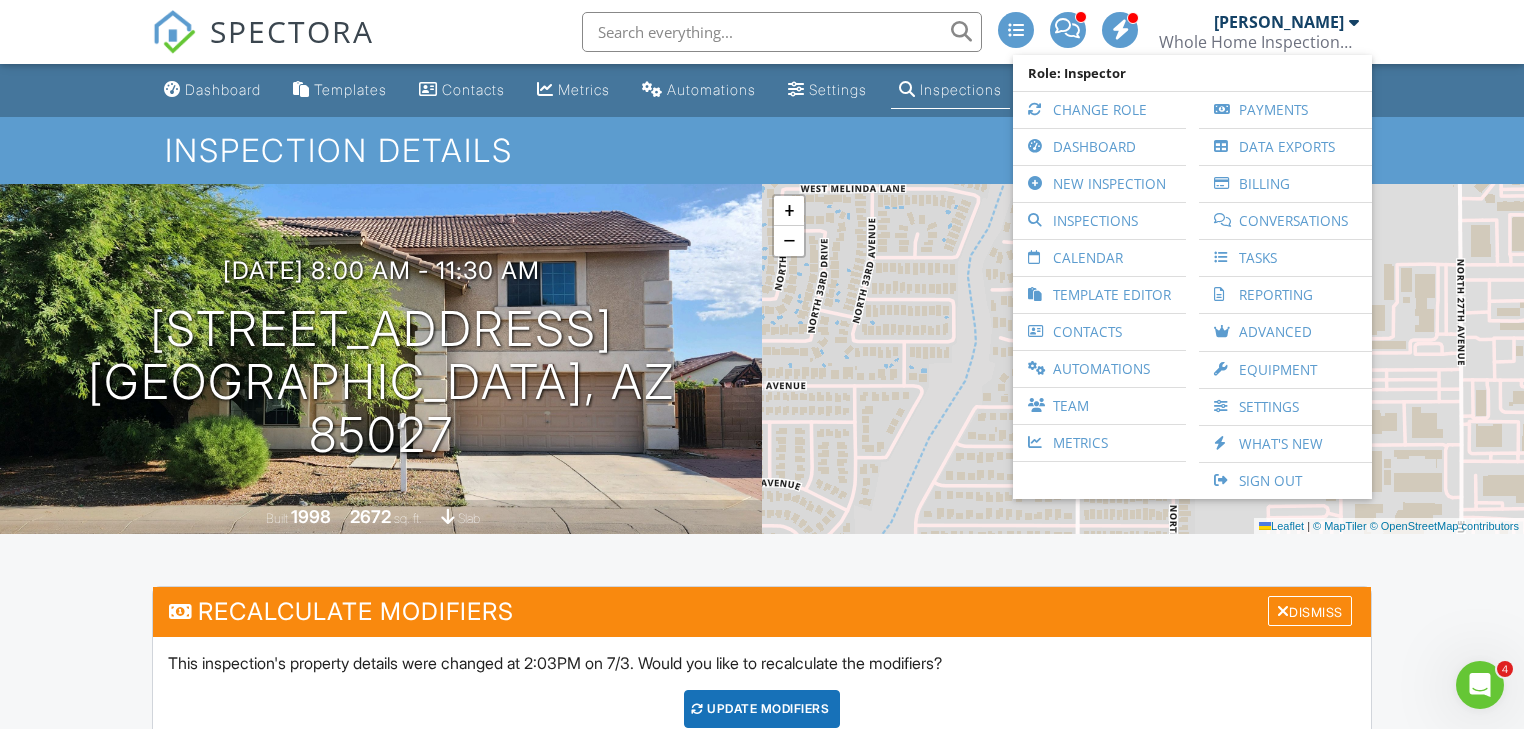 click on "SPECTORA" at bounding box center [263, 32] 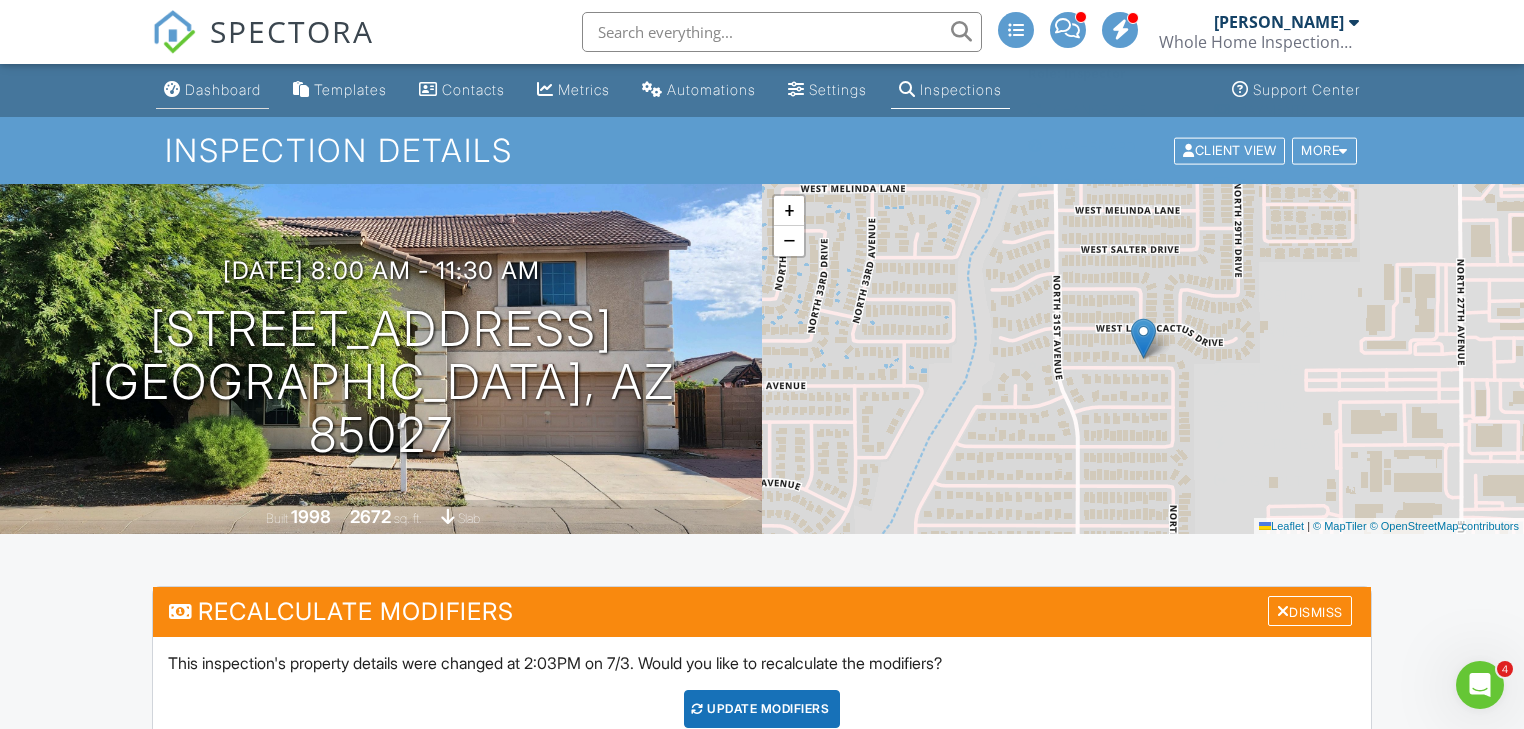 click on "Dashboard" at bounding box center [223, 89] 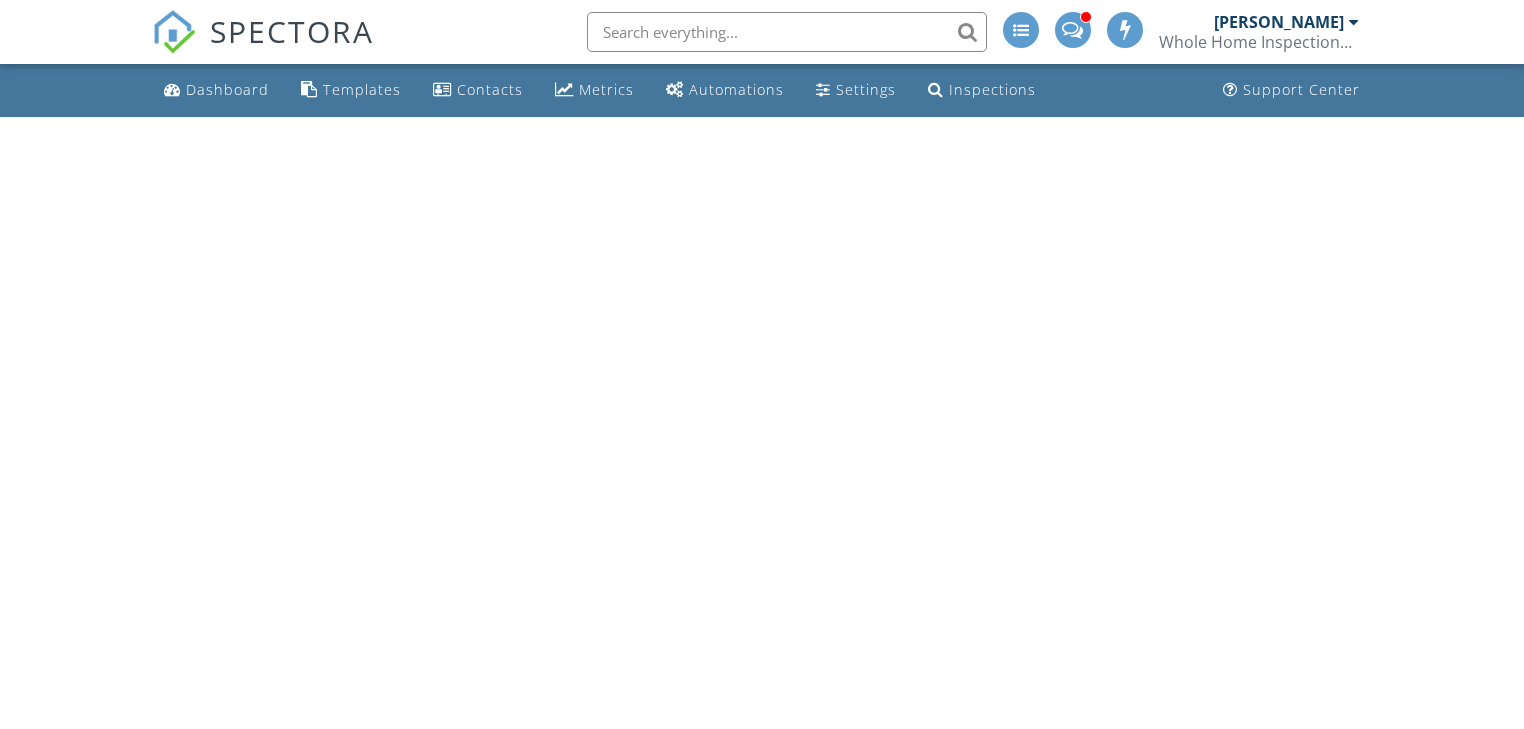 scroll, scrollTop: 0, scrollLeft: 0, axis: both 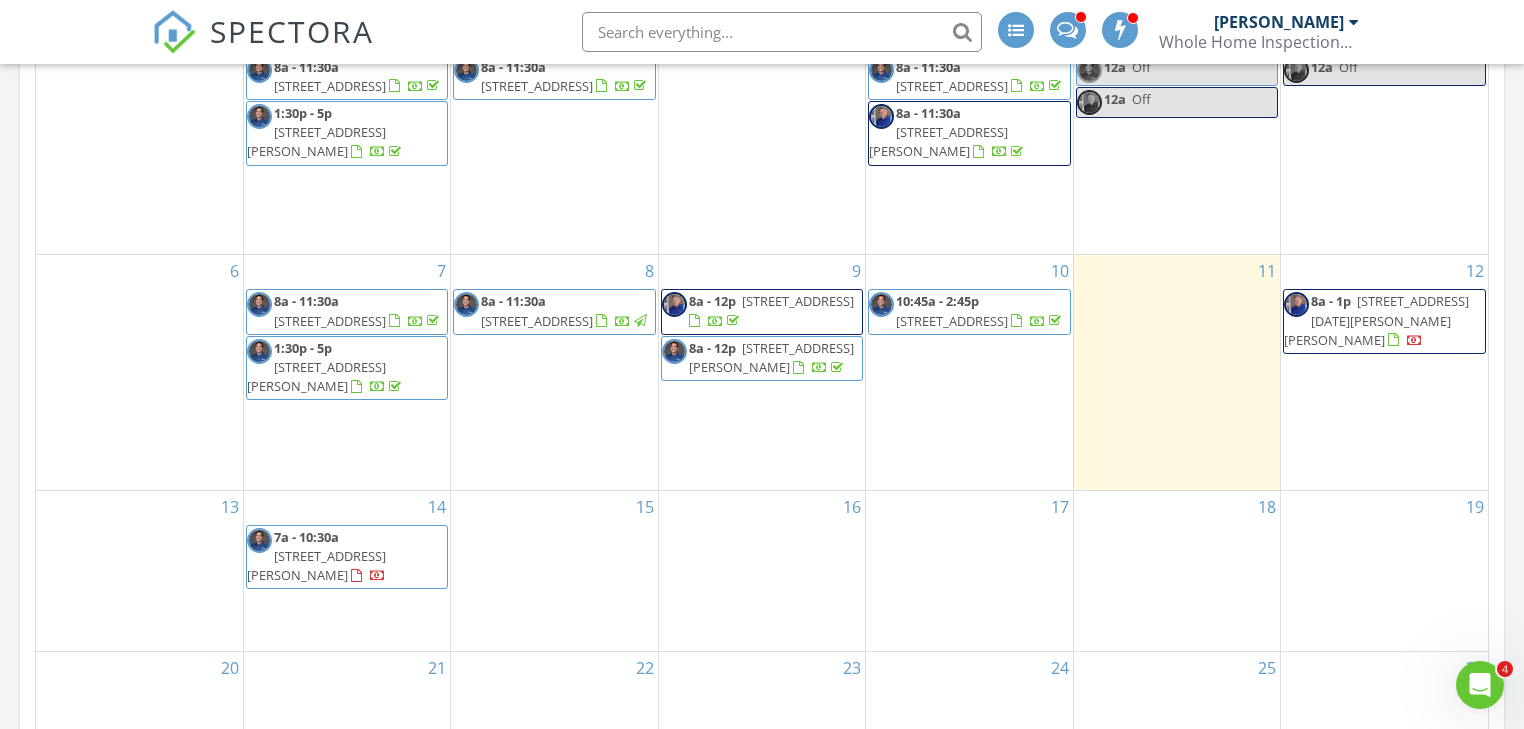 click on "8a - 12p
[STREET_ADDRESS]" at bounding box center (762, 311) 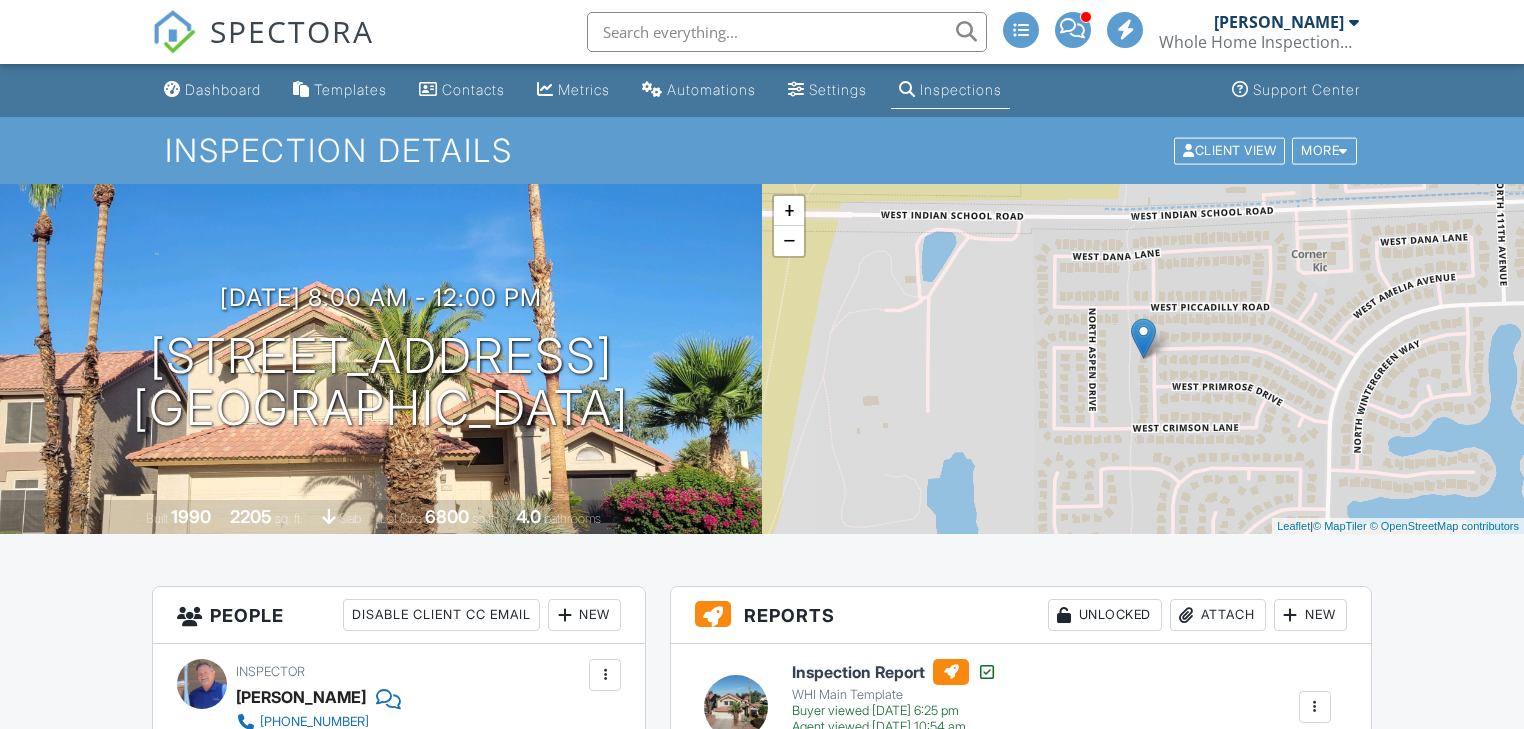 scroll, scrollTop: 0, scrollLeft: 0, axis: both 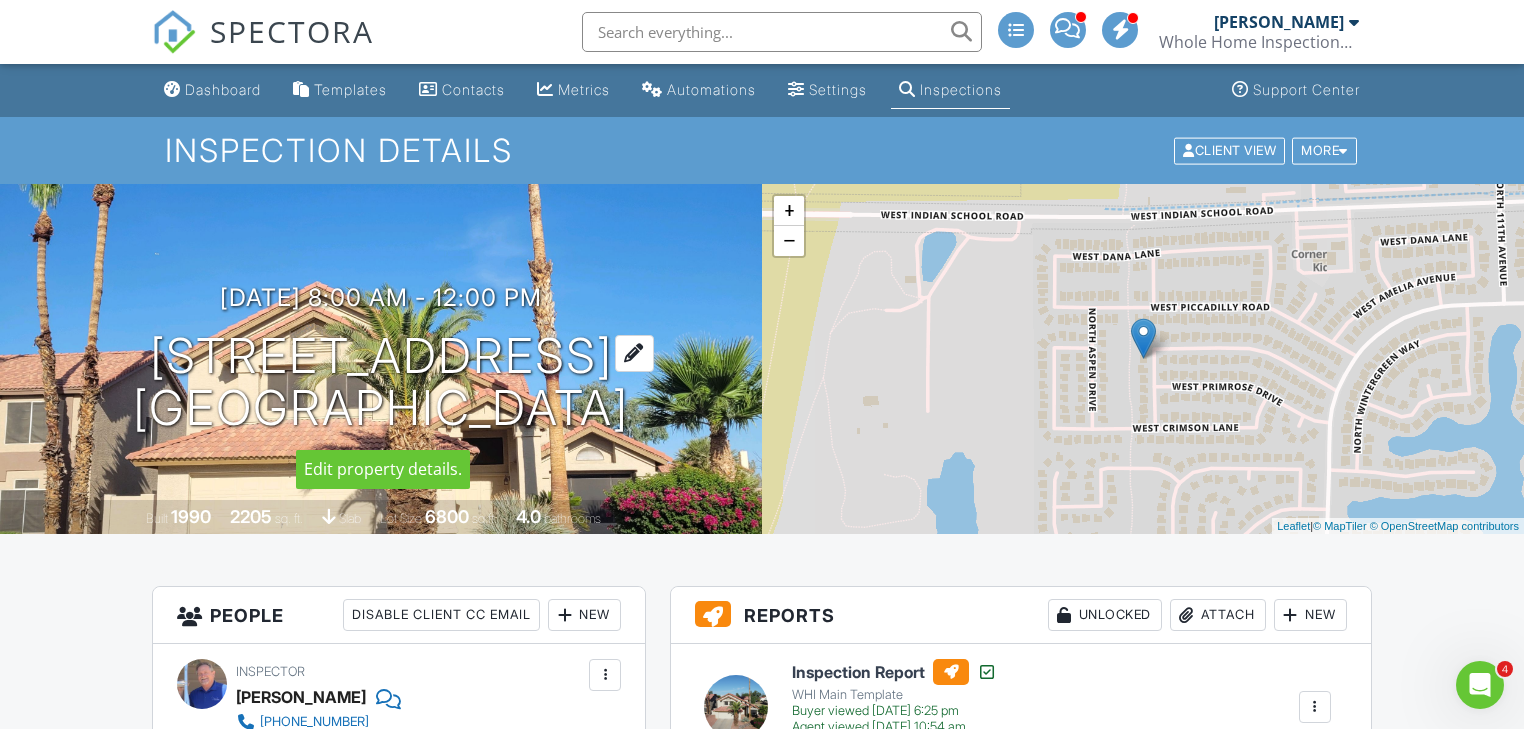 click on "[STREET_ADDRESS]
[GEOGRAPHIC_DATA], [GEOGRAPHIC_DATA] 85392" at bounding box center [381, 383] 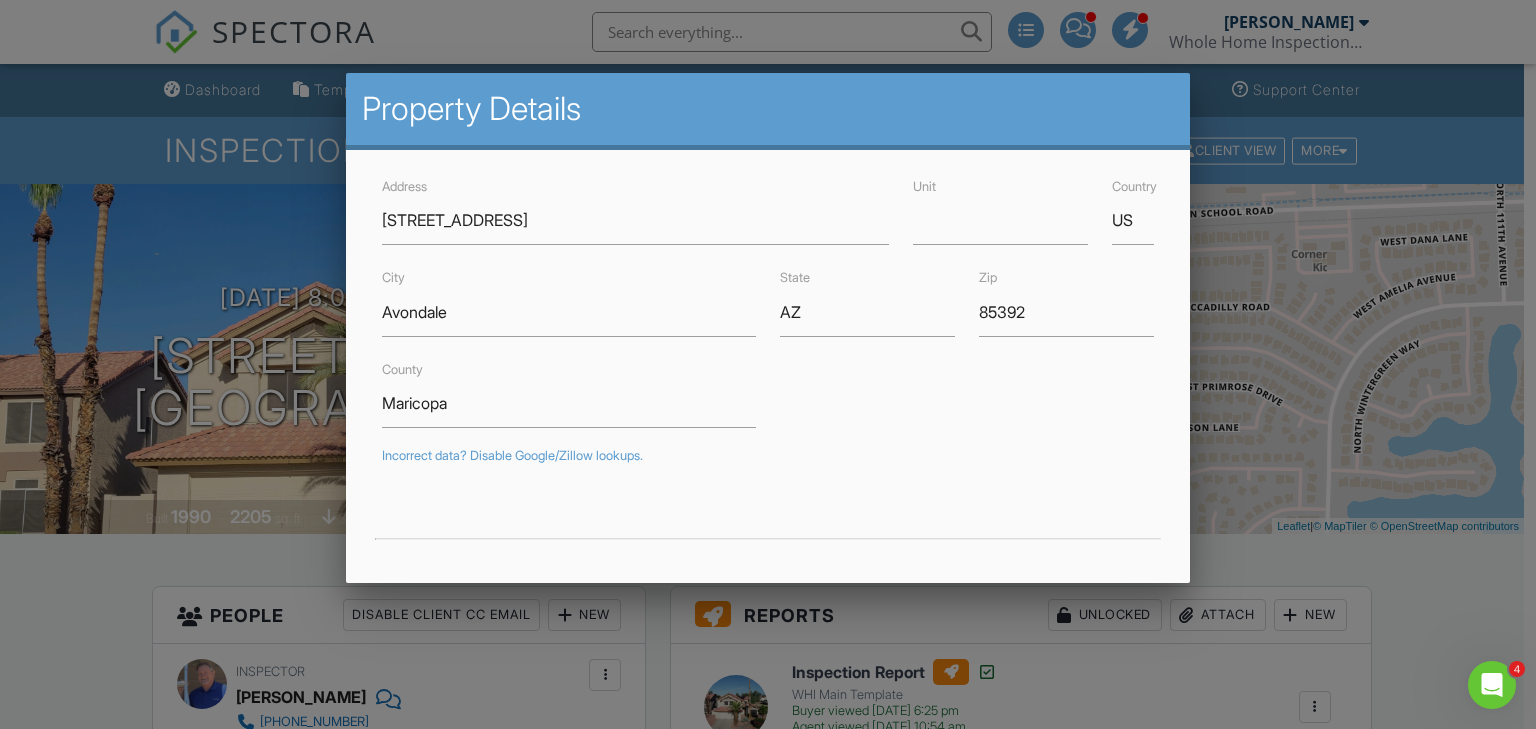 click at bounding box center (768, 355) 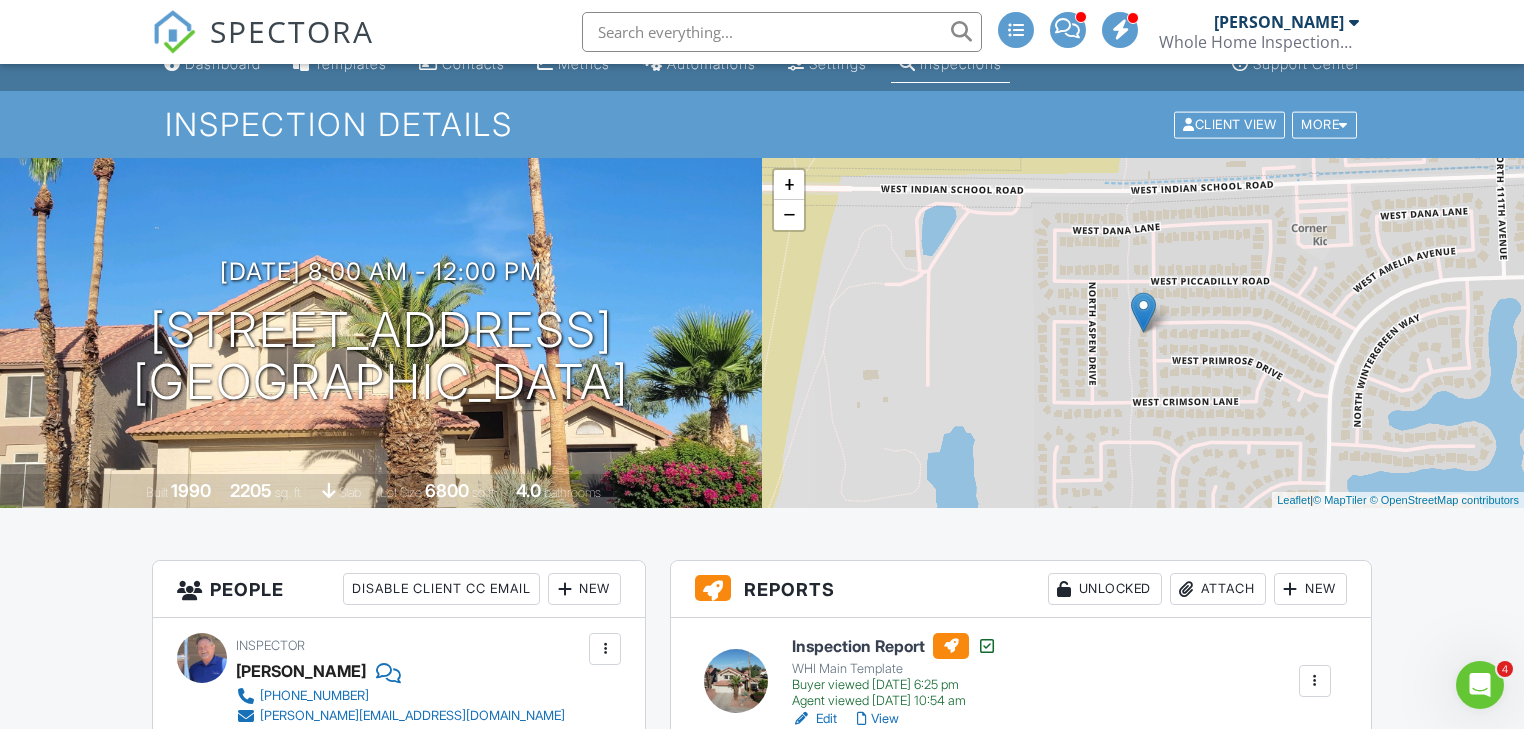 scroll, scrollTop: 0, scrollLeft: 0, axis: both 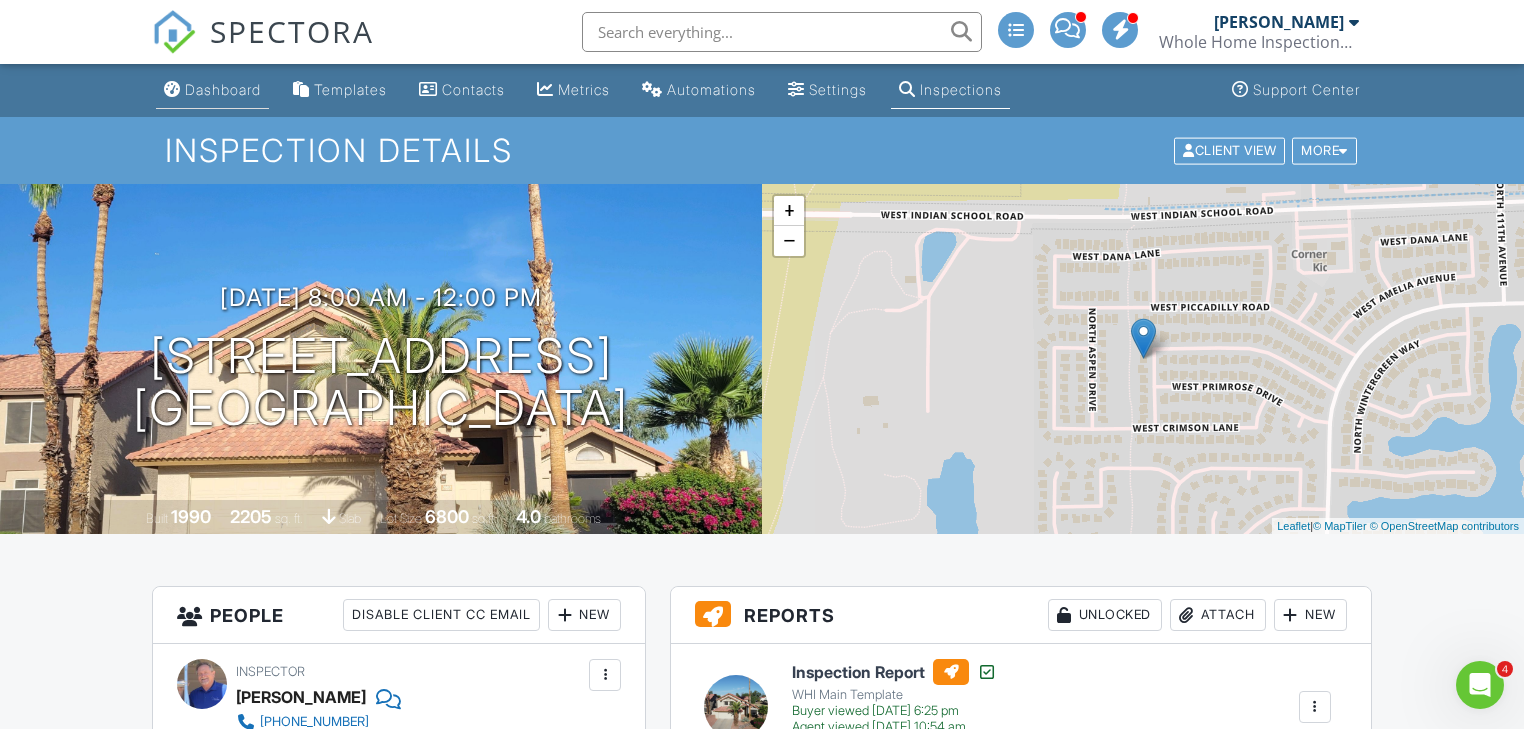 click on "Dashboard" at bounding box center (223, 89) 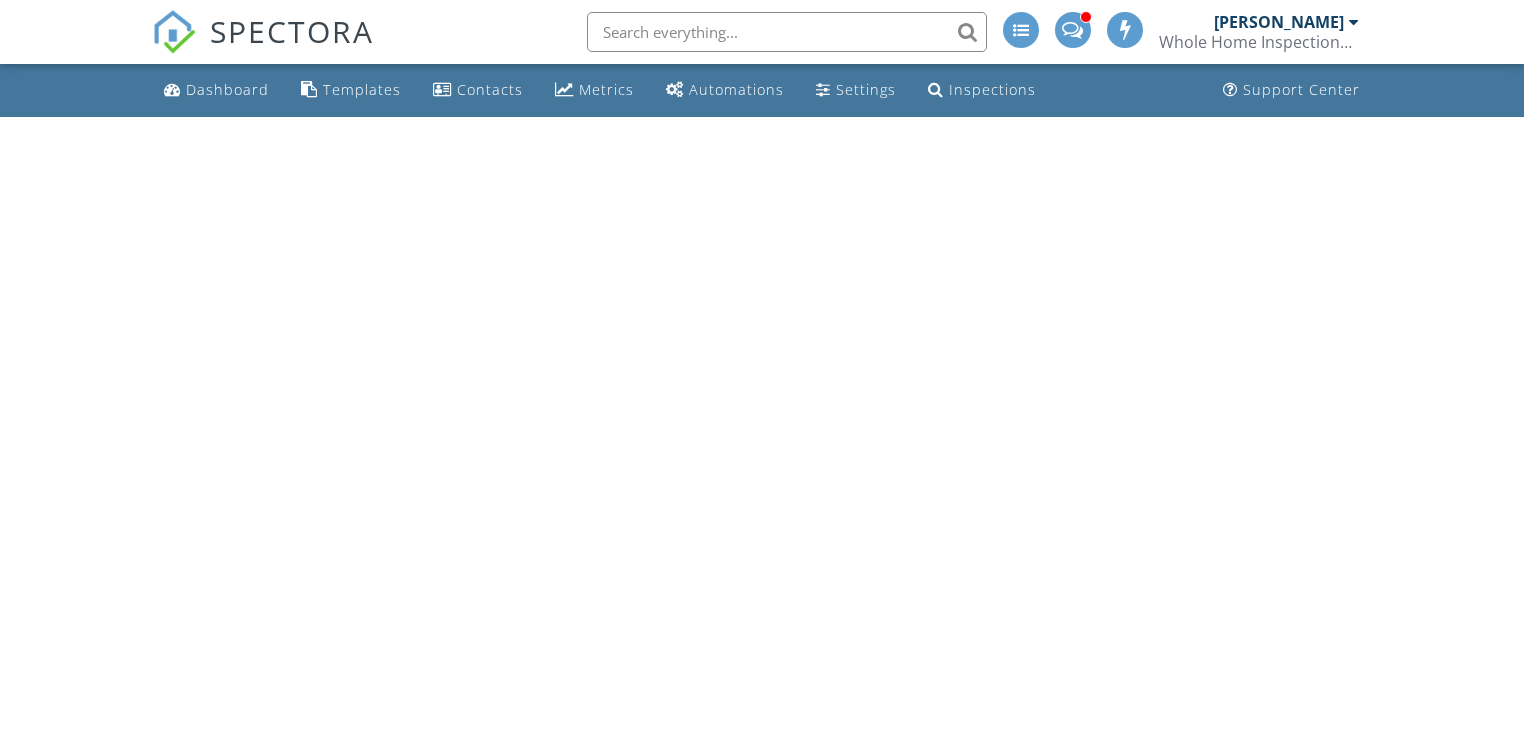 scroll, scrollTop: 0, scrollLeft: 0, axis: both 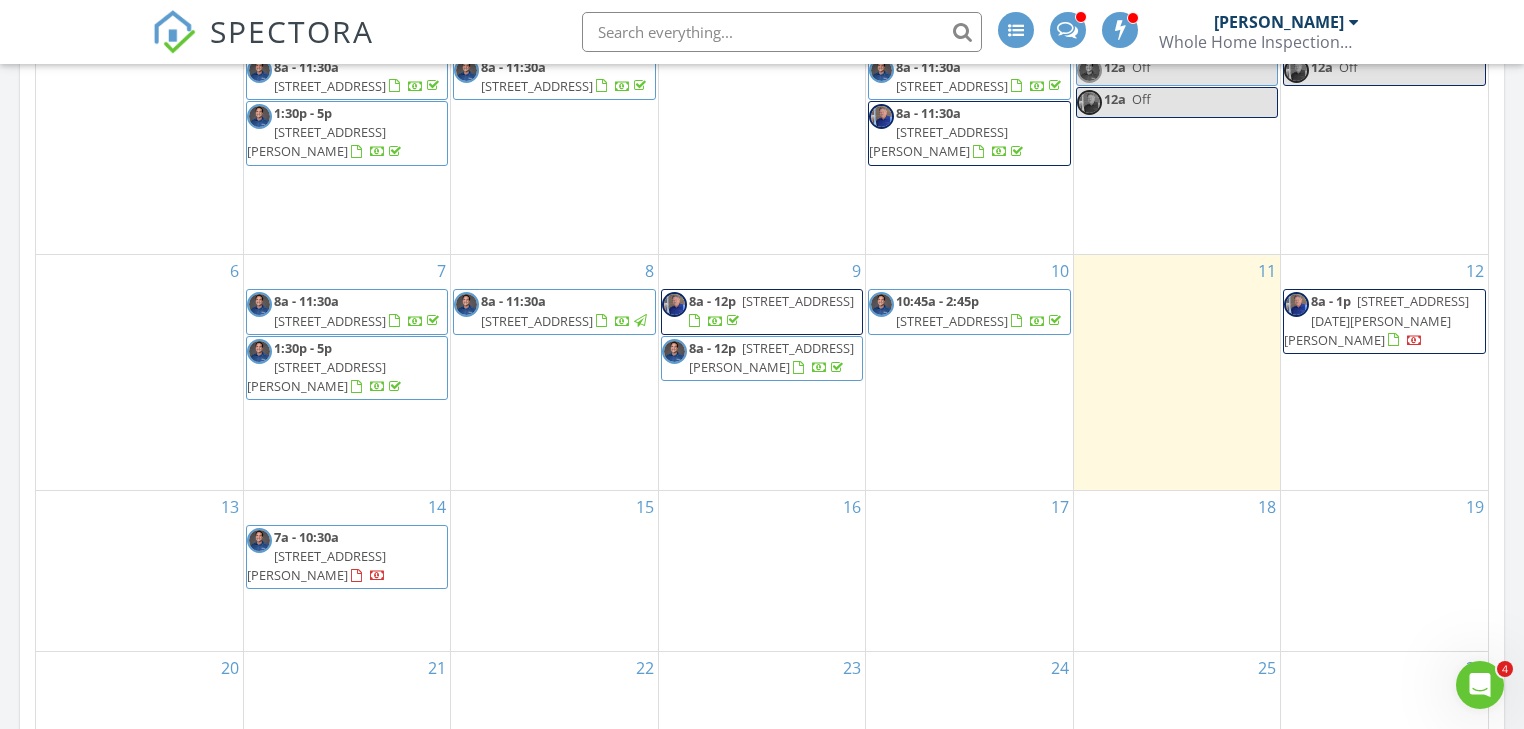 click at bounding box center (1067, 28) 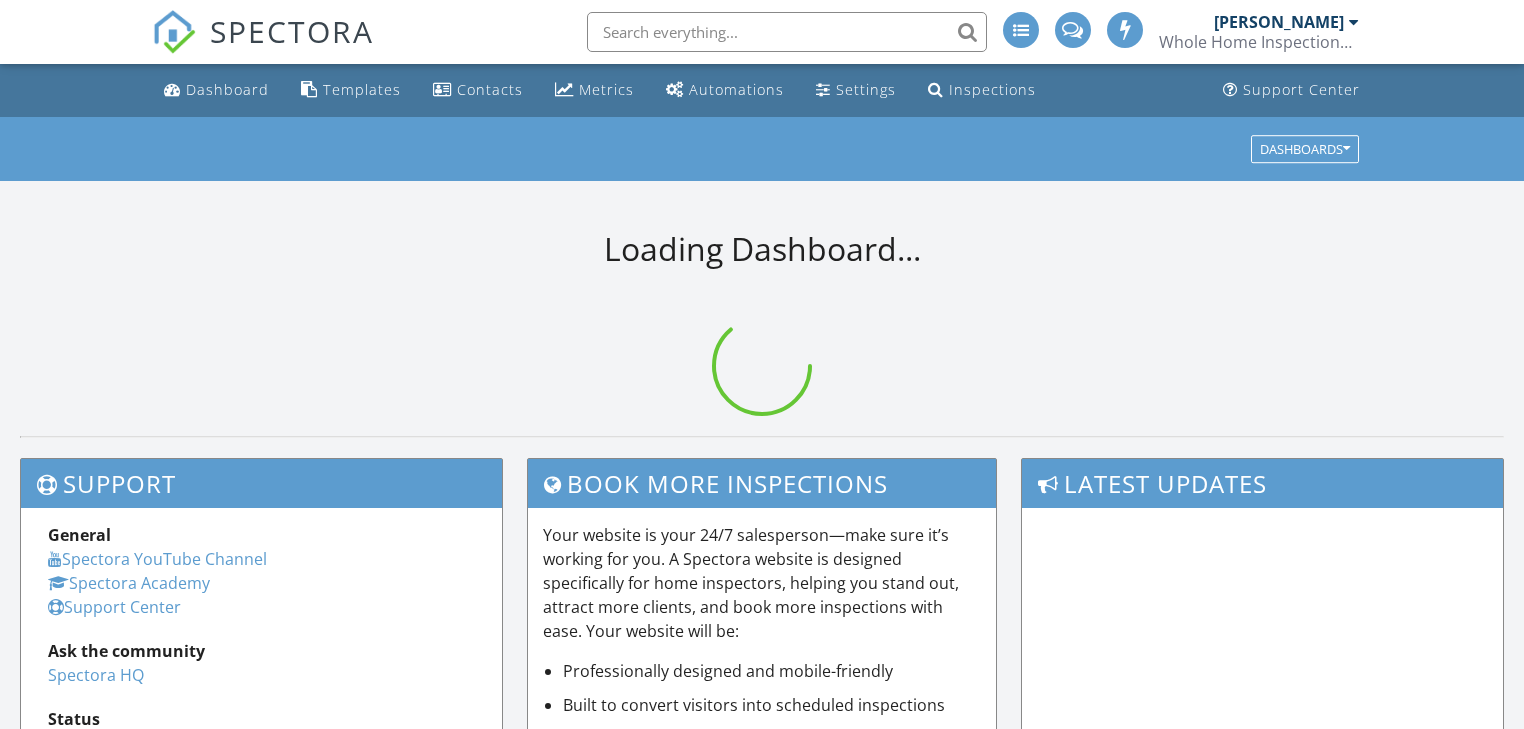 scroll, scrollTop: 0, scrollLeft: 0, axis: both 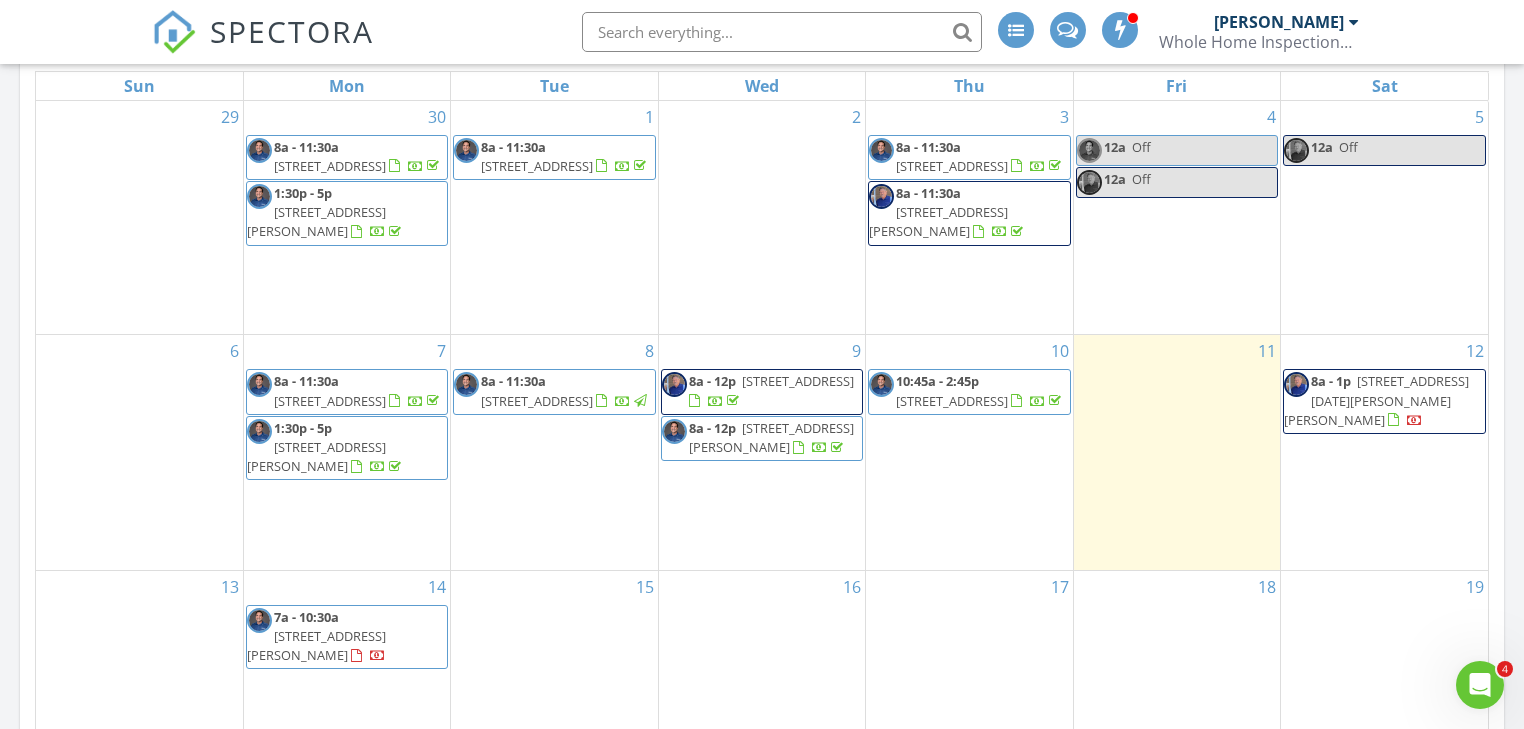 click on "8a - 12p" at bounding box center (712, 381) 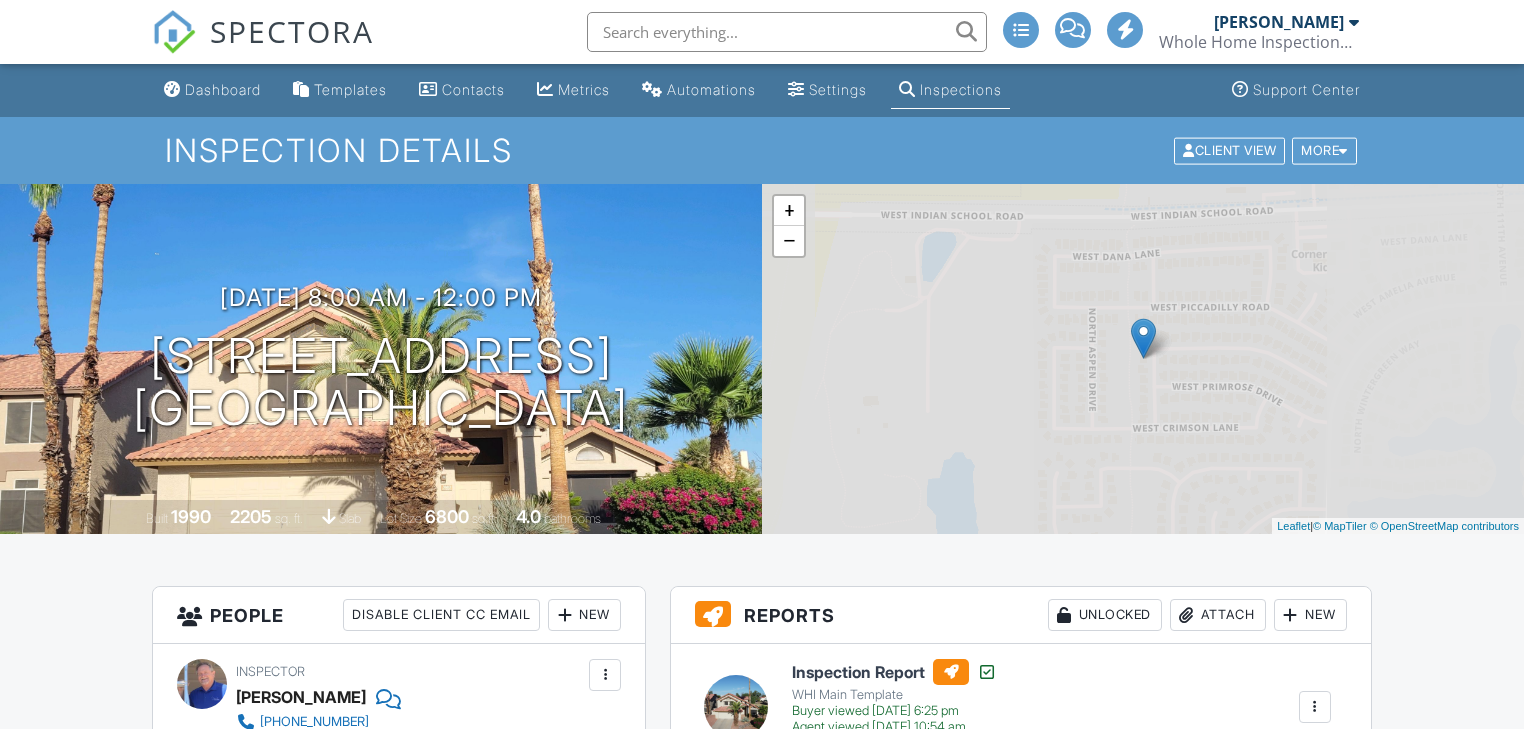 scroll, scrollTop: 0, scrollLeft: 0, axis: both 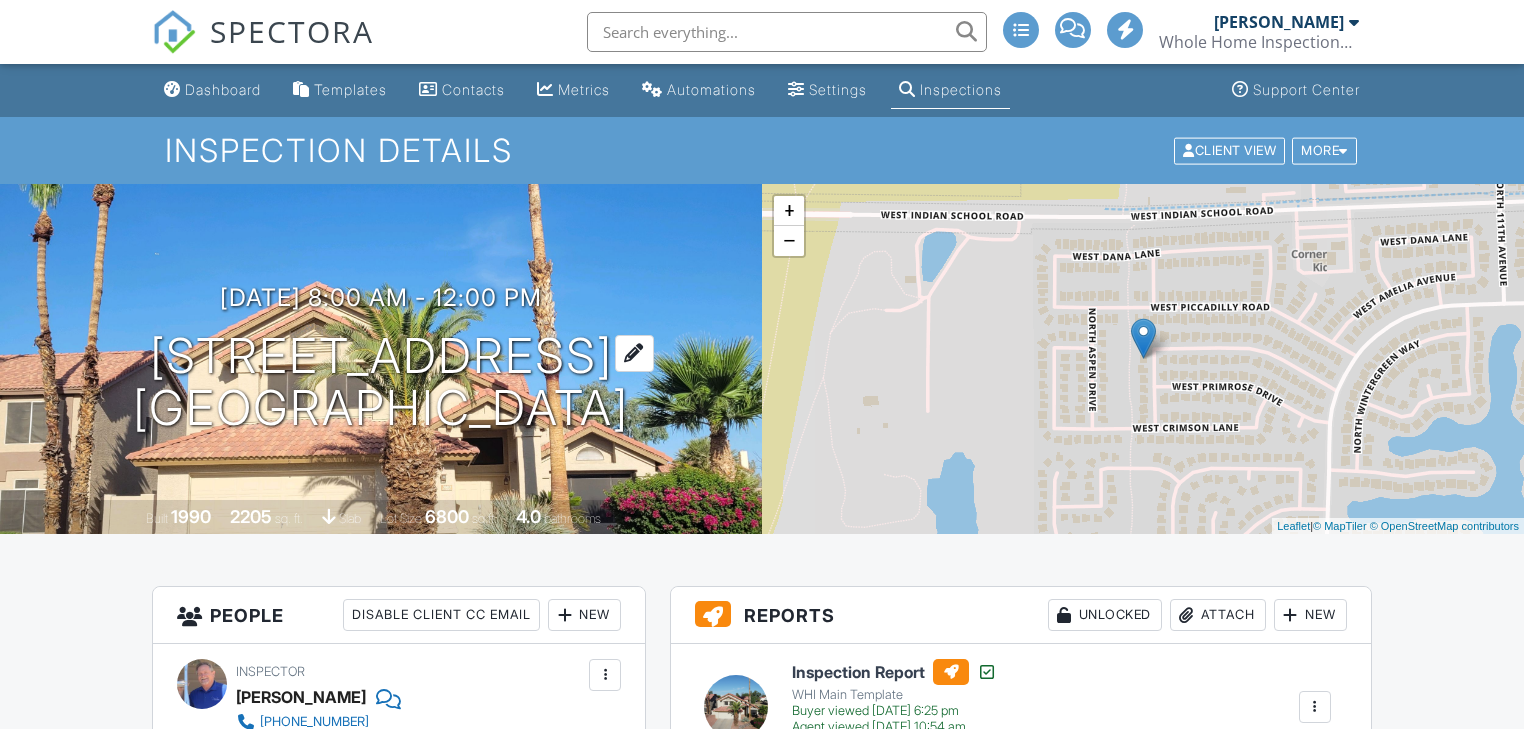 click on "3810 N Crystal Ln
Avondale, AZ 85392" at bounding box center [381, 383] 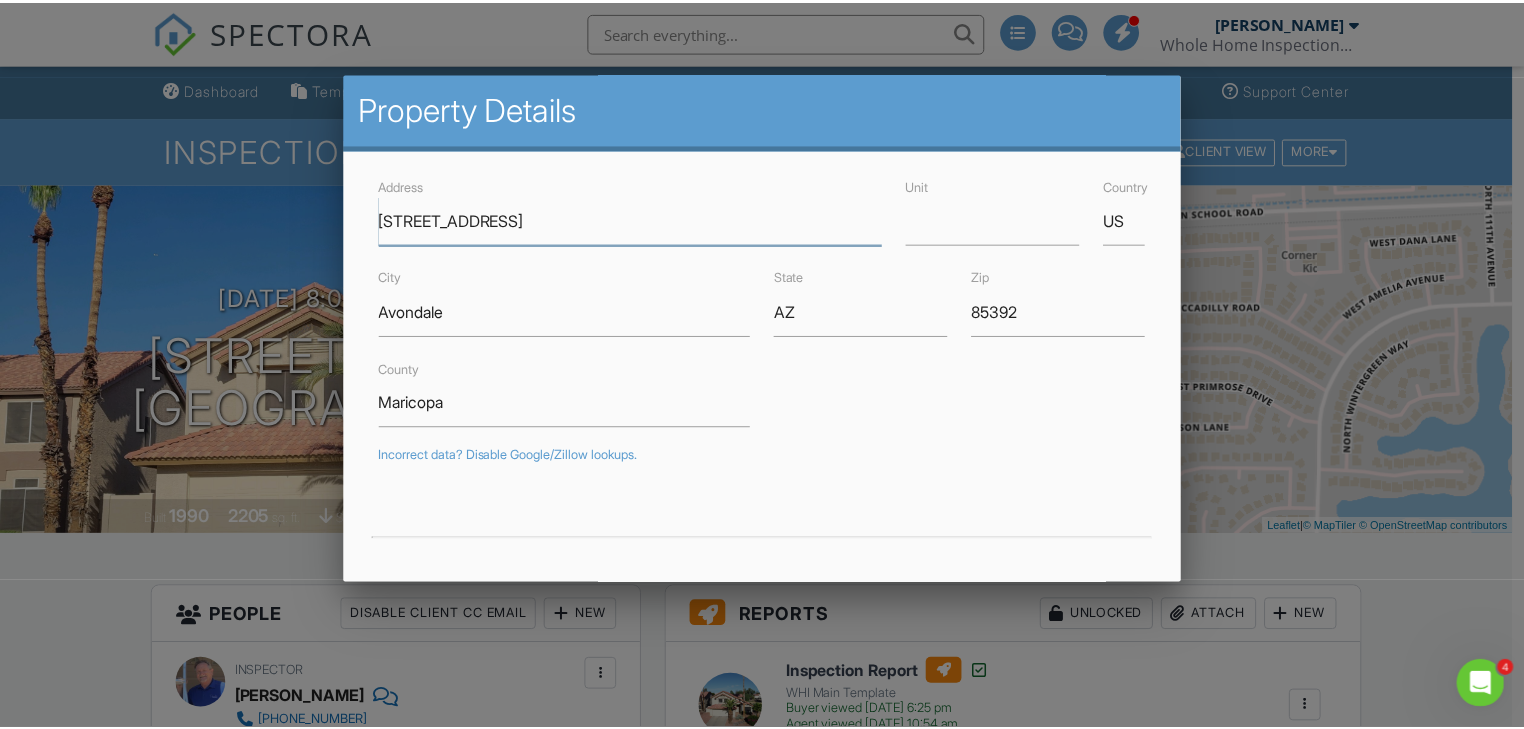scroll, scrollTop: 0, scrollLeft: 0, axis: both 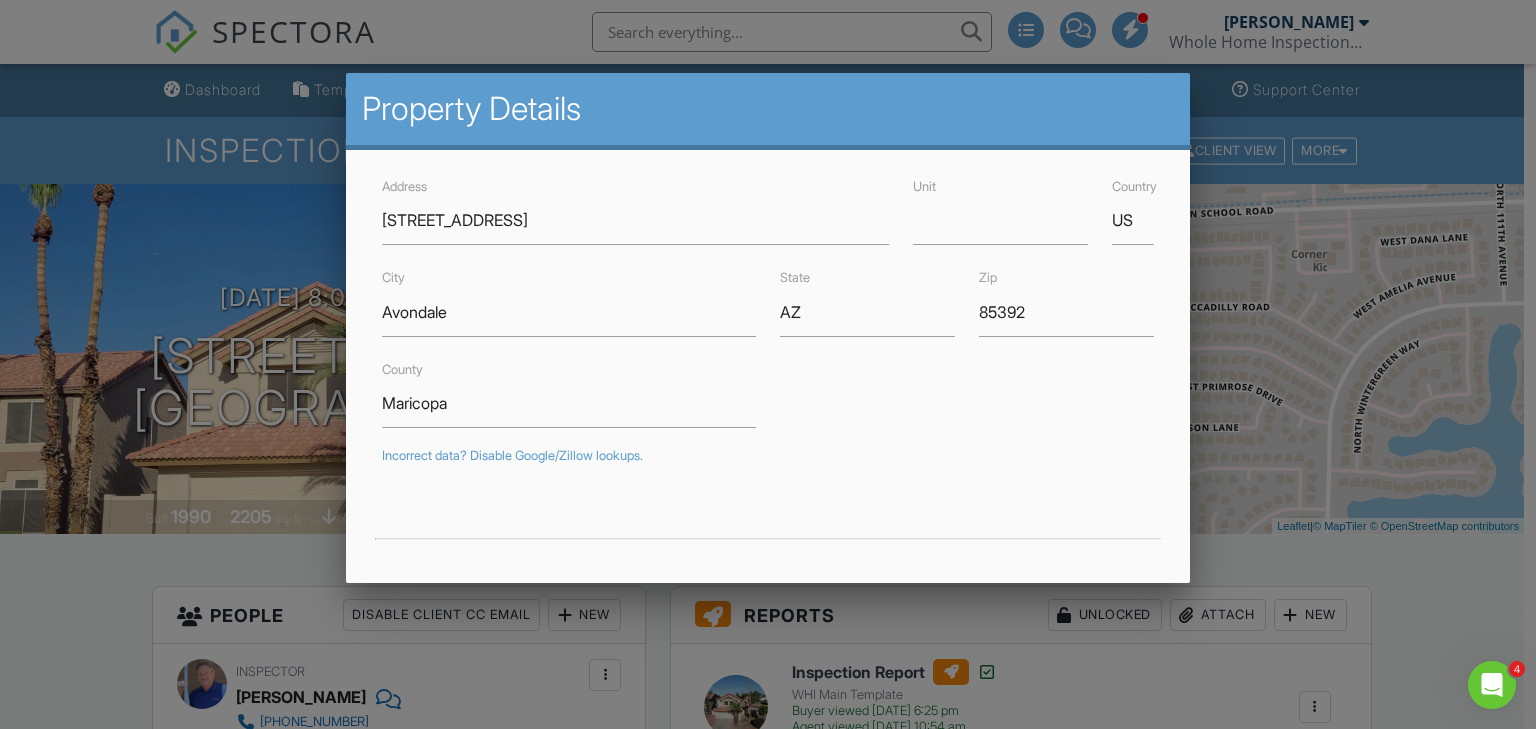 click at bounding box center [768, 355] 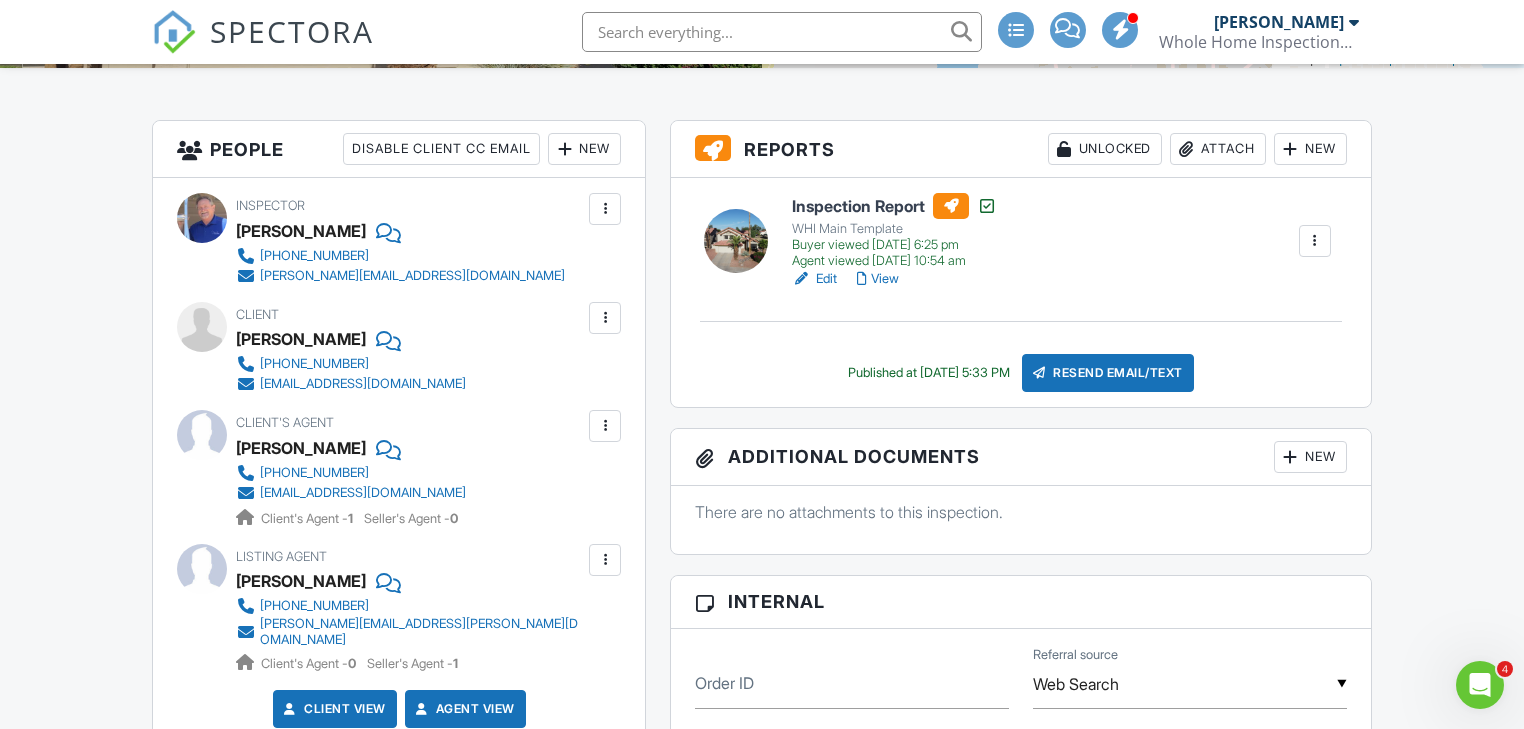 scroll, scrollTop: 0, scrollLeft: 0, axis: both 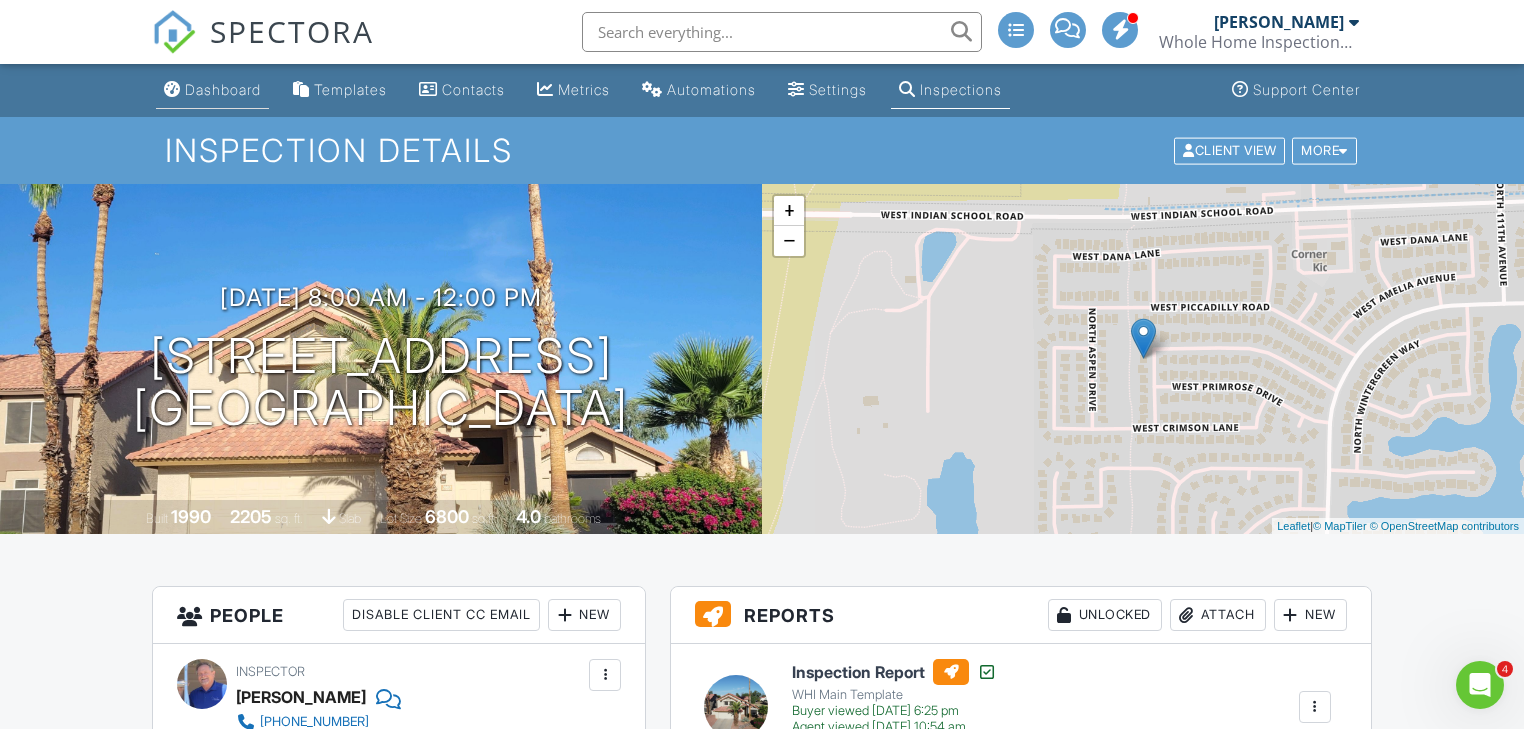 click on "Dashboard" at bounding box center [223, 89] 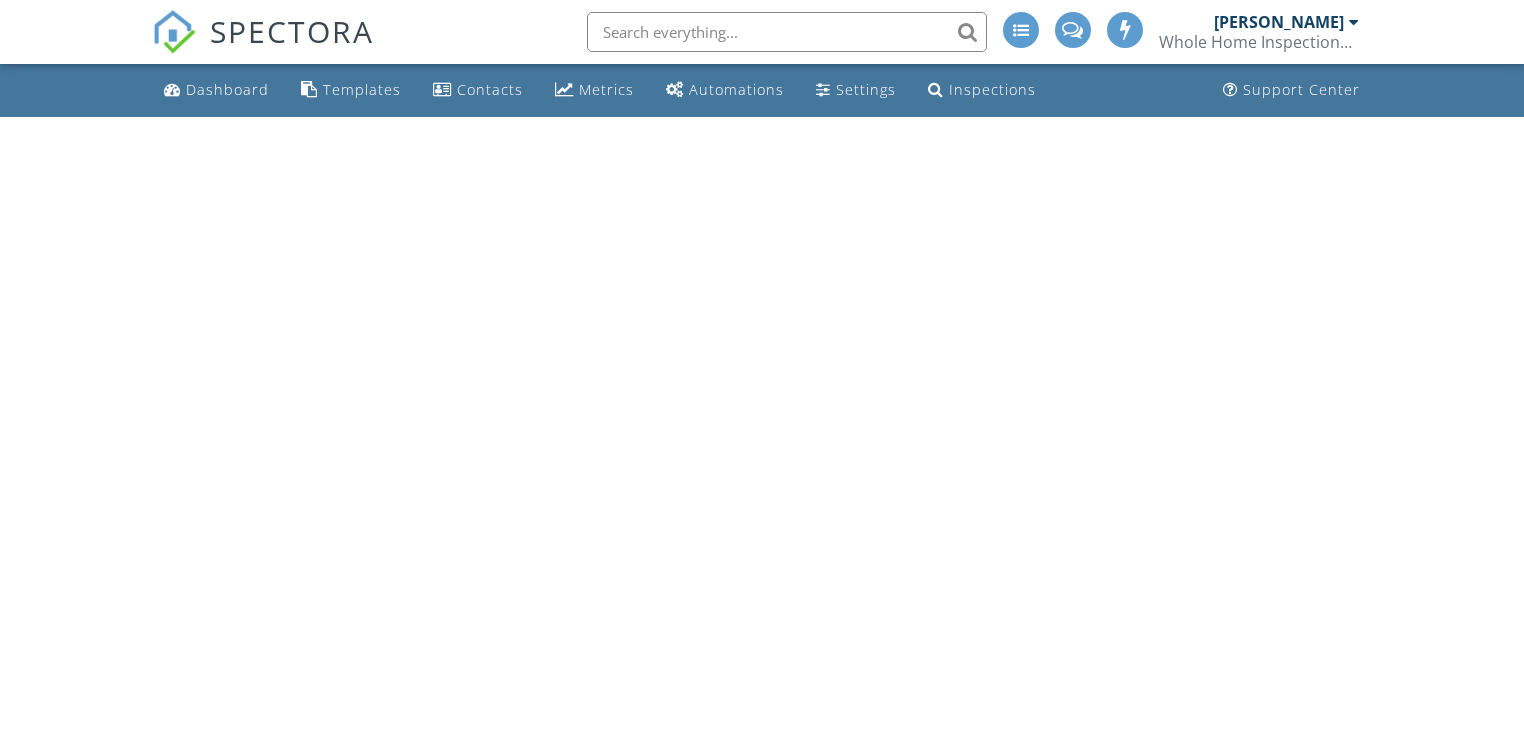 scroll, scrollTop: 0, scrollLeft: 0, axis: both 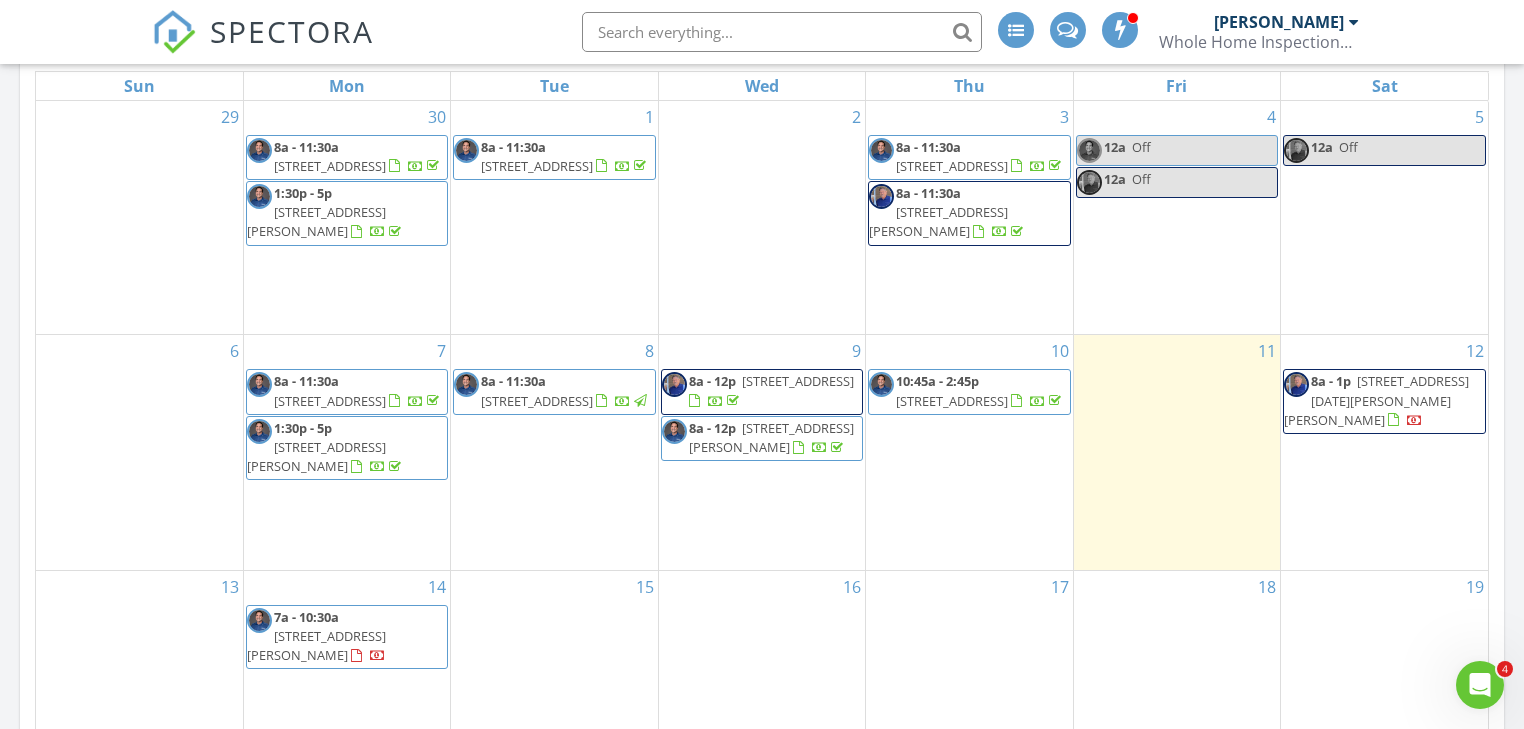 drag, startPoint x: 753, startPoint y: 435, endPoint x: 742, endPoint y: 472, distance: 38.600517 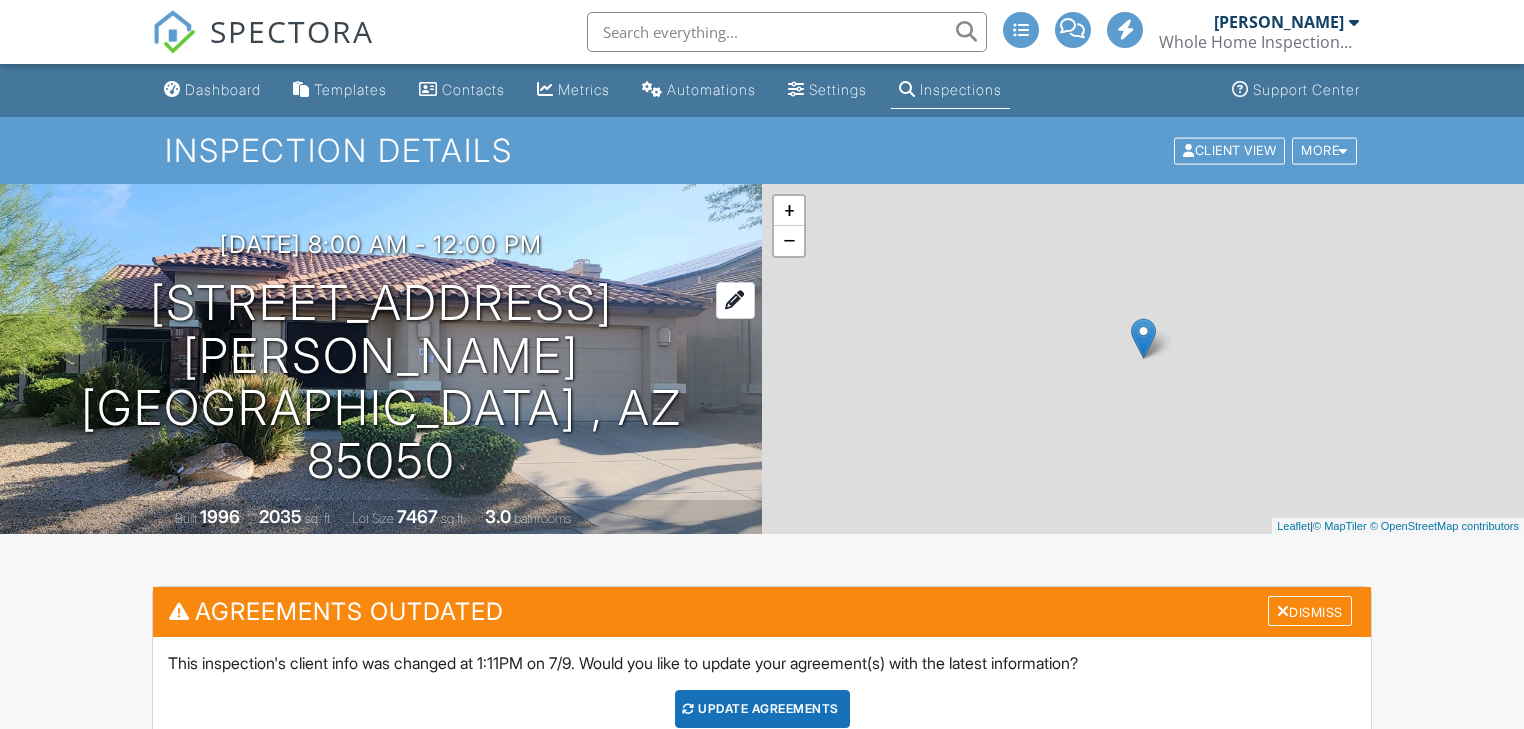 scroll, scrollTop: 0, scrollLeft: 0, axis: both 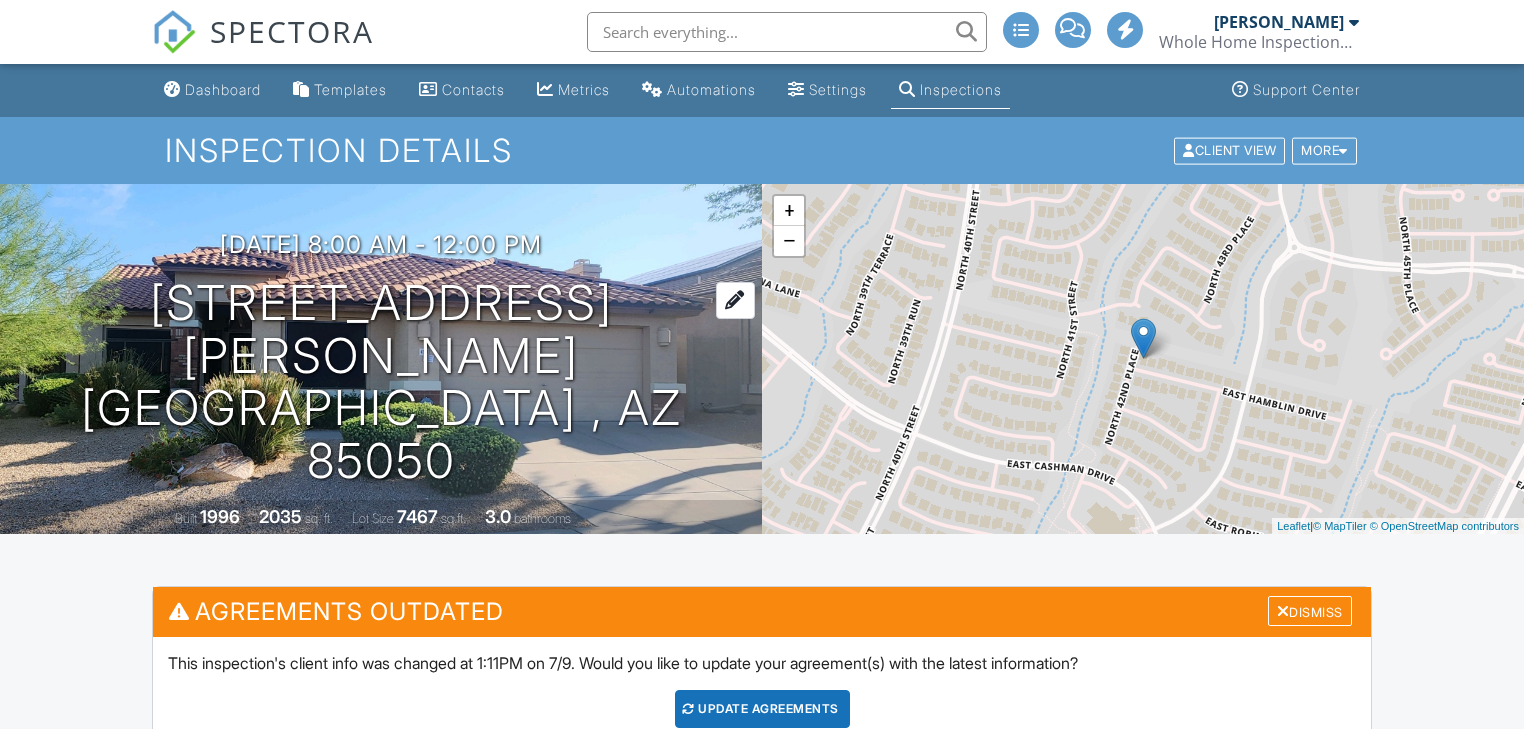 click on "4208 E Hamblin Dr
Phoenix , AZ 85050" at bounding box center (381, 382) 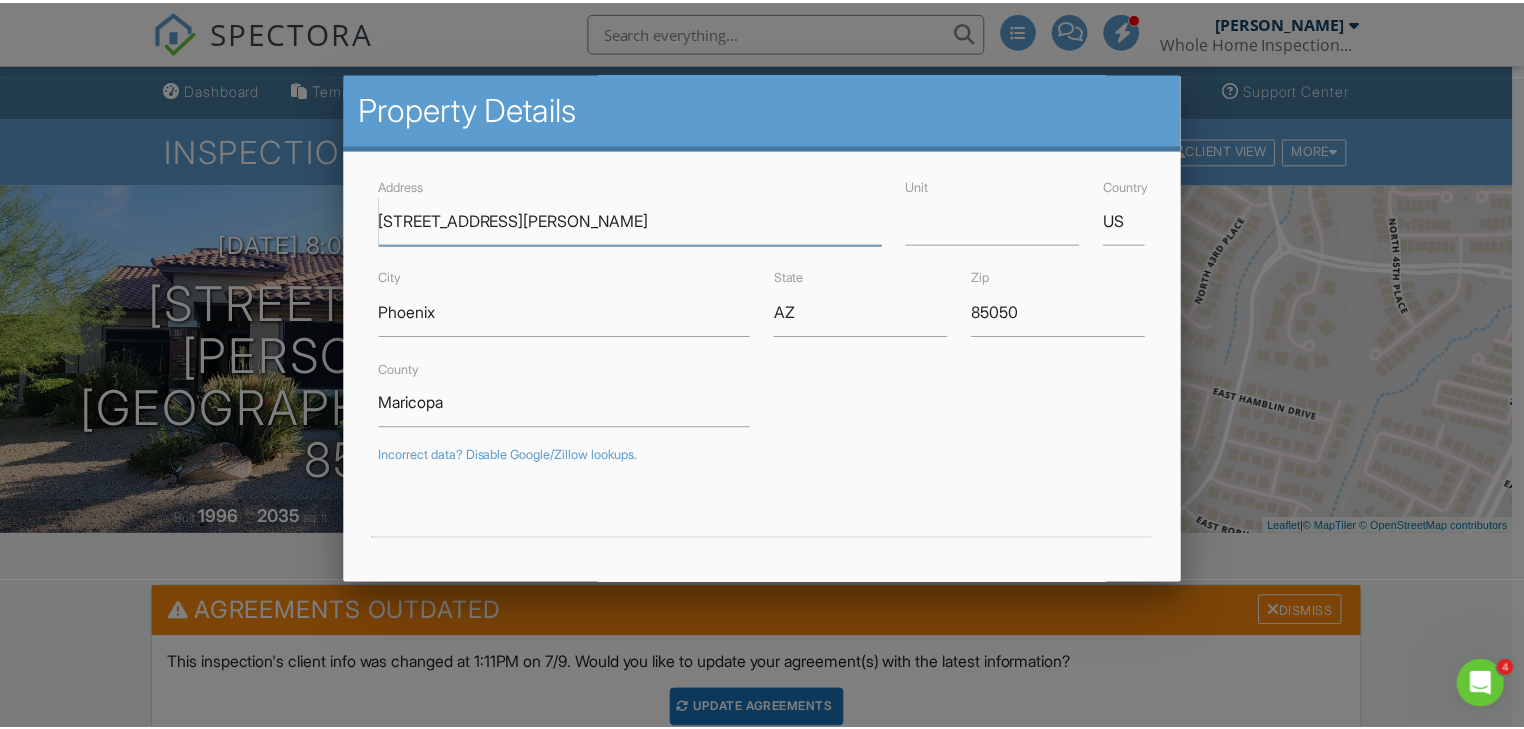 scroll, scrollTop: 0, scrollLeft: 0, axis: both 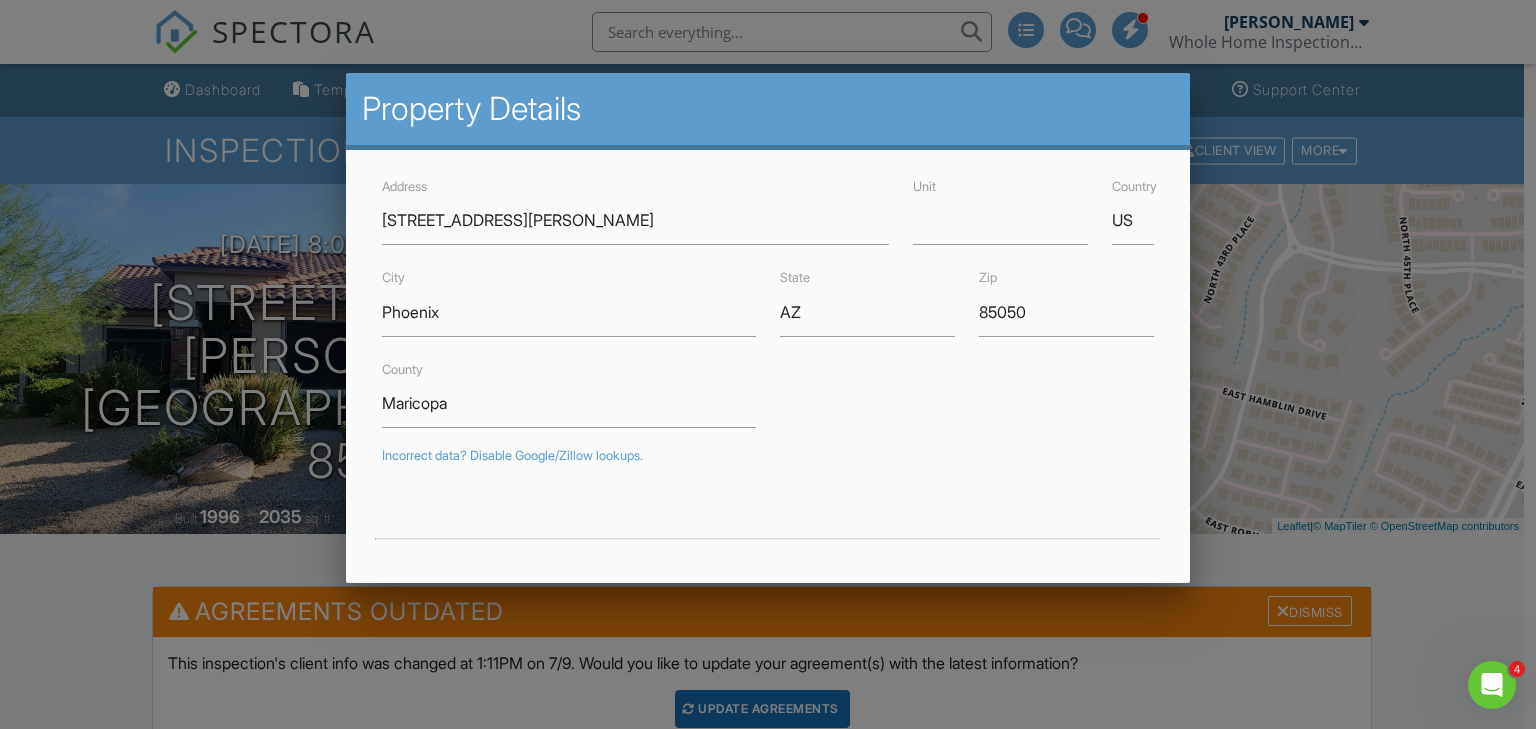 drag, startPoint x: 1432, startPoint y: 619, endPoint x: 1426, endPoint y: 610, distance: 10.816654 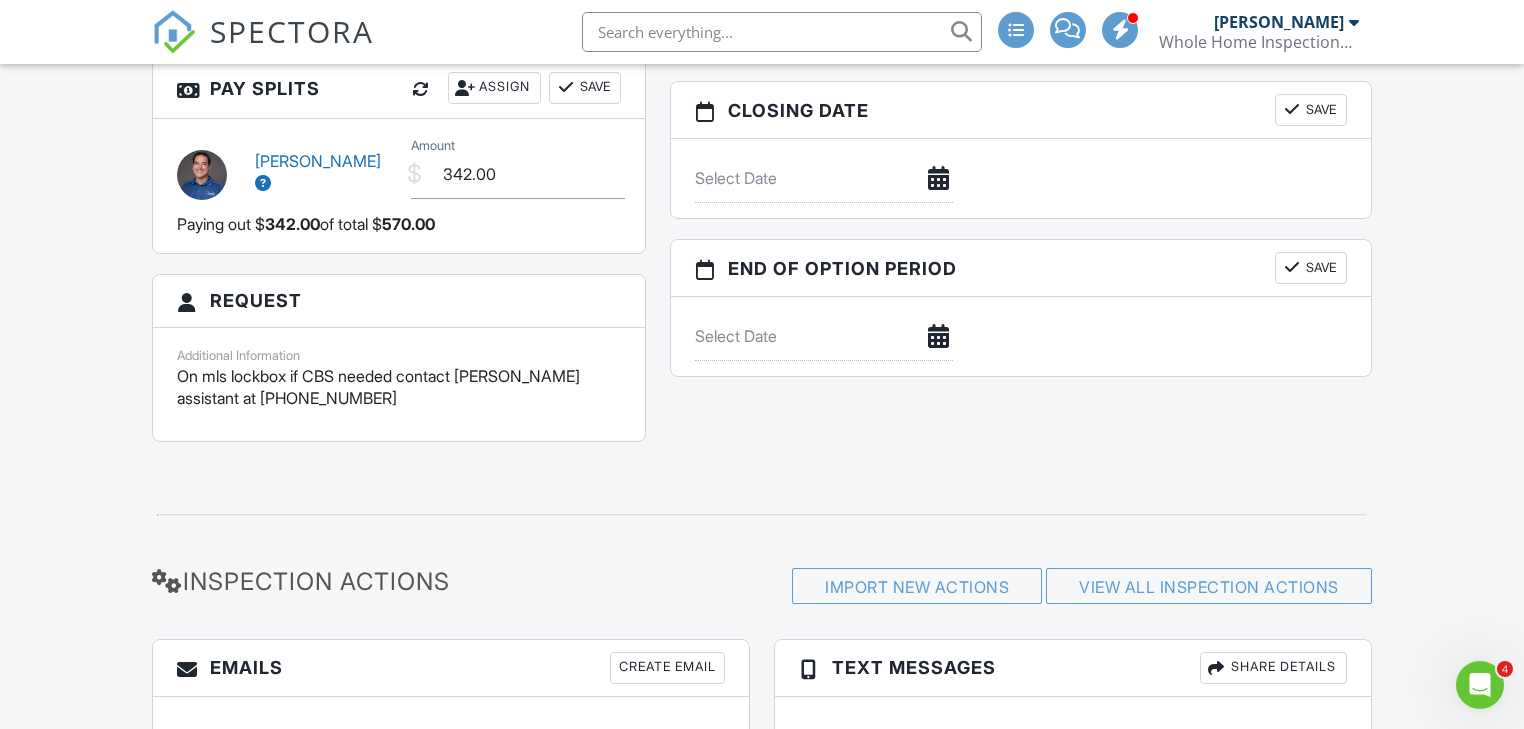 scroll, scrollTop: 2320, scrollLeft: 0, axis: vertical 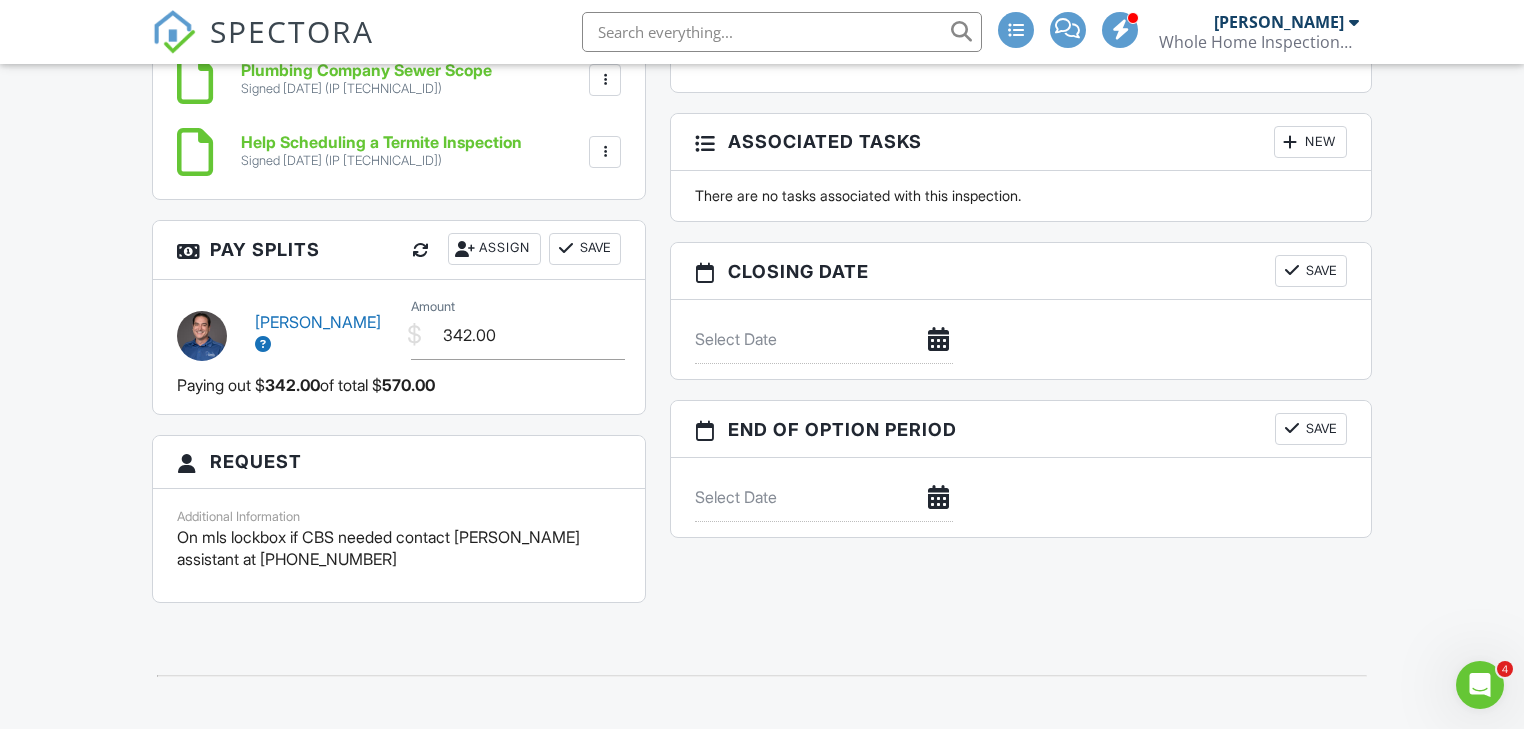 click at bounding box center [1067, 28] 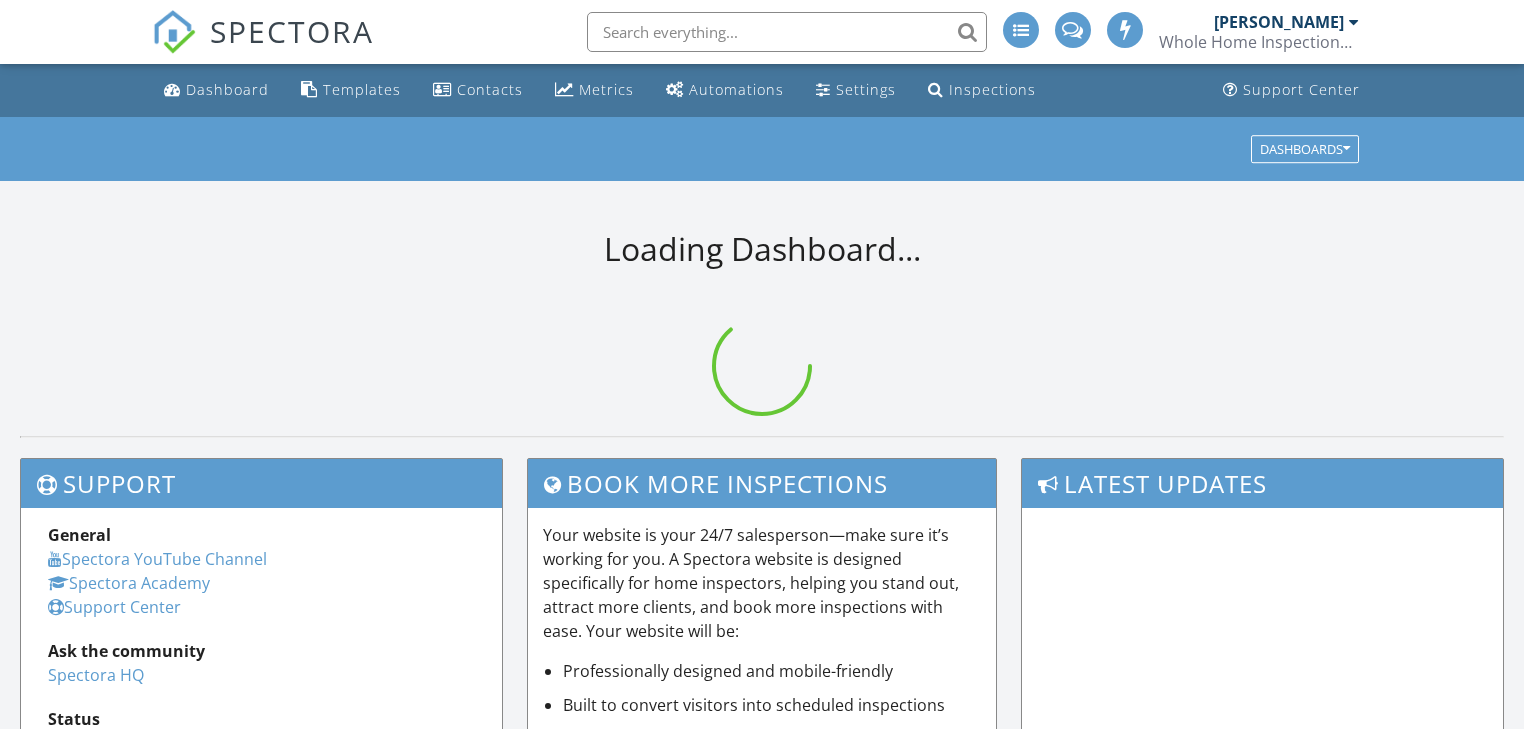 scroll, scrollTop: 0, scrollLeft: 0, axis: both 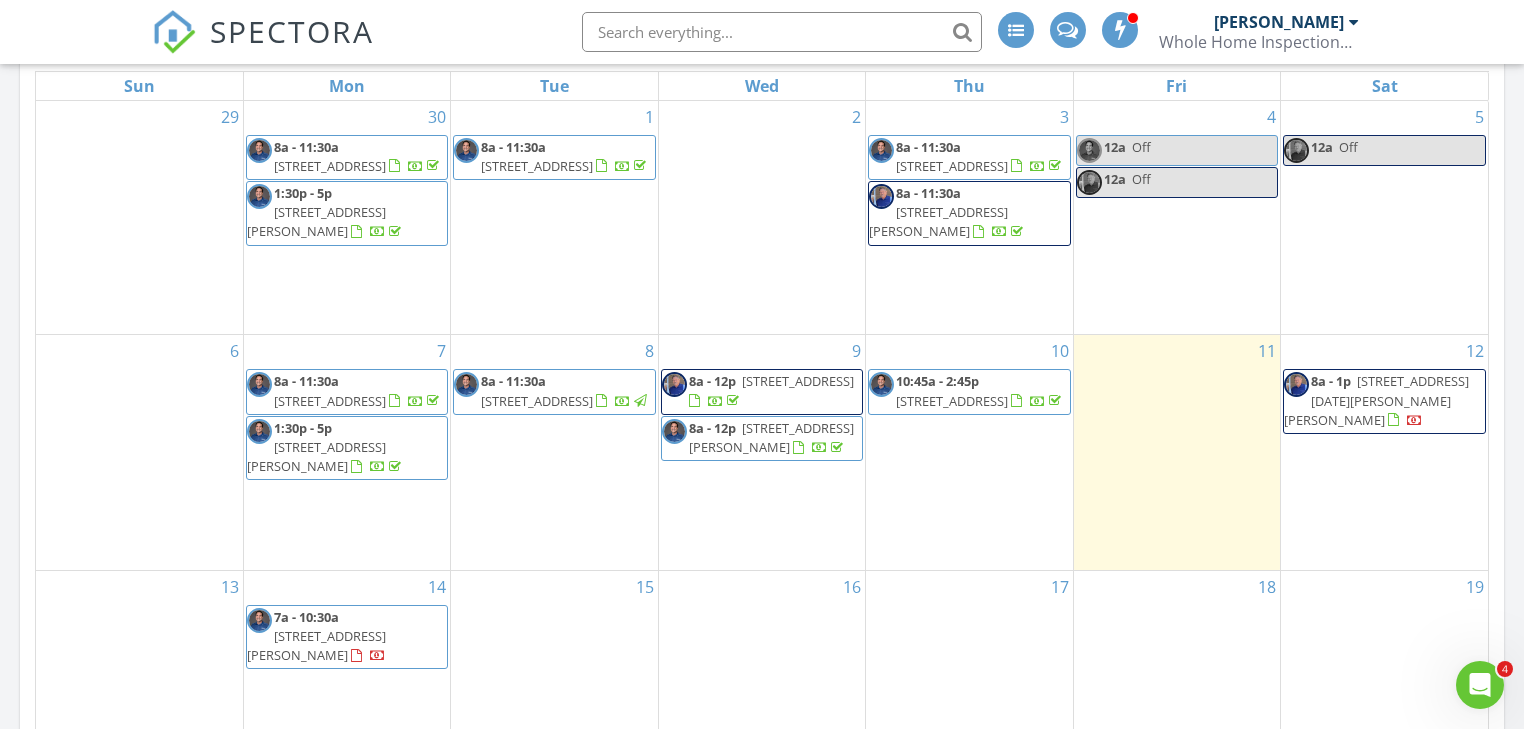 click on "10:45a - 2:45p
[STREET_ADDRESS]" at bounding box center [969, 391] 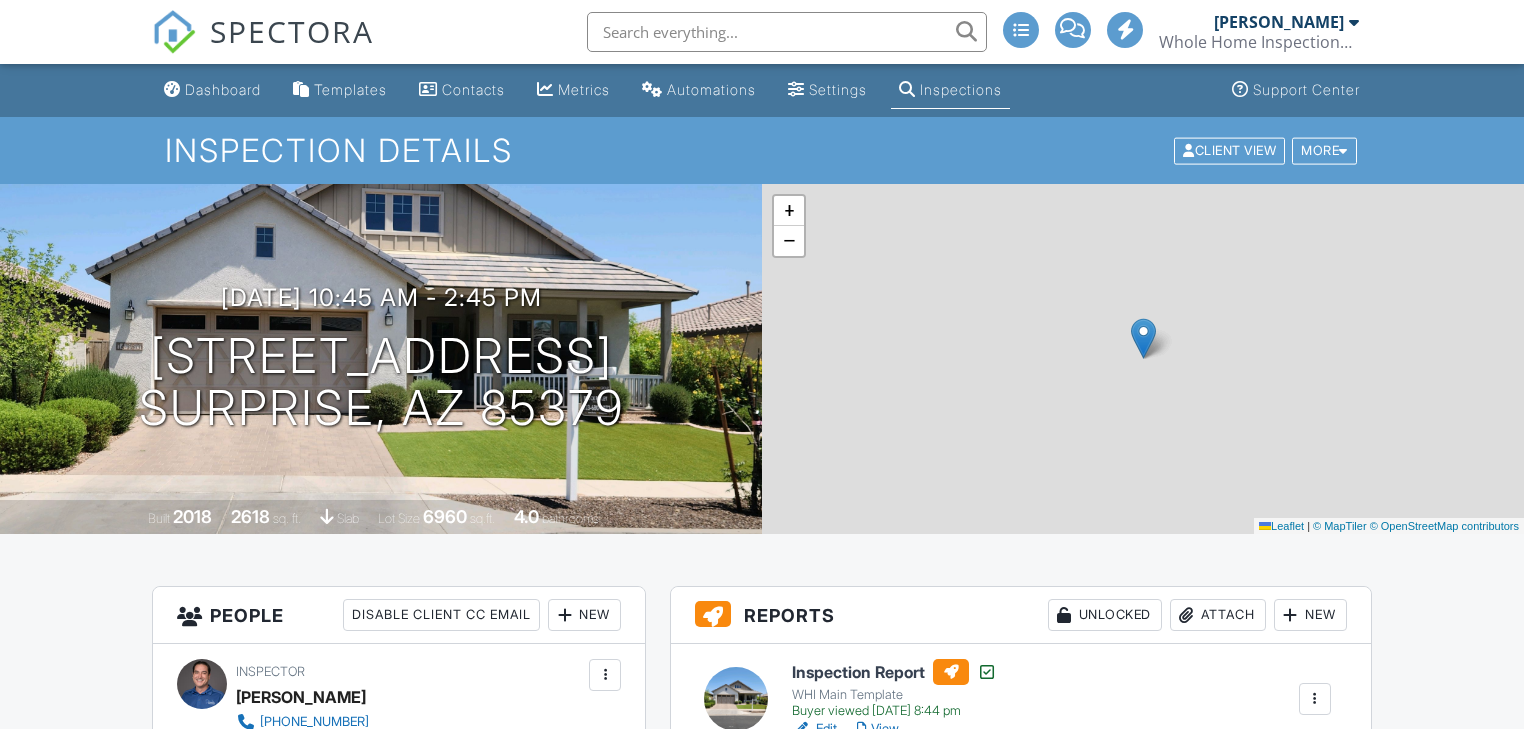 scroll, scrollTop: 0, scrollLeft: 0, axis: both 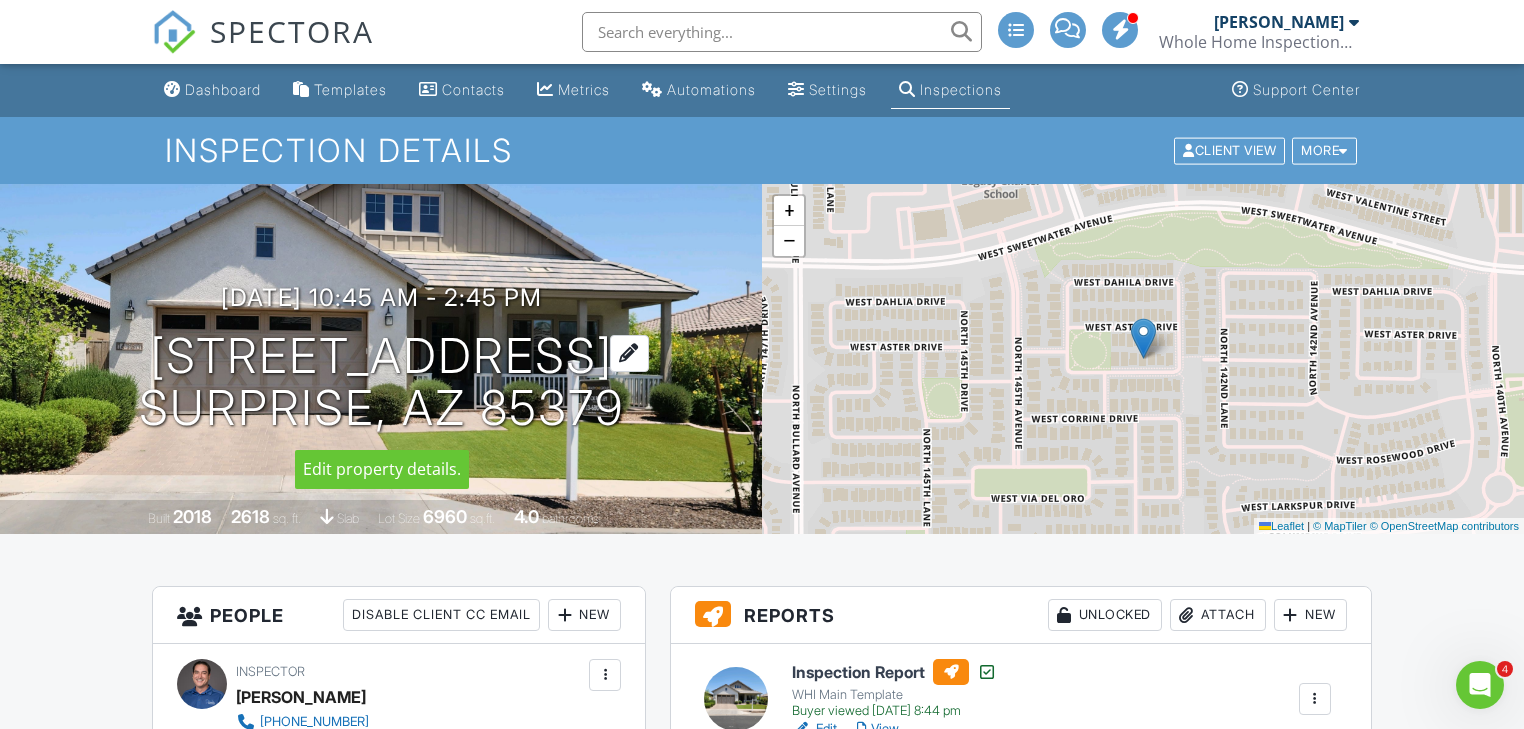 drag, startPoint x: 356, startPoint y: 335, endPoint x: 288, endPoint y: 352, distance: 70.0928 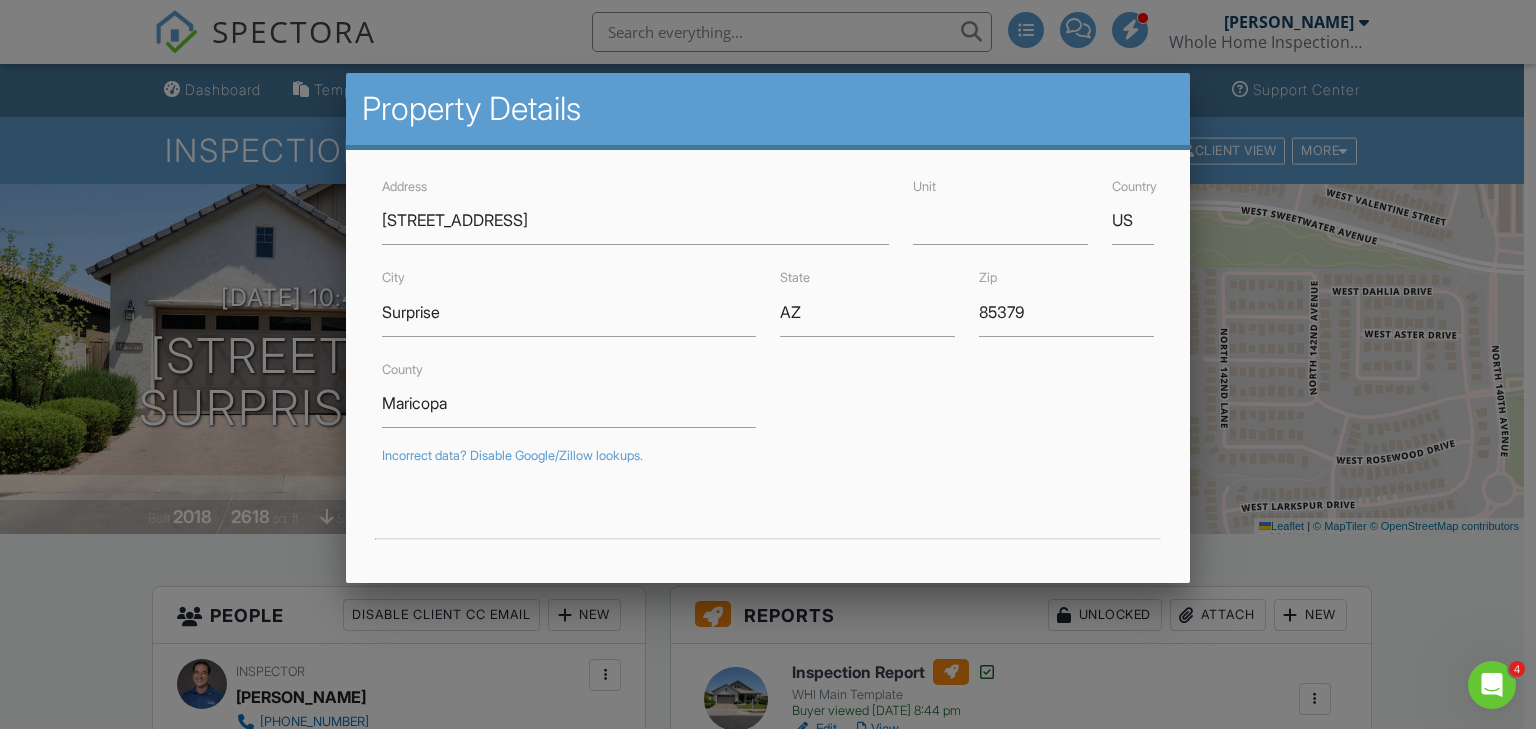 click at bounding box center (768, 355) 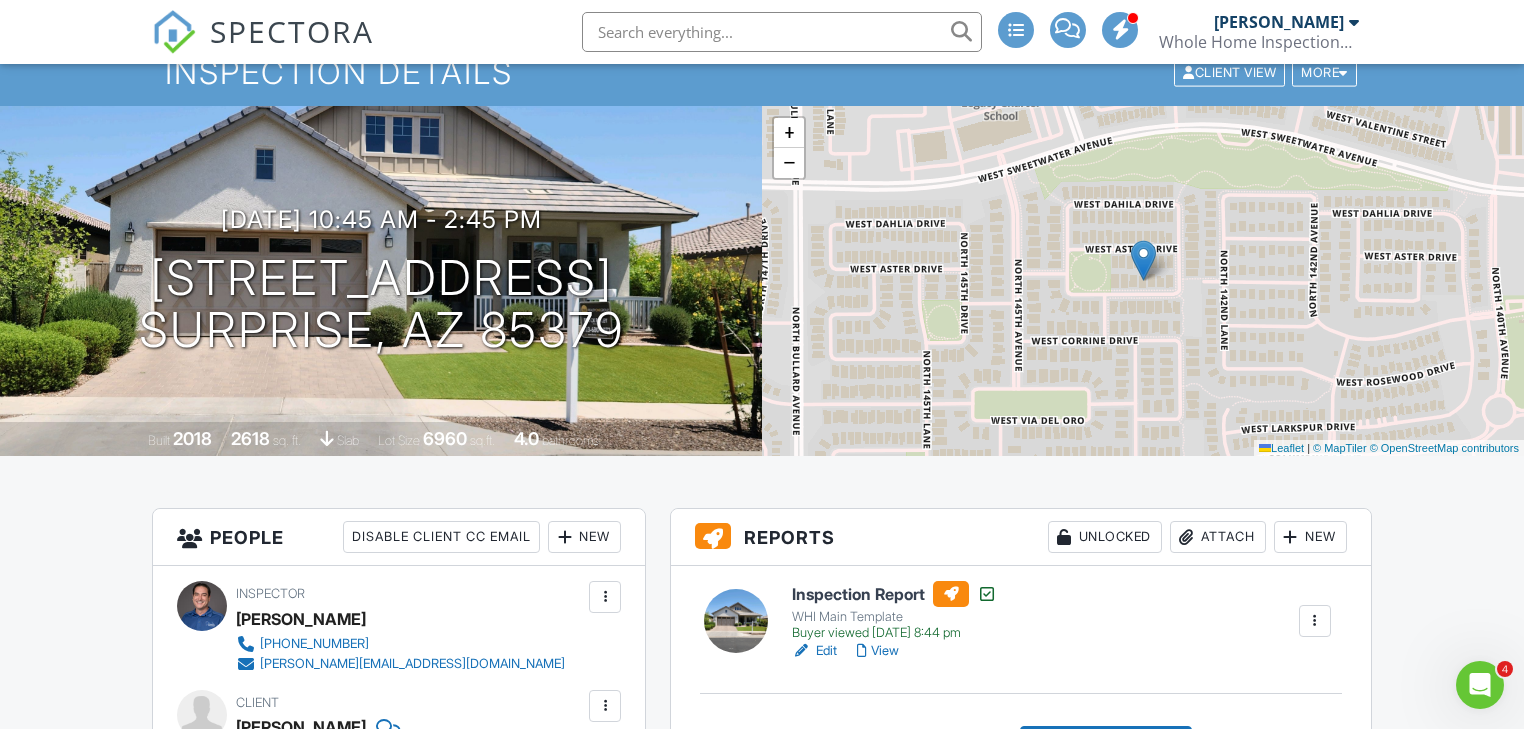 scroll, scrollTop: 0, scrollLeft: 0, axis: both 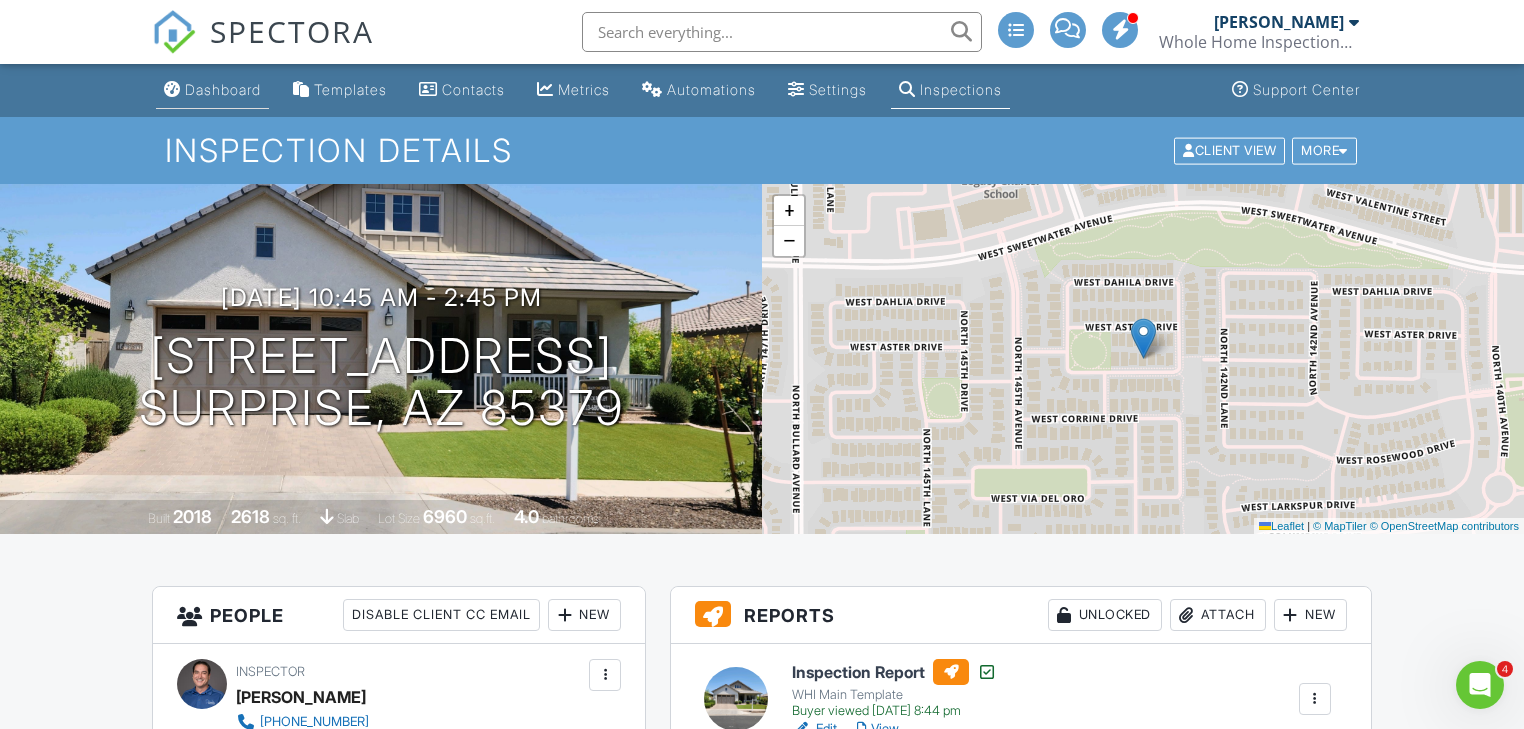 click on "Dashboard" at bounding box center (223, 89) 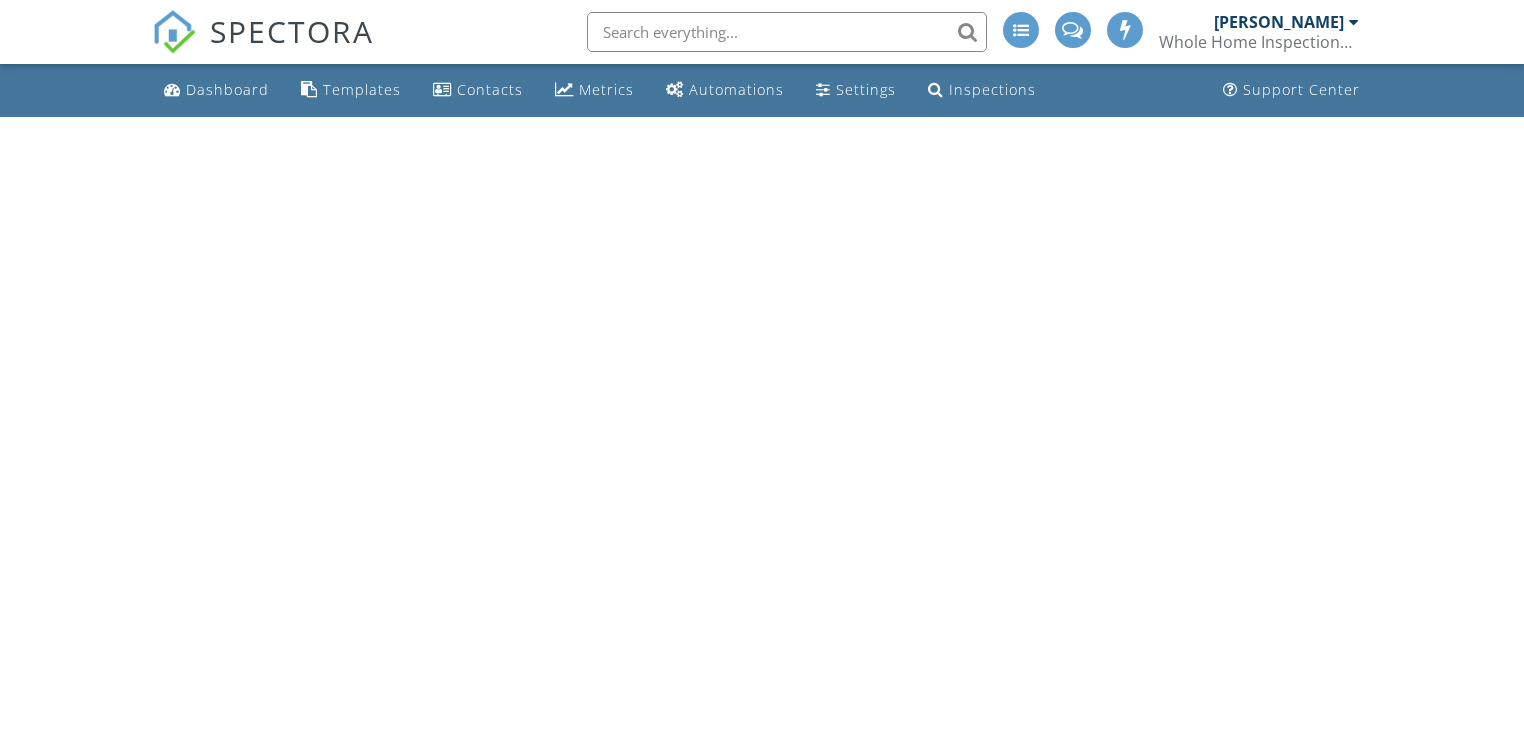 scroll, scrollTop: 0, scrollLeft: 0, axis: both 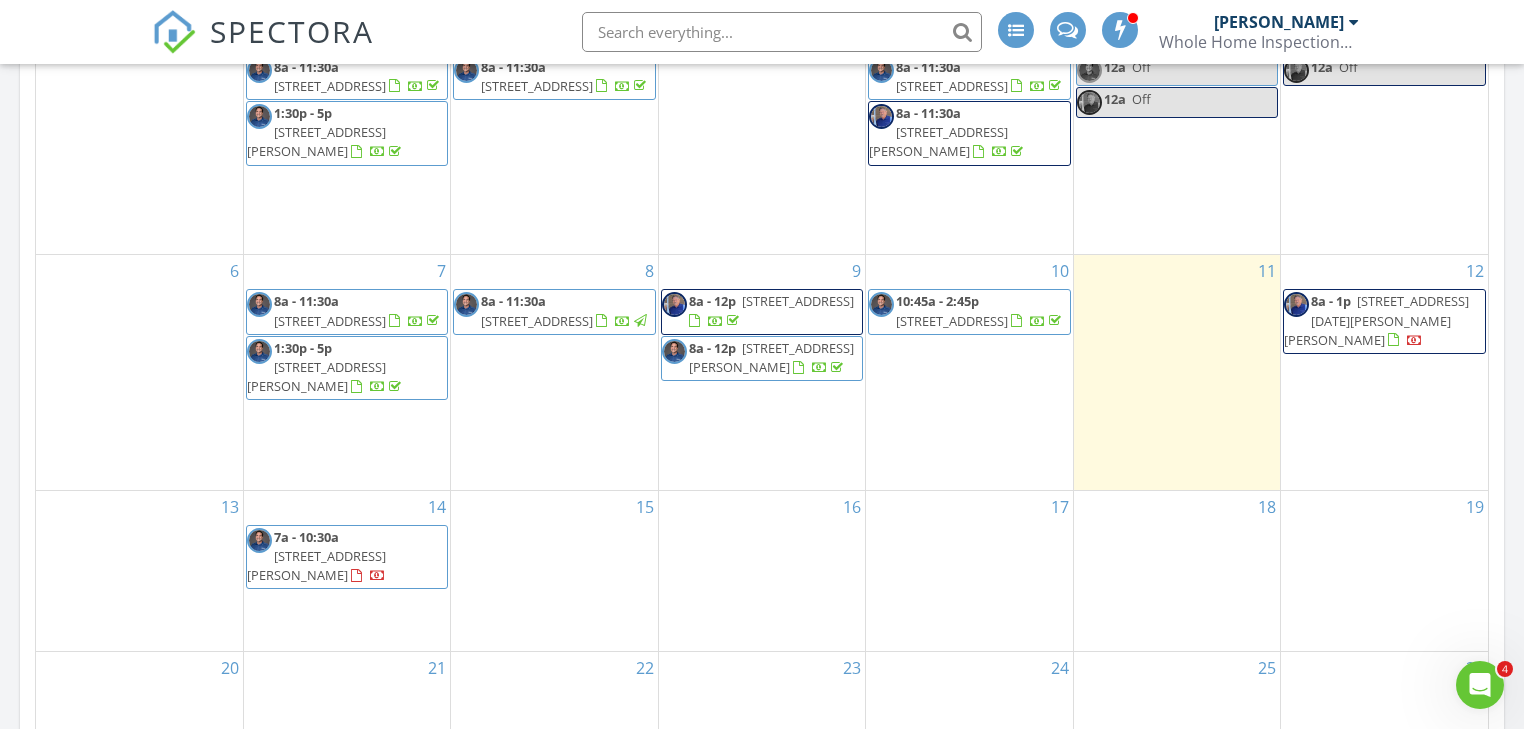 click on "[STREET_ADDRESS]" at bounding box center [537, 321] 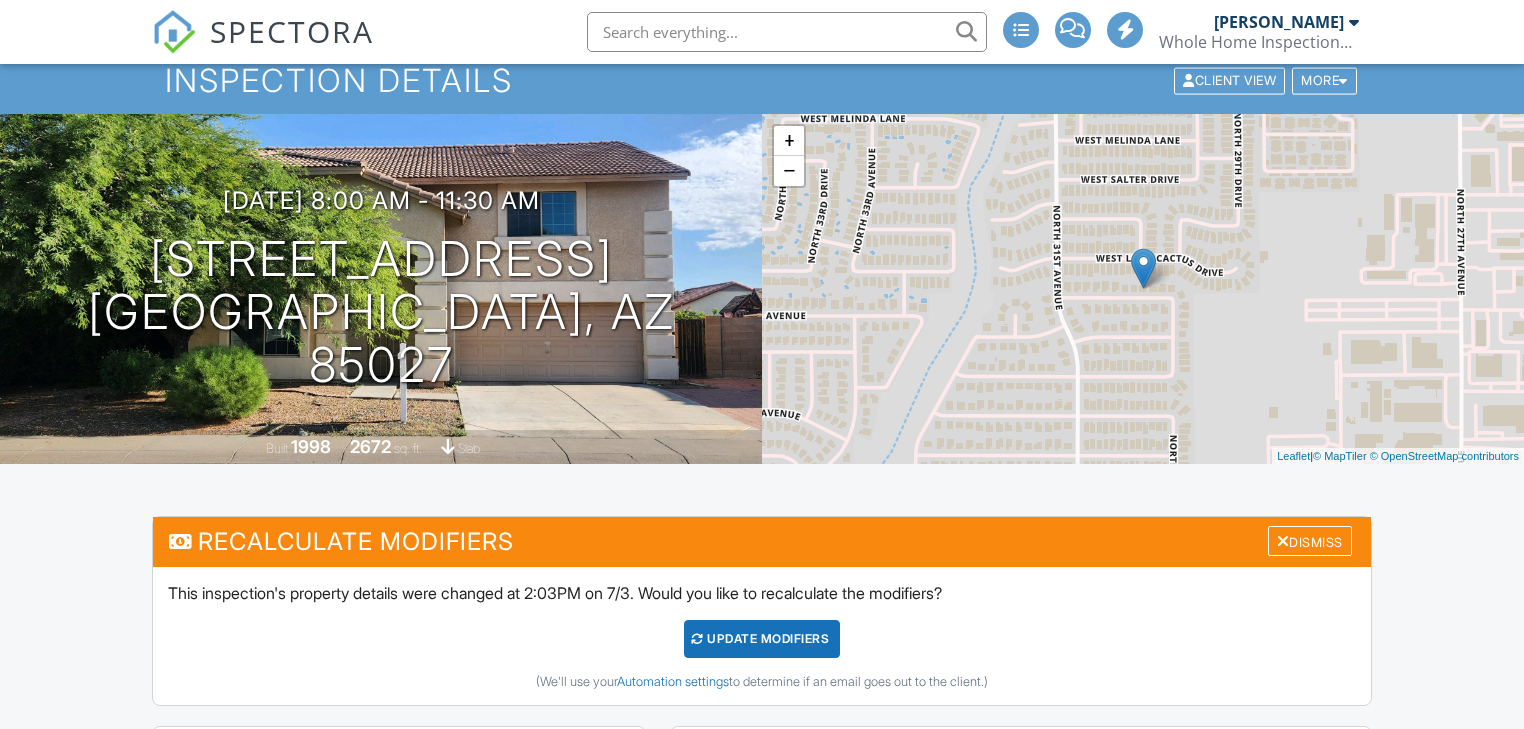 scroll, scrollTop: 720, scrollLeft: 0, axis: vertical 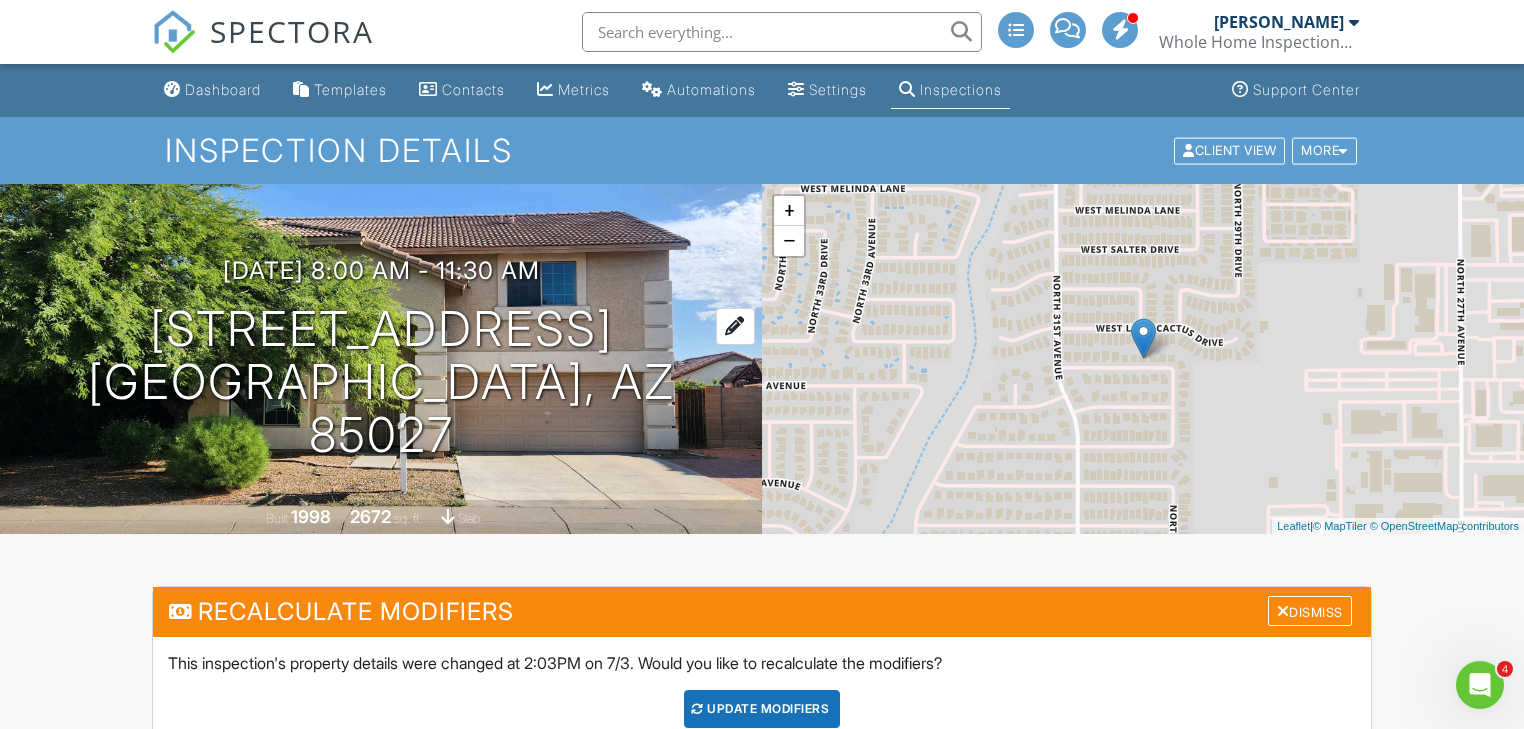 click on "[STREET_ADDRESS]
[GEOGRAPHIC_DATA], AZ 85027" at bounding box center [381, 382] 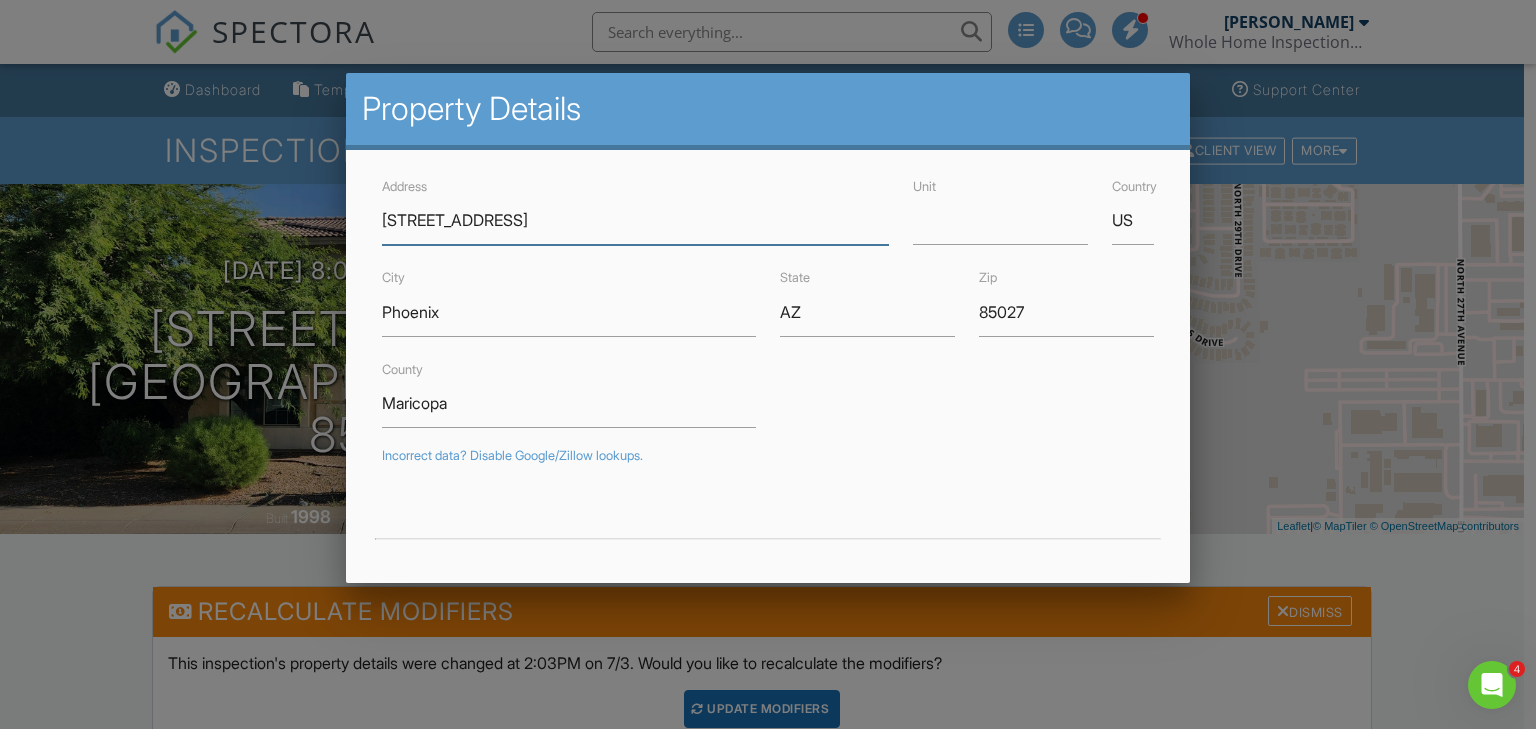 click on "[STREET_ADDRESS]" at bounding box center (635, 220) 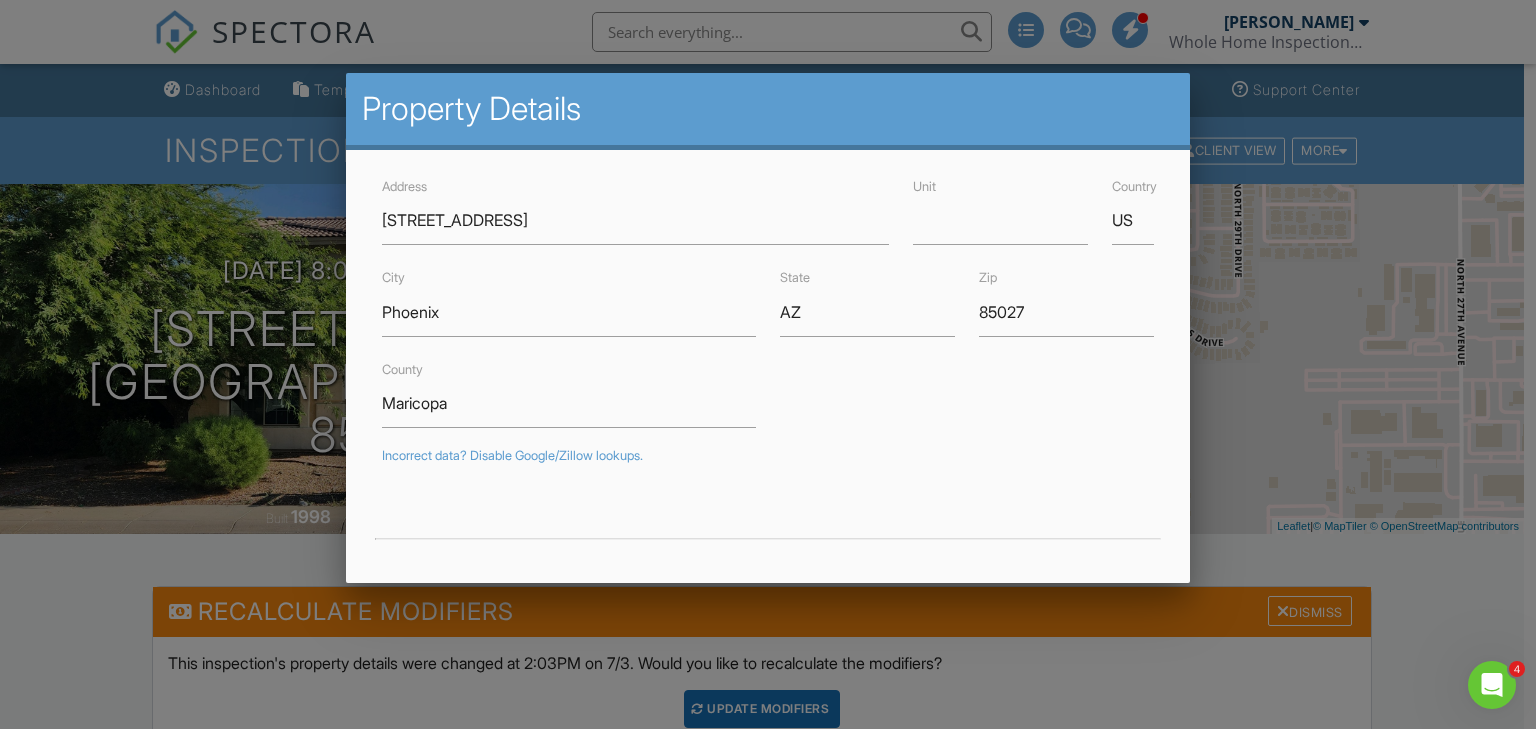 drag, startPoint x: 104, startPoint y: 590, endPoint x: 112, endPoint y: 524, distance: 66.48308 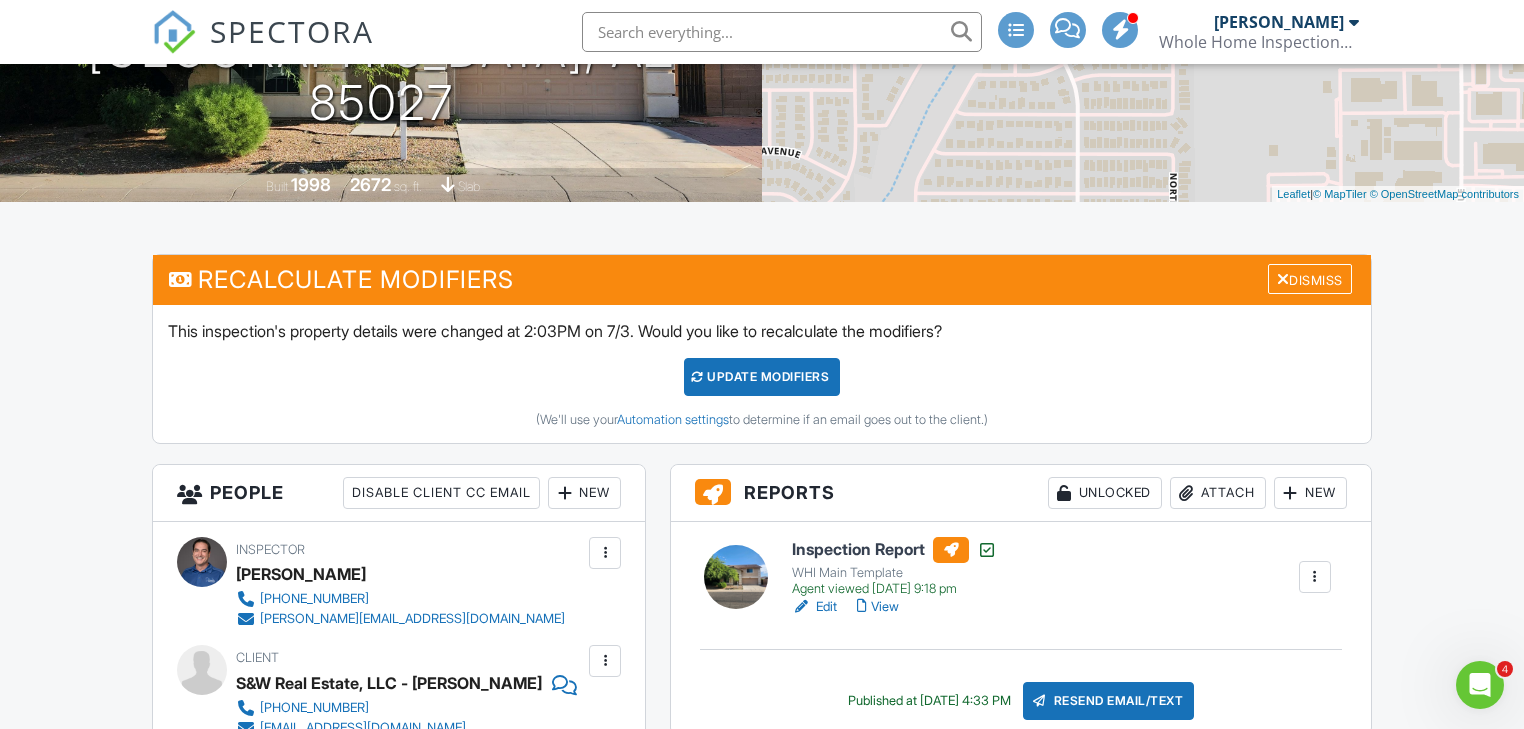 scroll, scrollTop: 560, scrollLeft: 0, axis: vertical 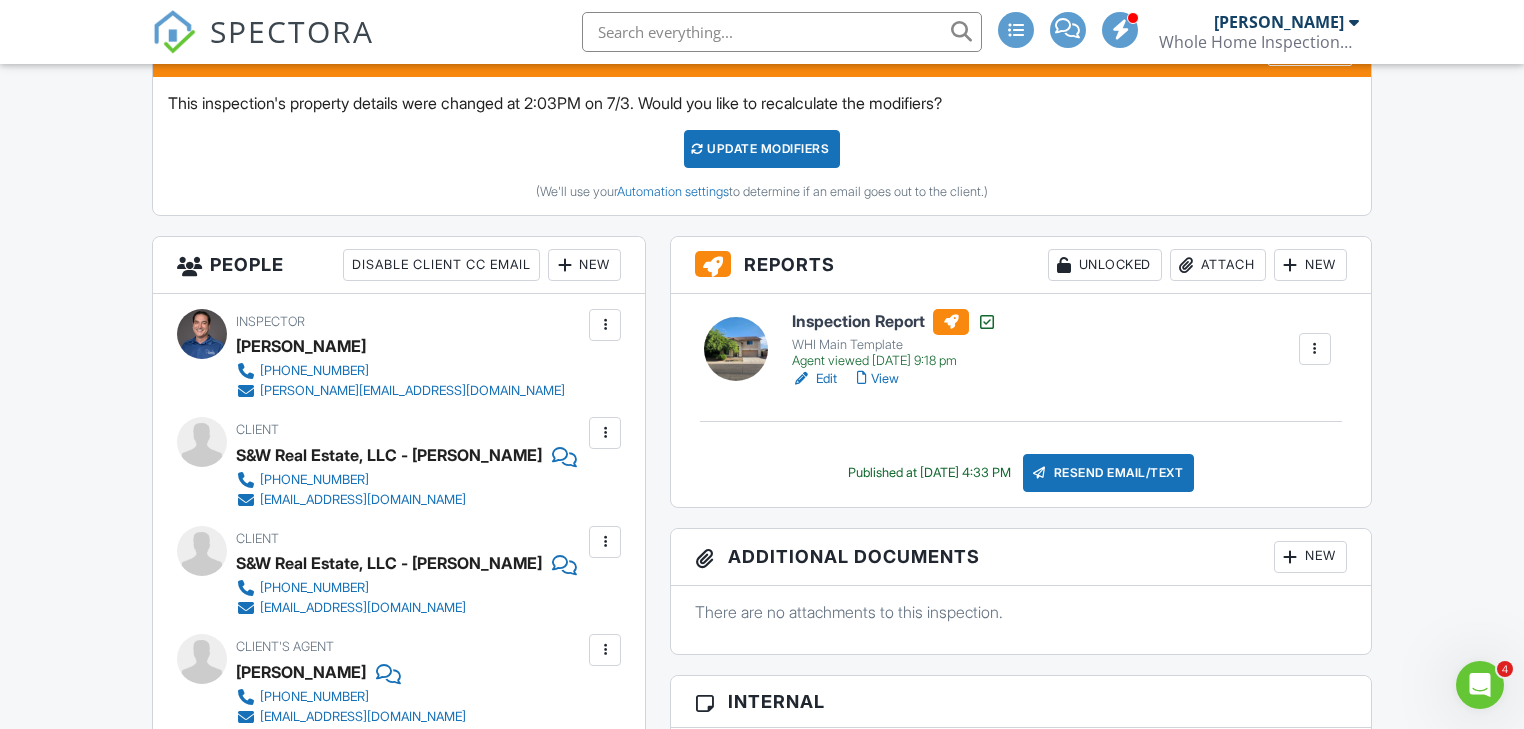 click on "View" at bounding box center [878, 379] 